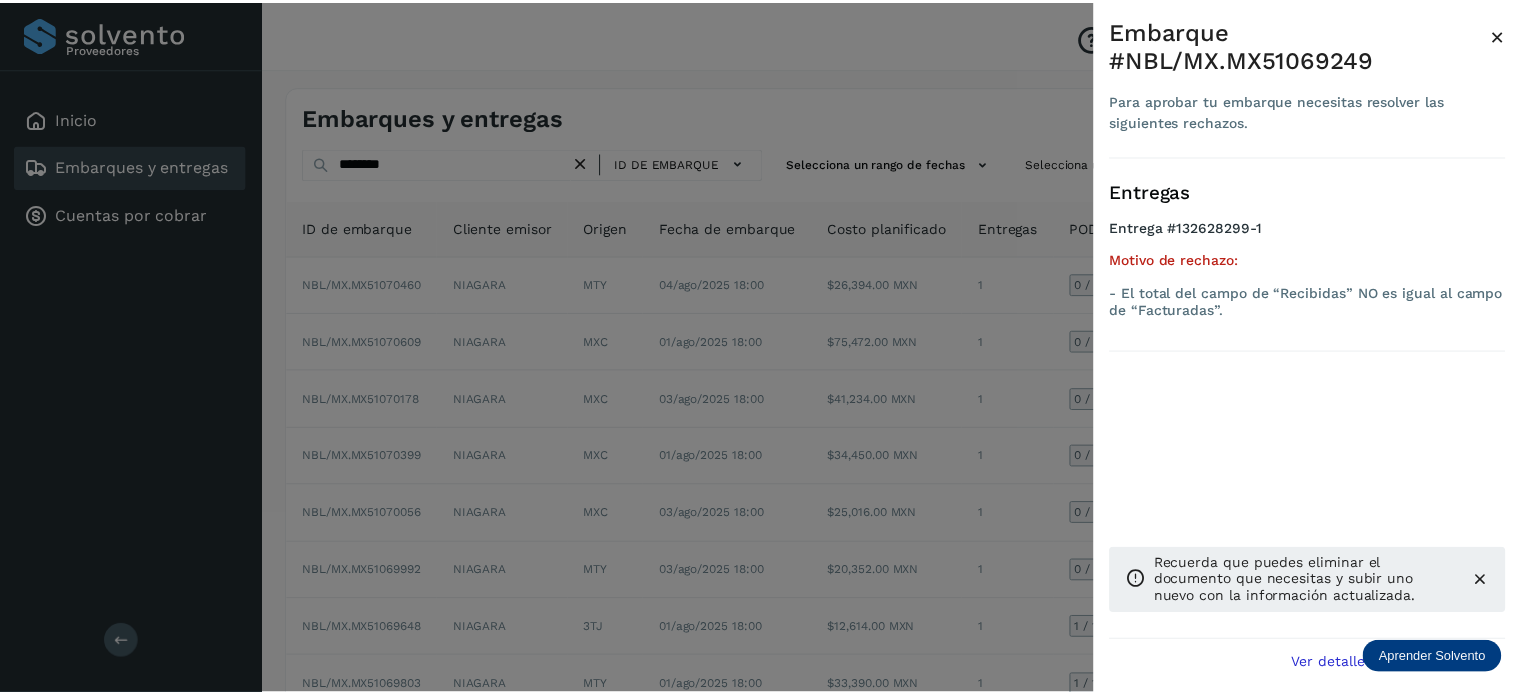 scroll, scrollTop: 0, scrollLeft: 0, axis: both 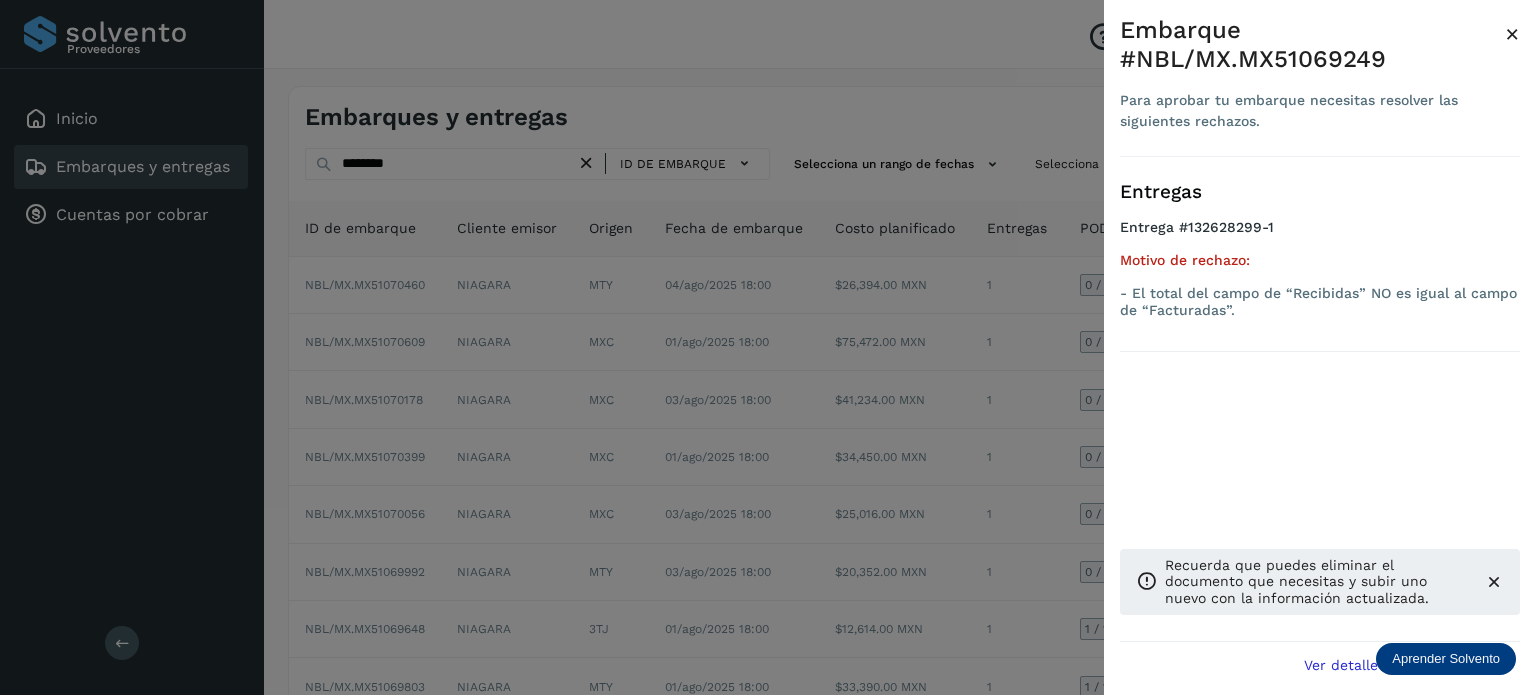 drag, startPoint x: 420, startPoint y: 211, endPoint x: 279, endPoint y: 159, distance: 150.28307 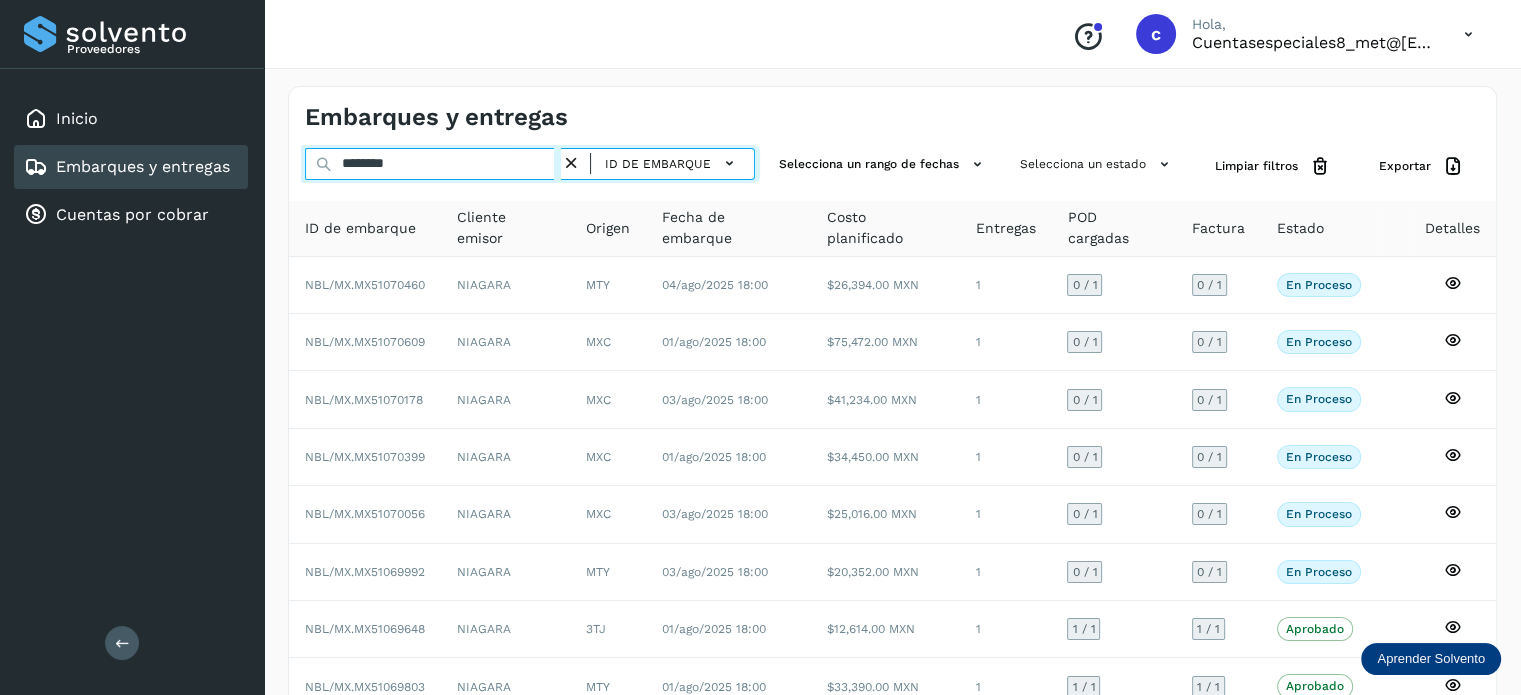 drag, startPoint x: 272, startPoint y: 163, endPoint x: 228, endPoint y: 159, distance: 44.181442 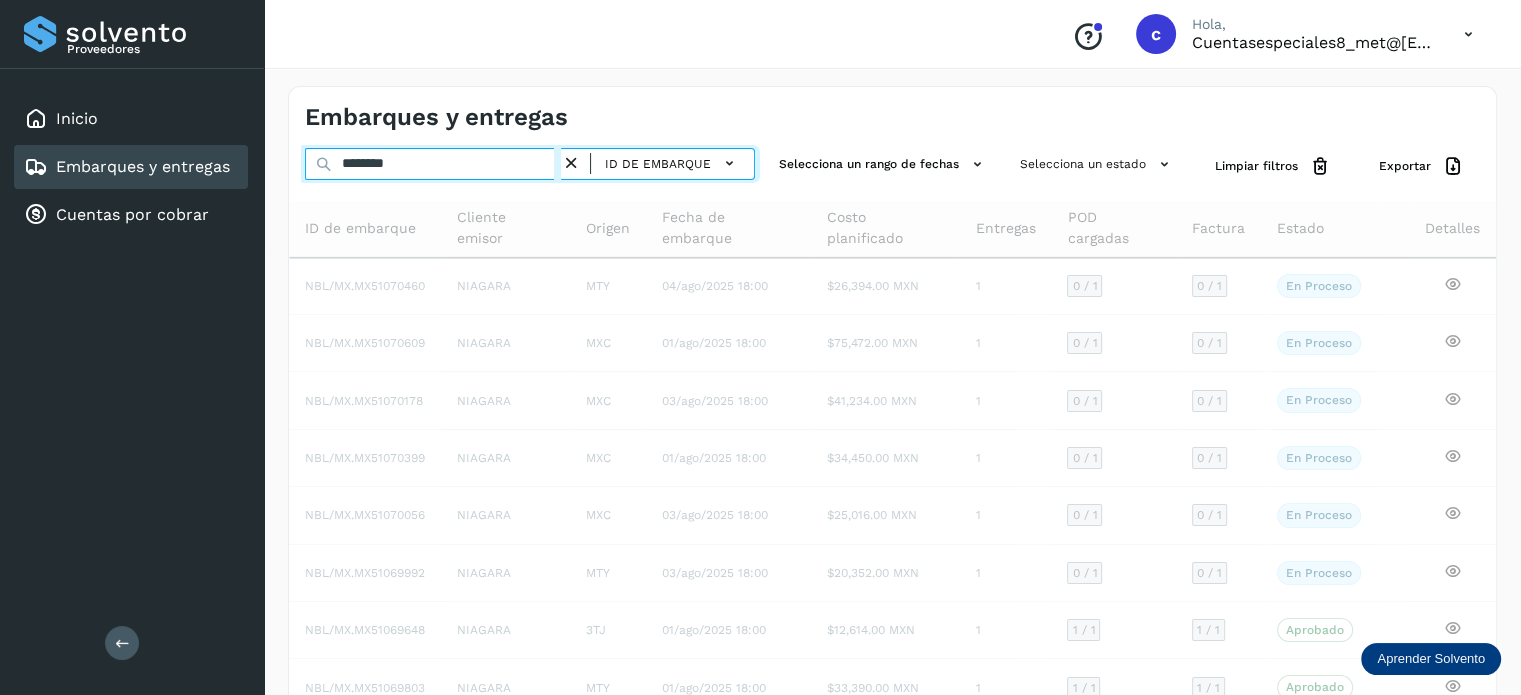 type on "********" 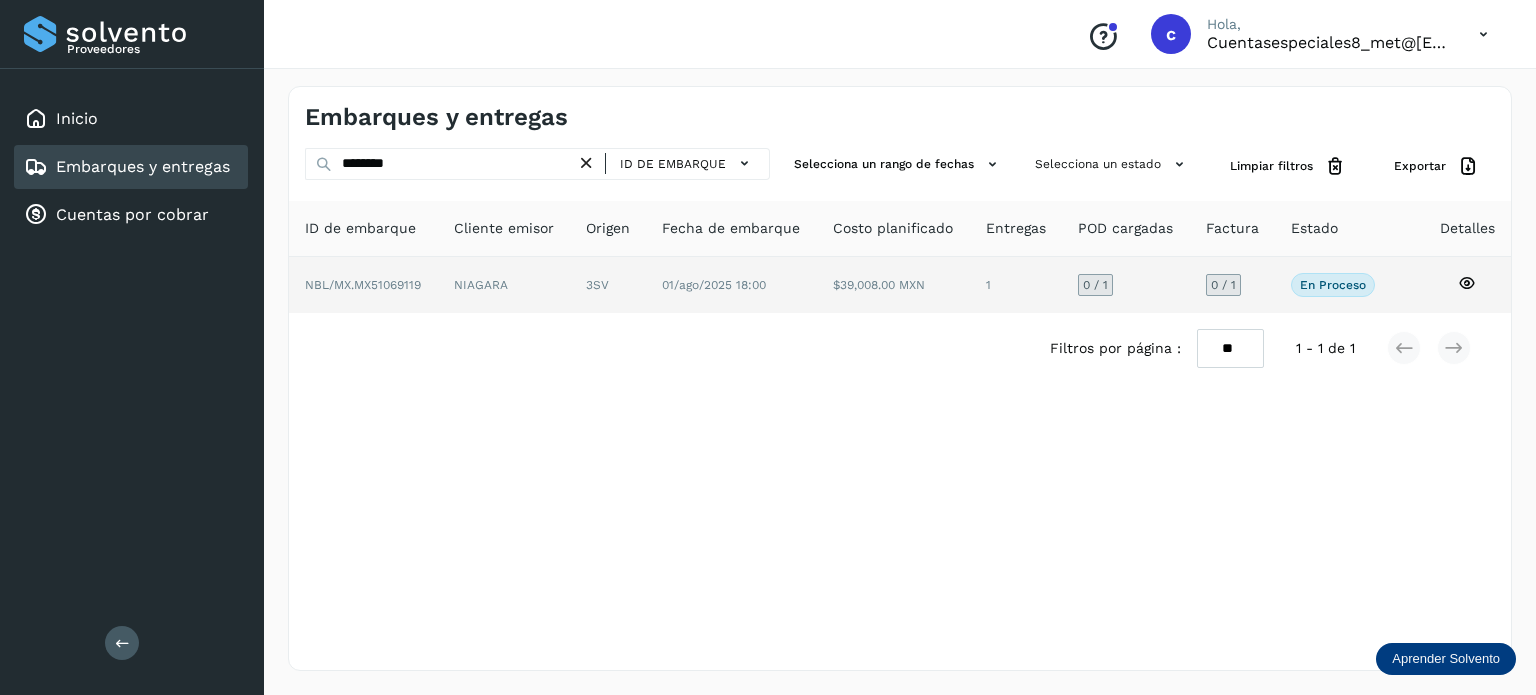 click 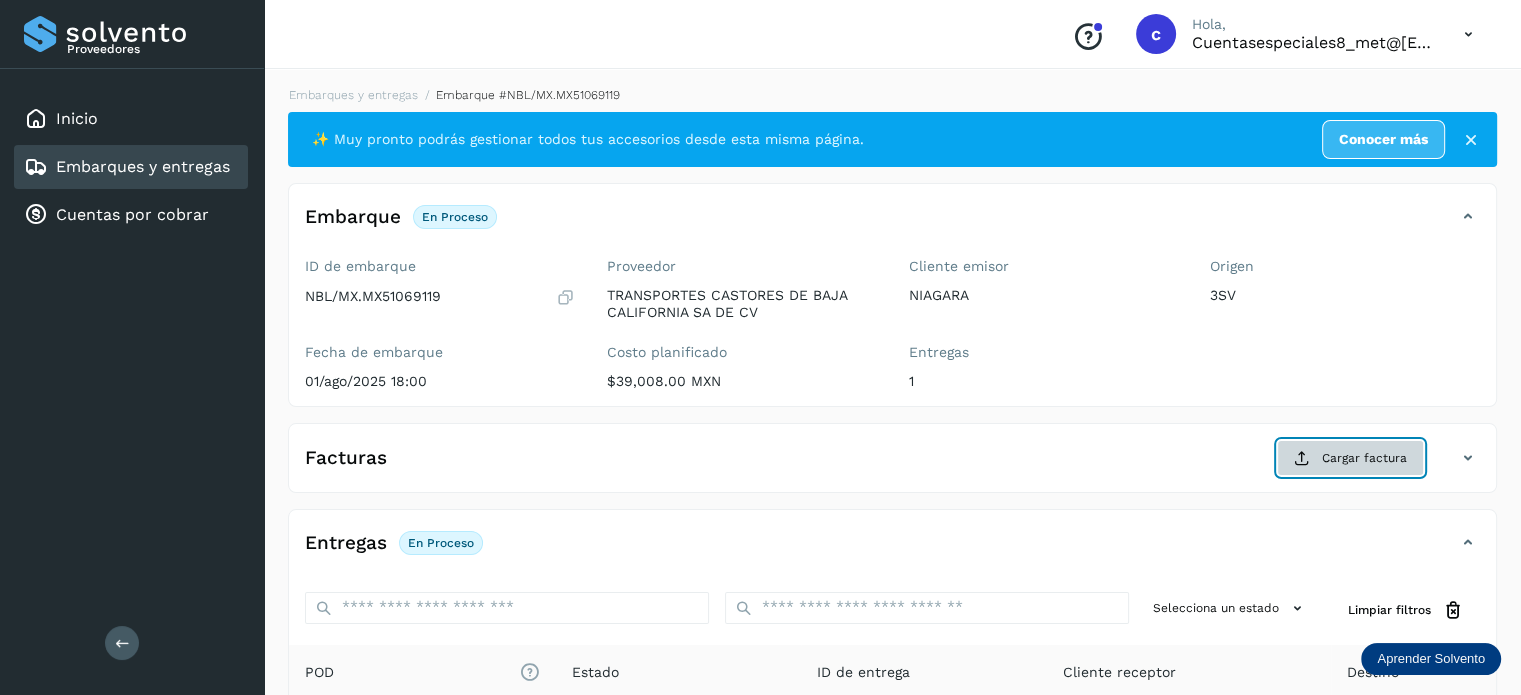click on "Cargar factura" 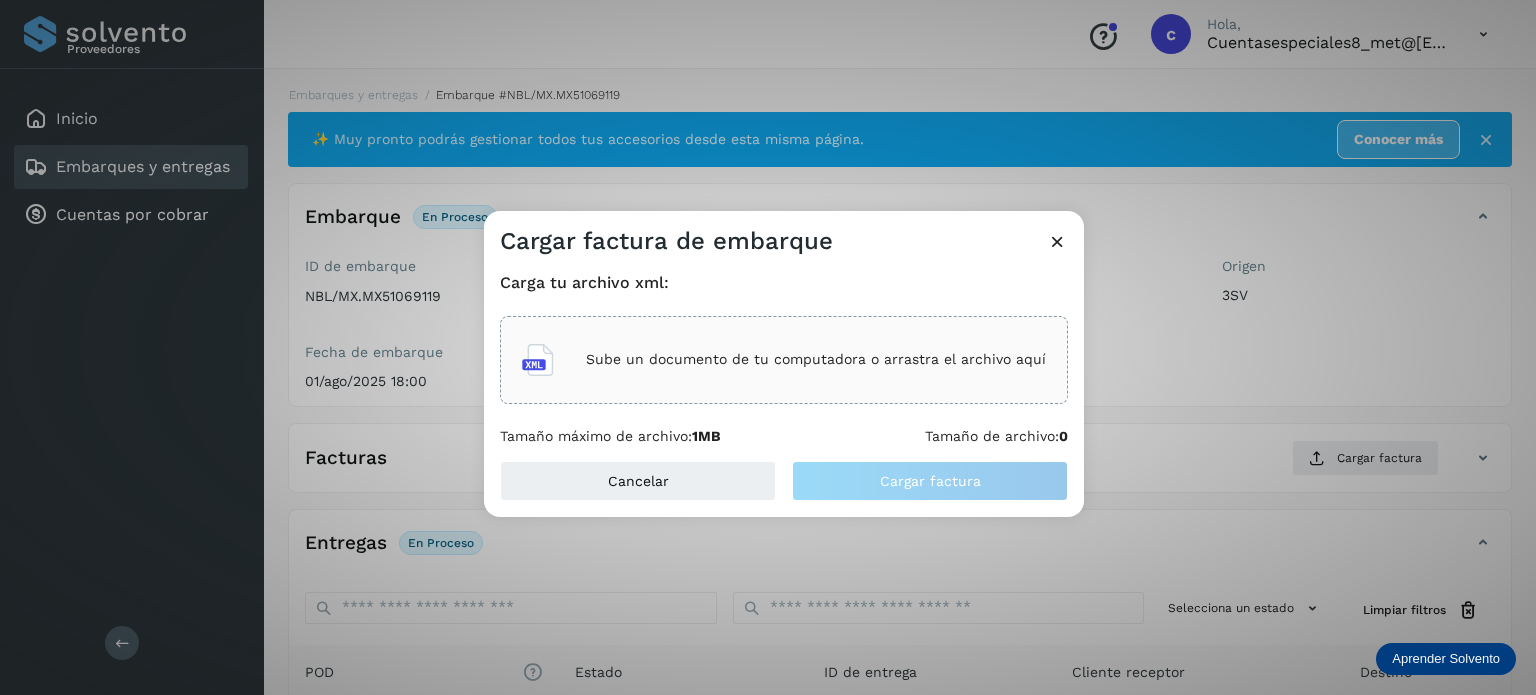 click on "Sube un documento de tu computadora o arrastra el archivo aquí" at bounding box center (816, 359) 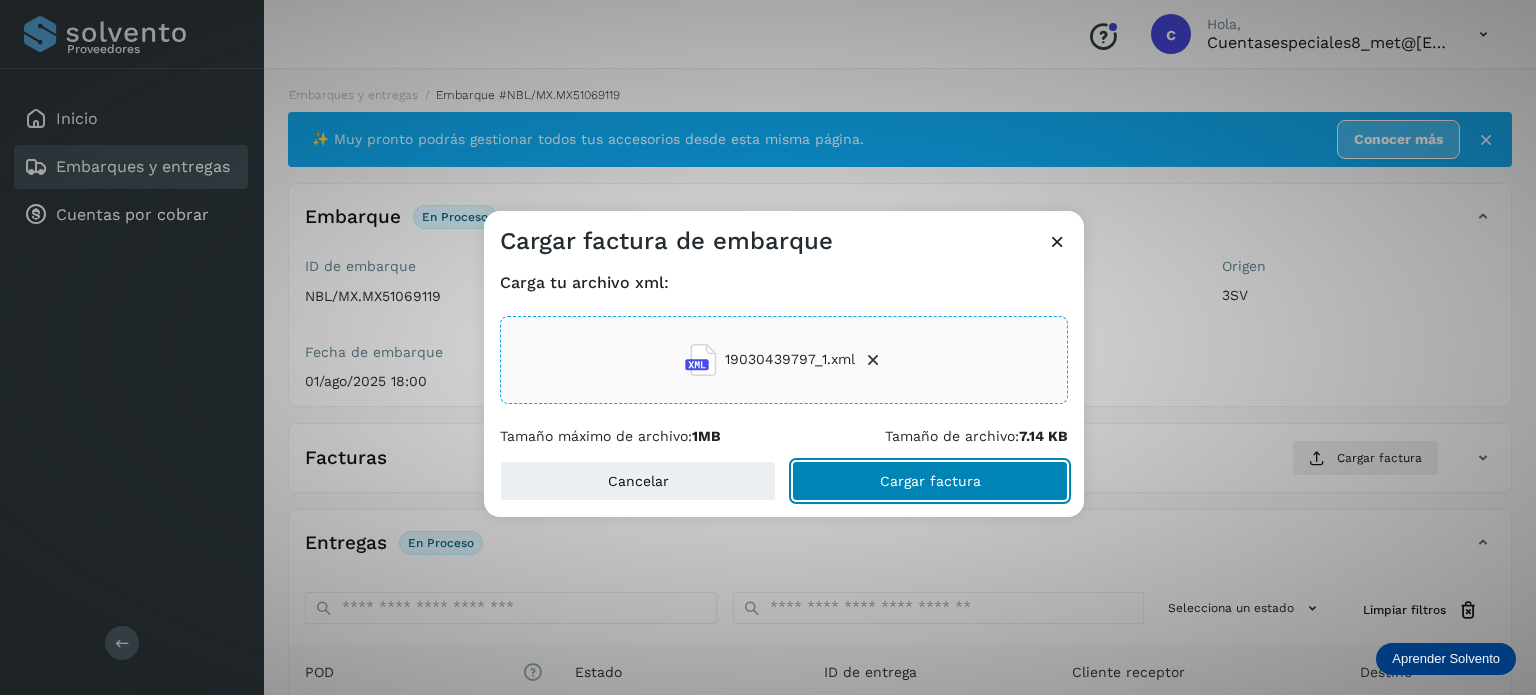 click on "Cargar factura" 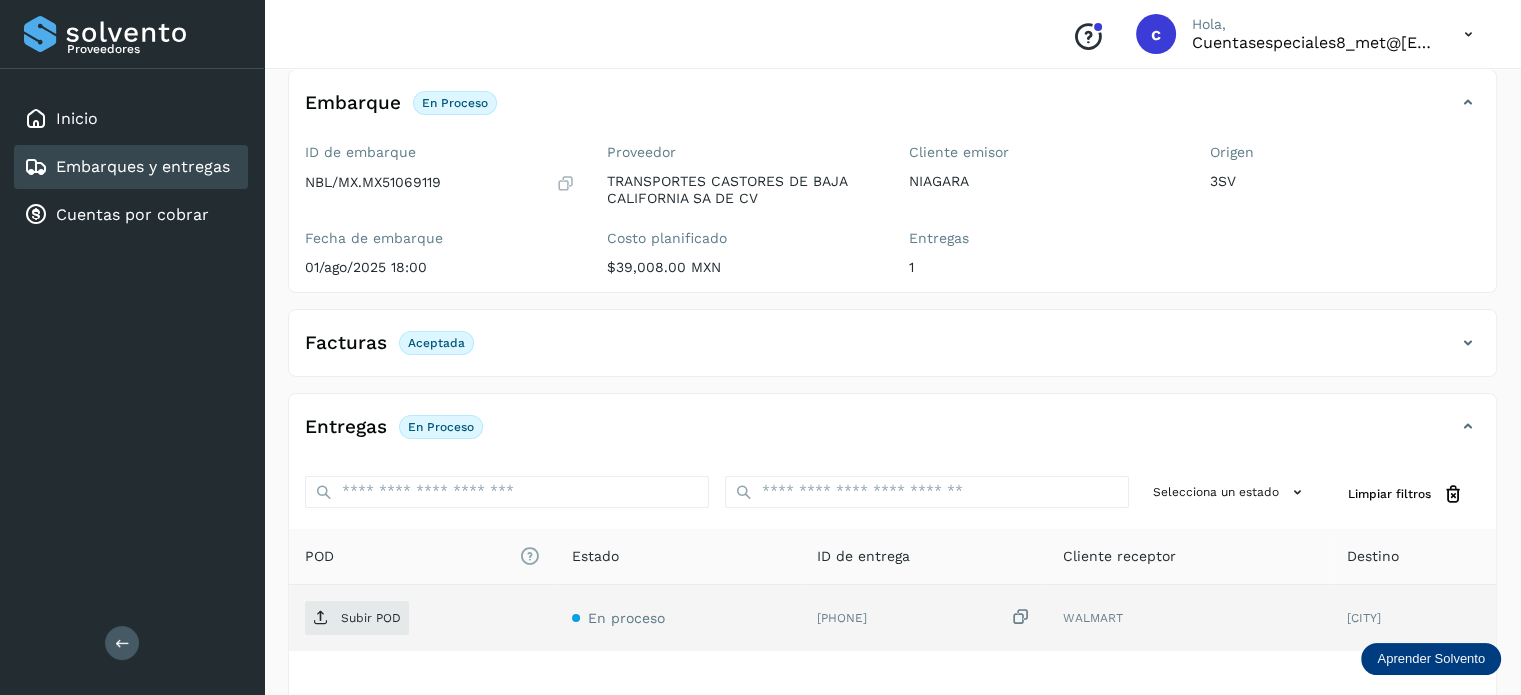 scroll, scrollTop: 200, scrollLeft: 0, axis: vertical 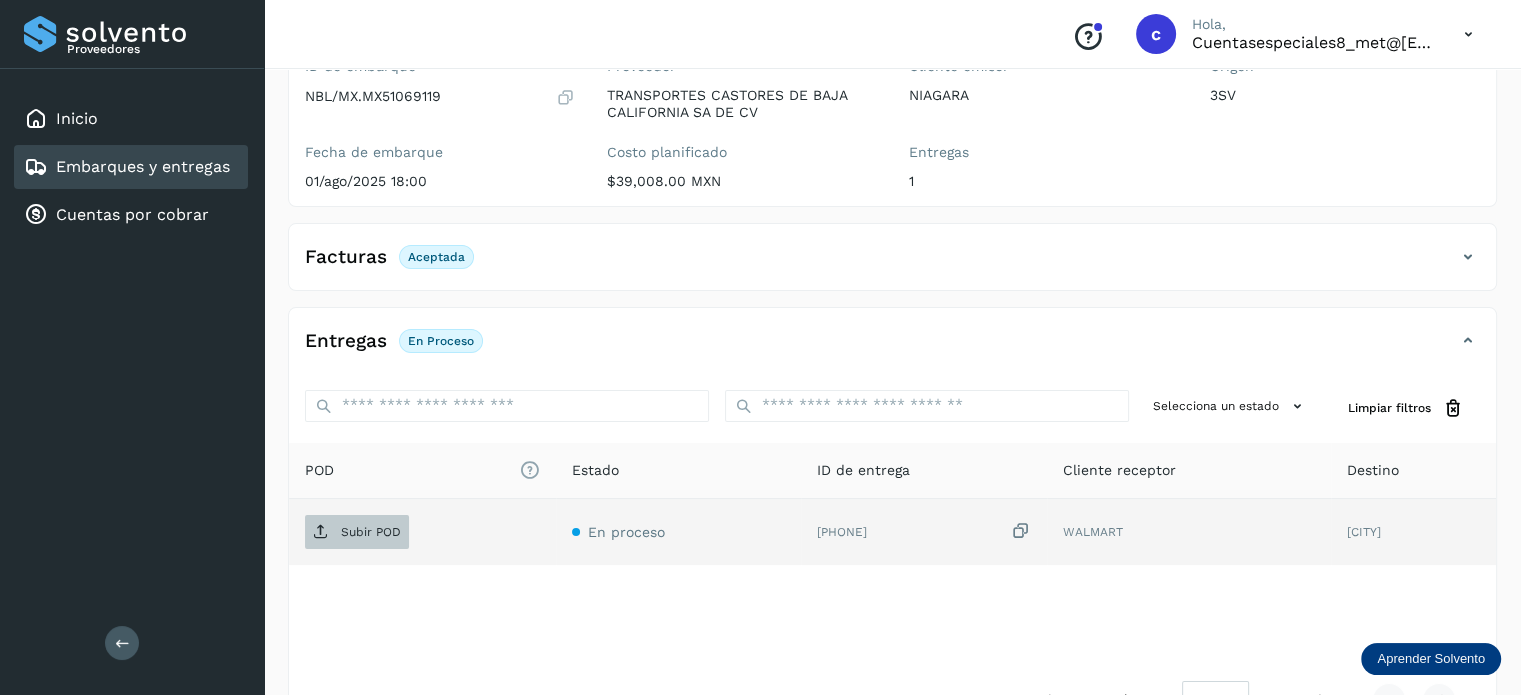 click on "Subir POD" at bounding box center (371, 532) 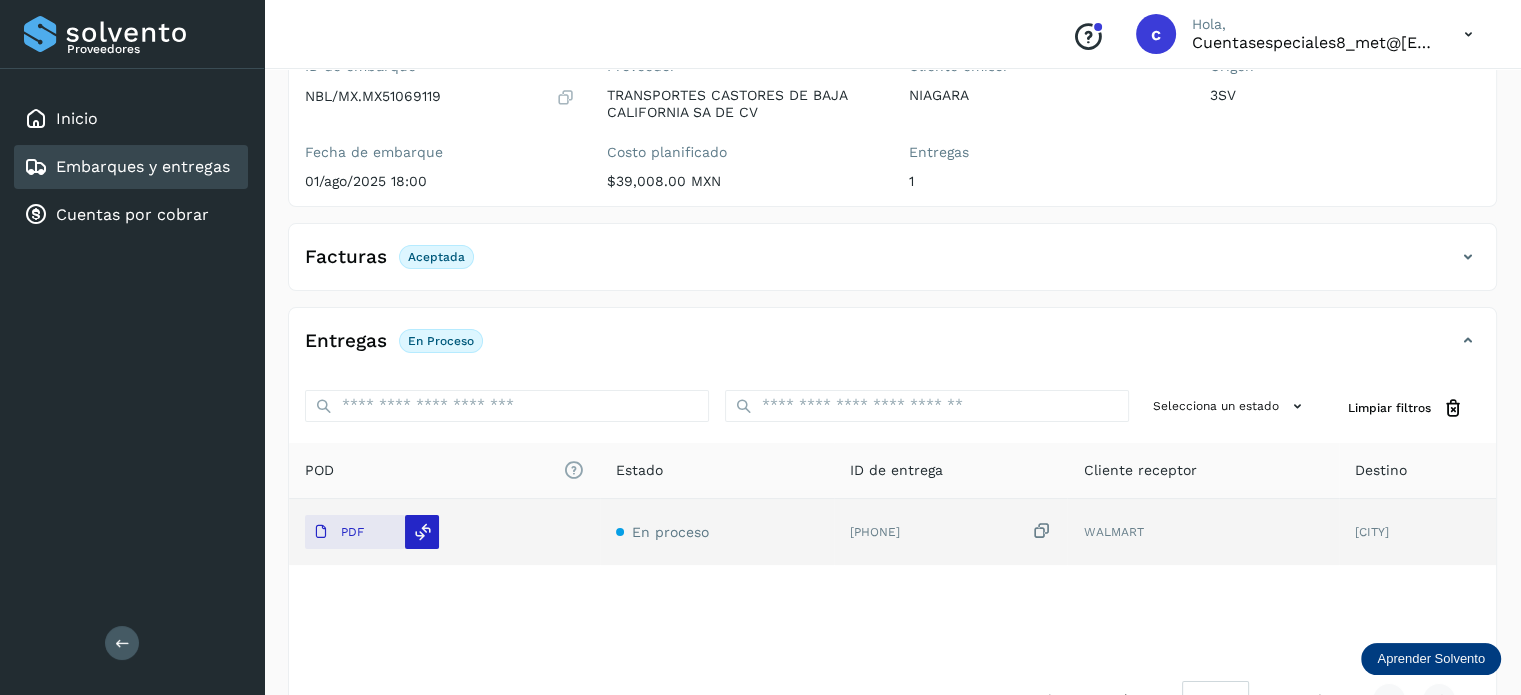 click at bounding box center [423, 532] 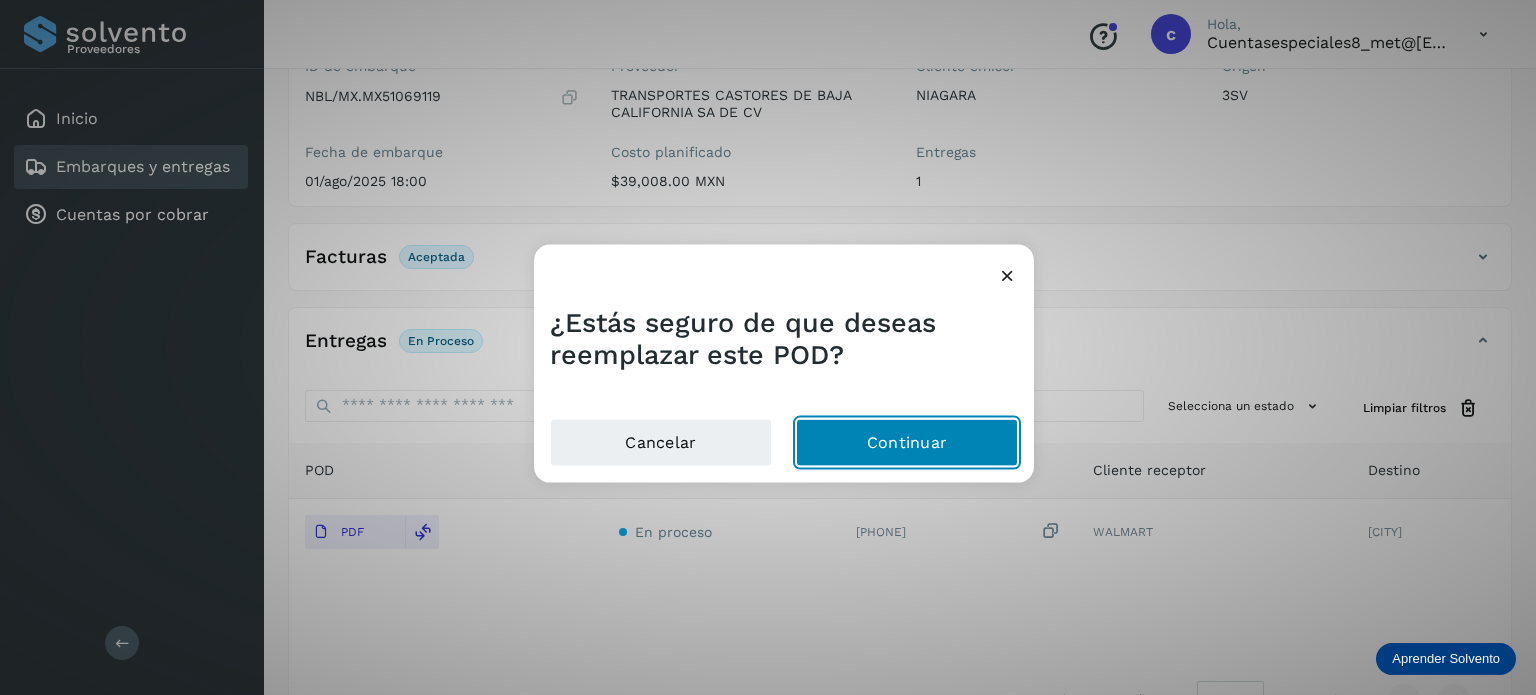click on "Continuar" 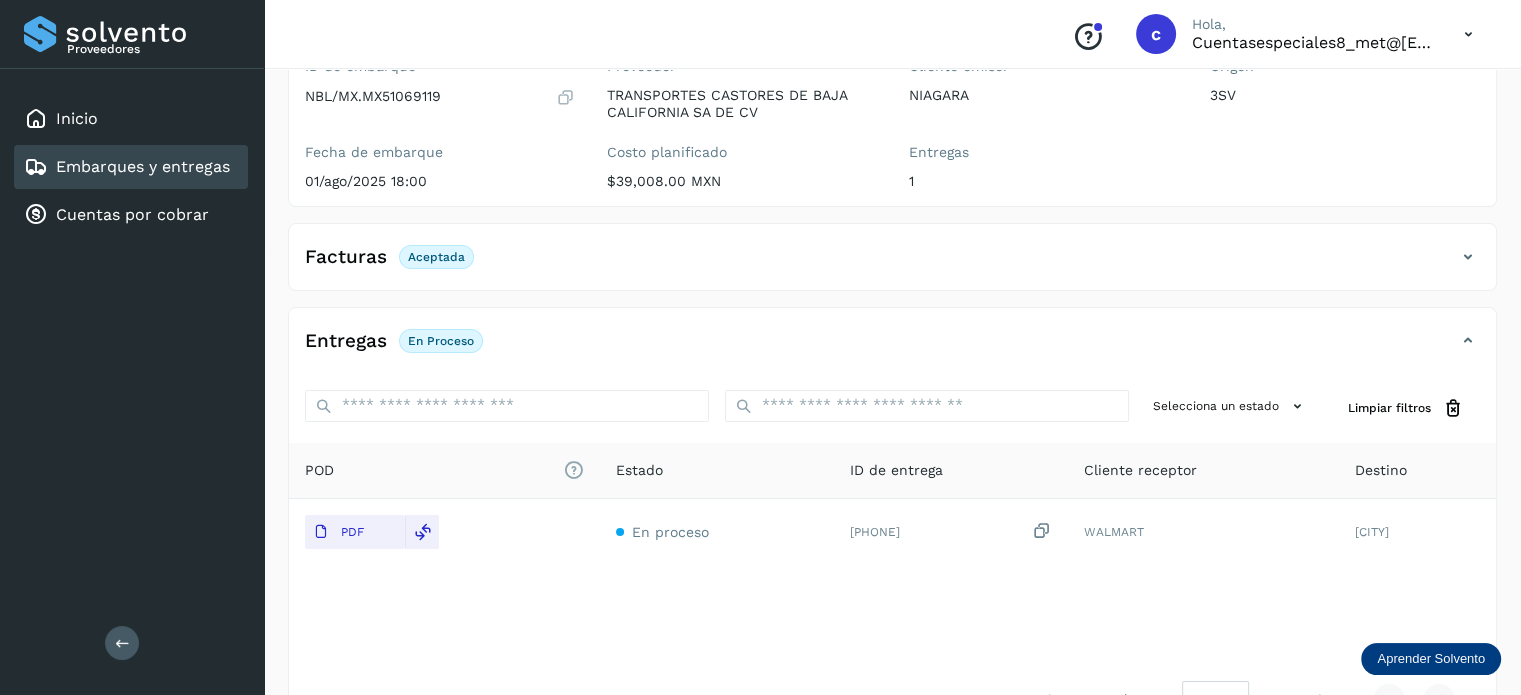 click on "Embarques y entregas" at bounding box center (143, 166) 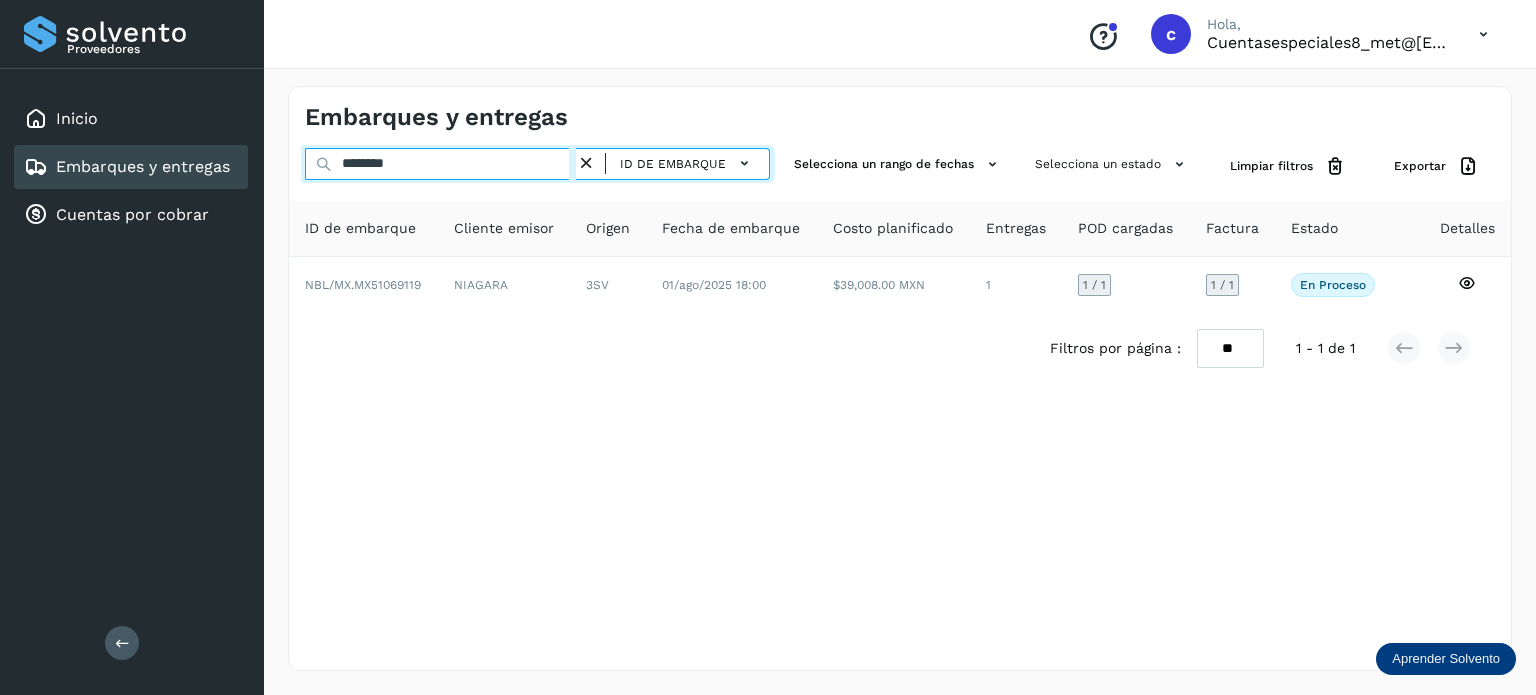 drag, startPoint x: 414, startPoint y: 173, endPoint x: 272, endPoint y: 153, distance: 143.40154 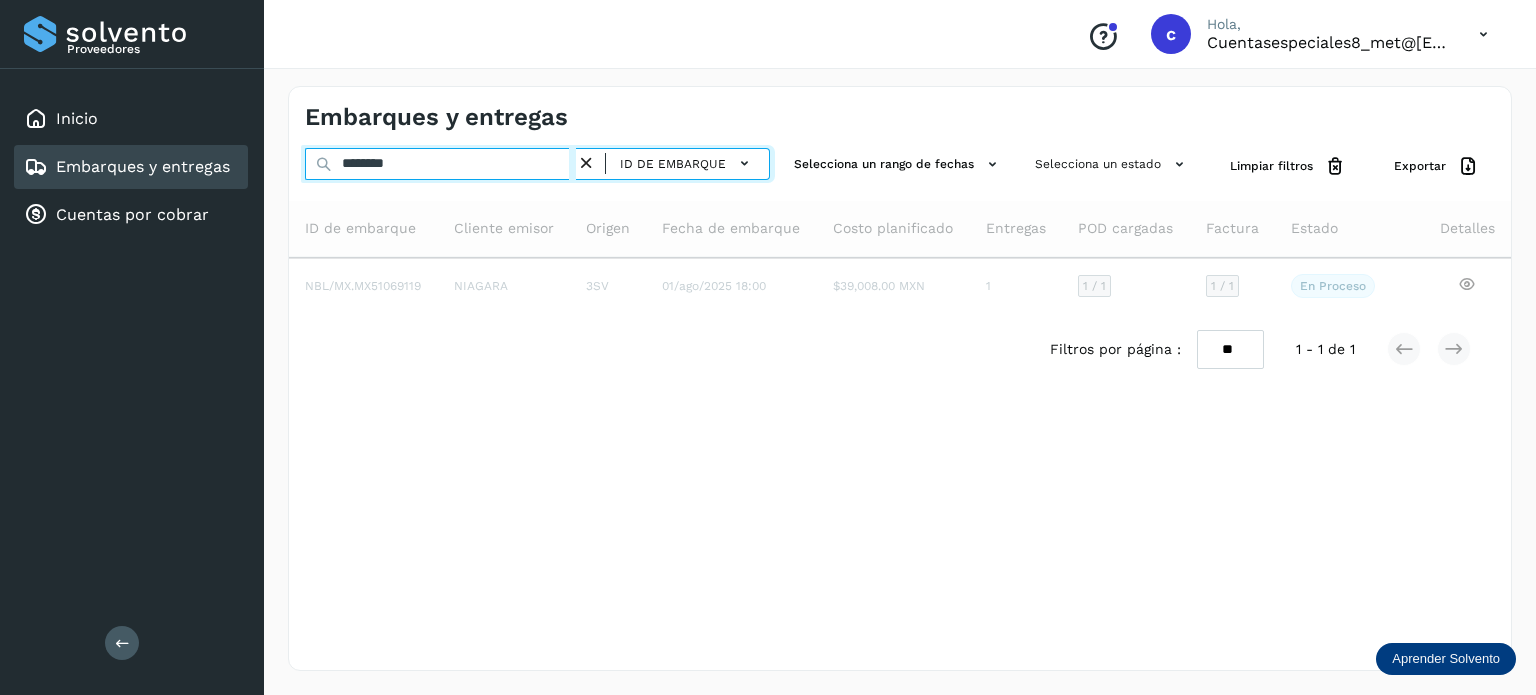 type on "********" 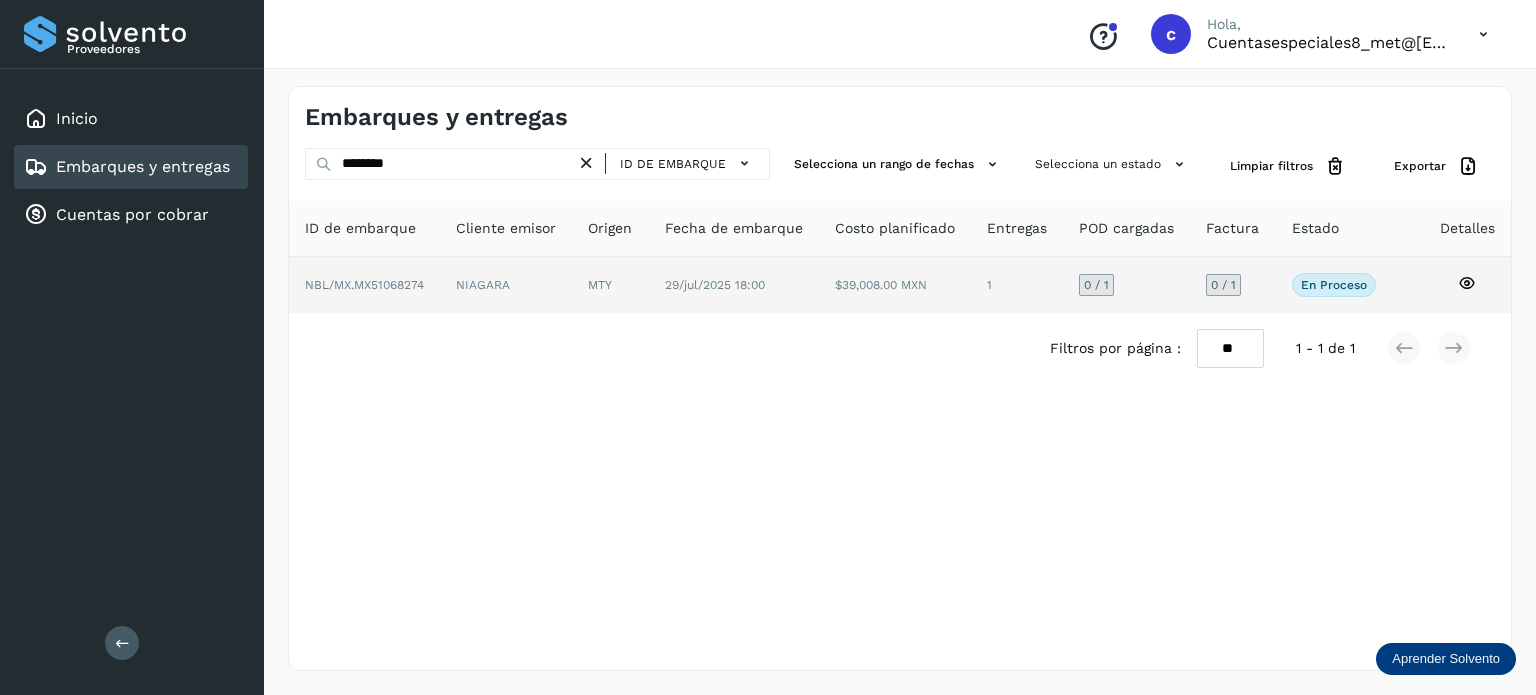 click 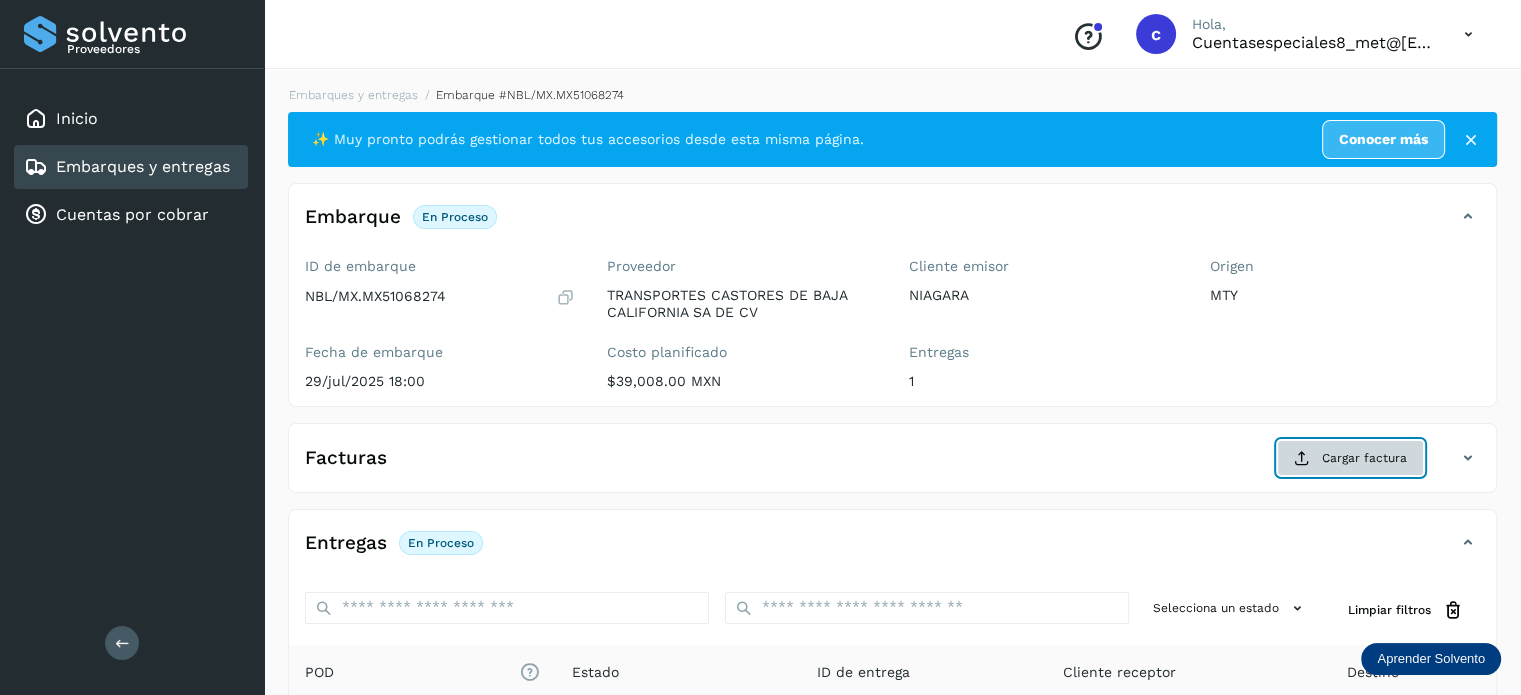 click on "Cargar factura" 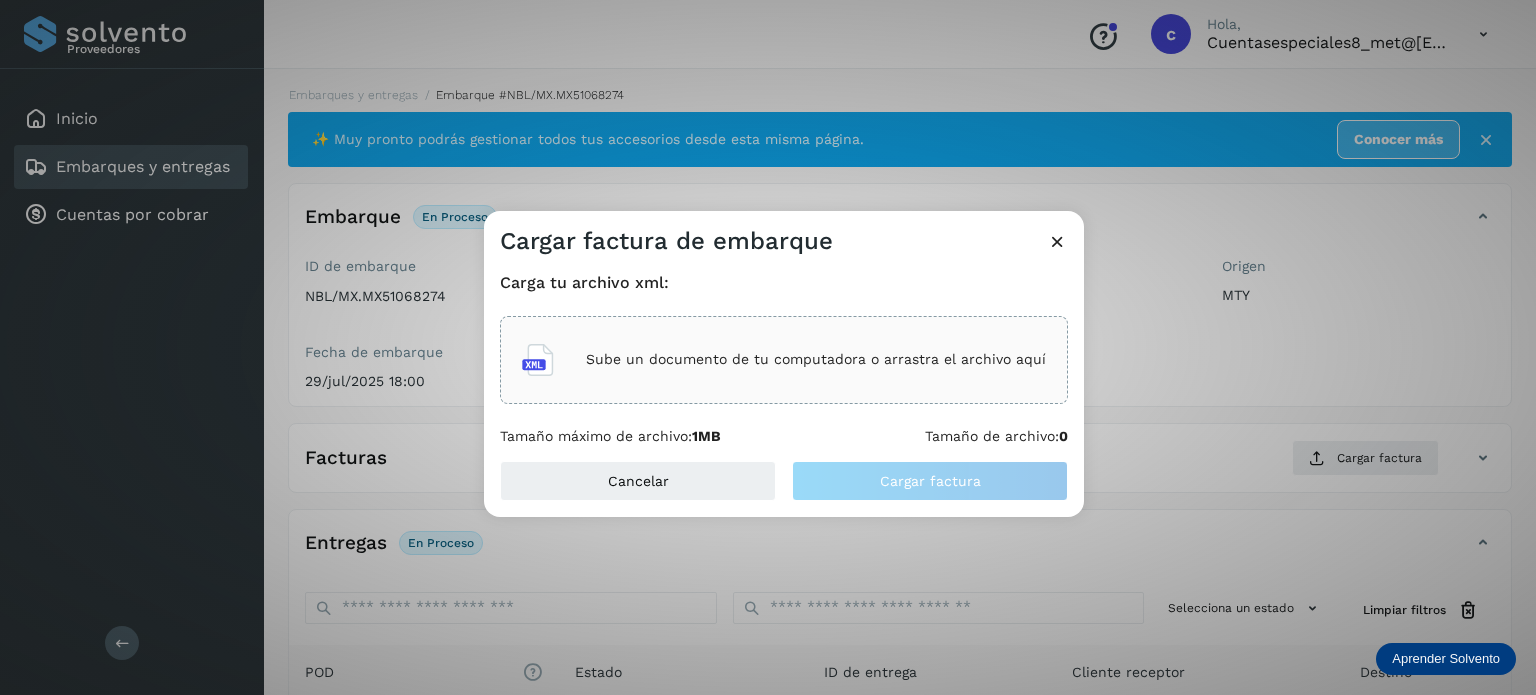 click on "Sube un documento de tu computadora o arrastra el archivo aquí" at bounding box center (816, 359) 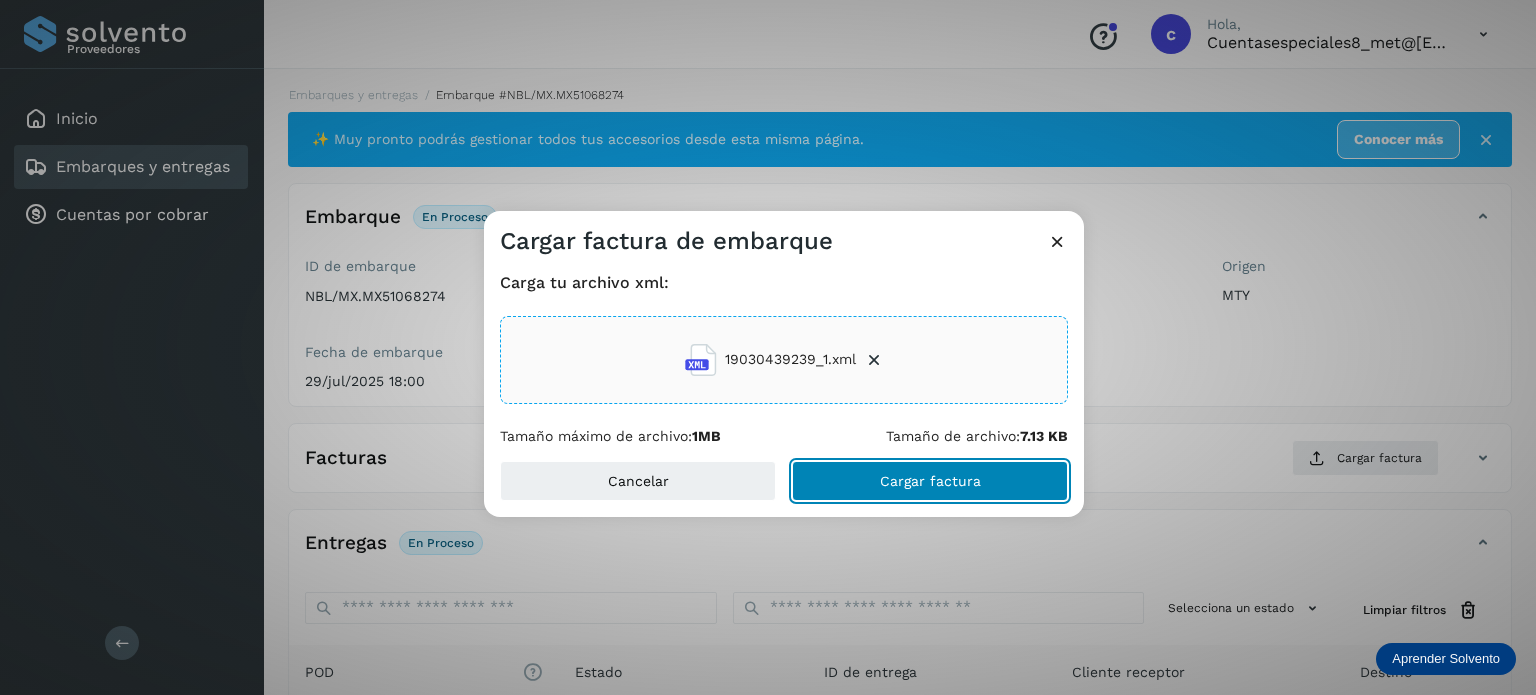 click on "Cargar factura" 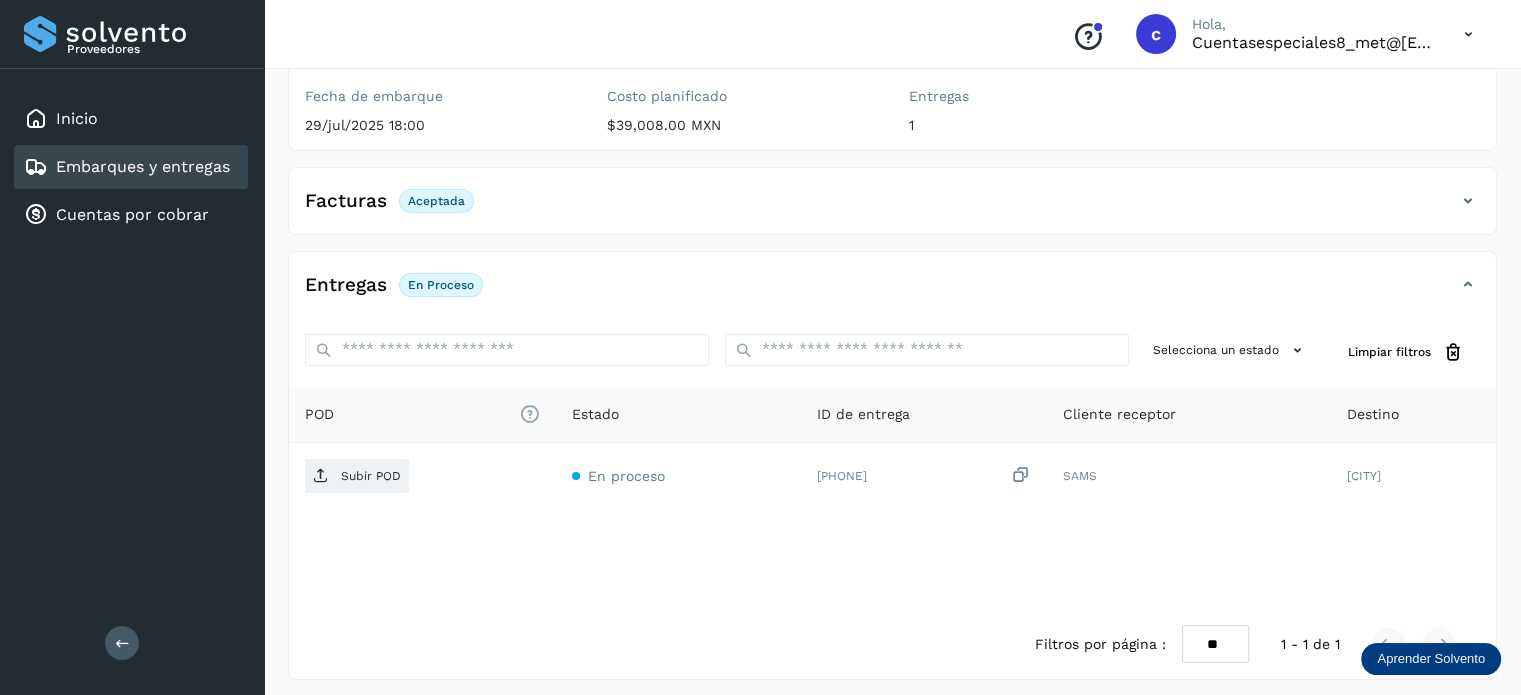 scroll, scrollTop: 264, scrollLeft: 0, axis: vertical 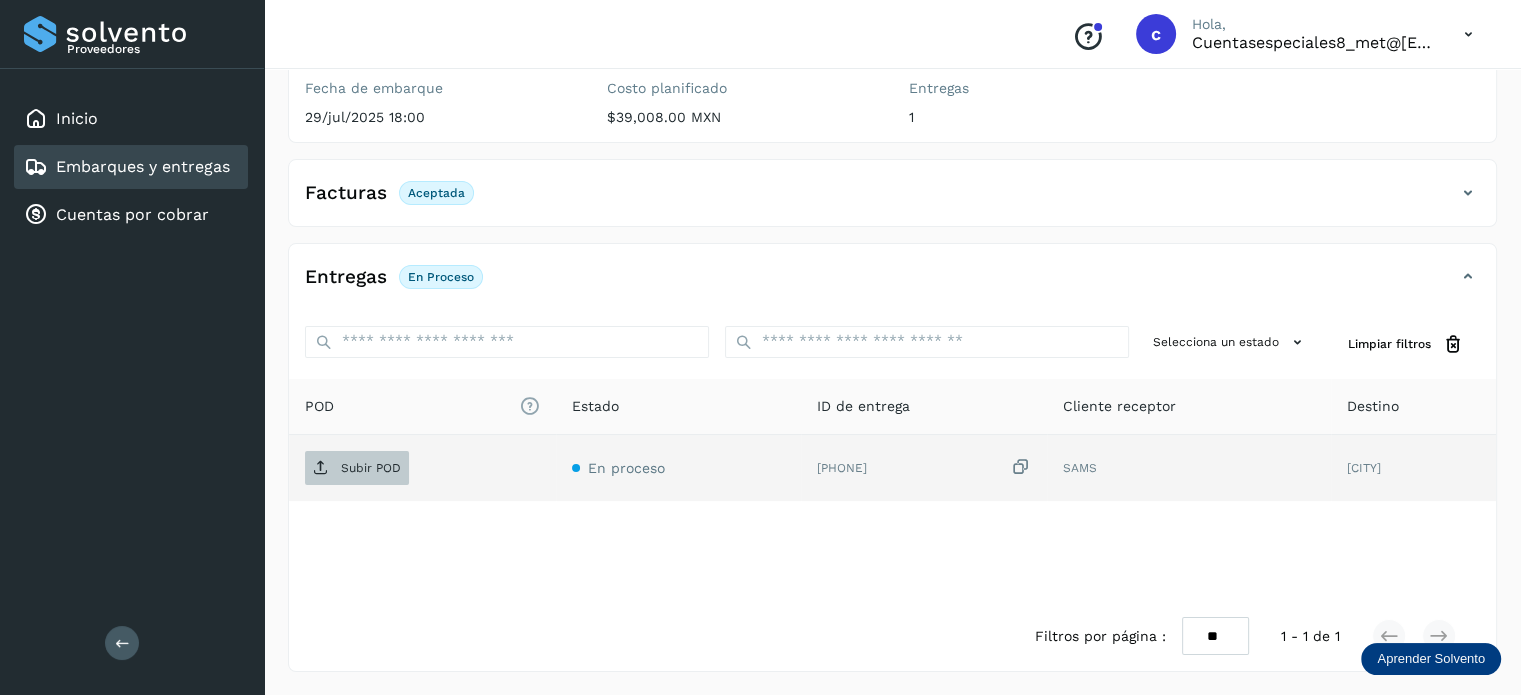 click on "Subir POD" at bounding box center [371, 468] 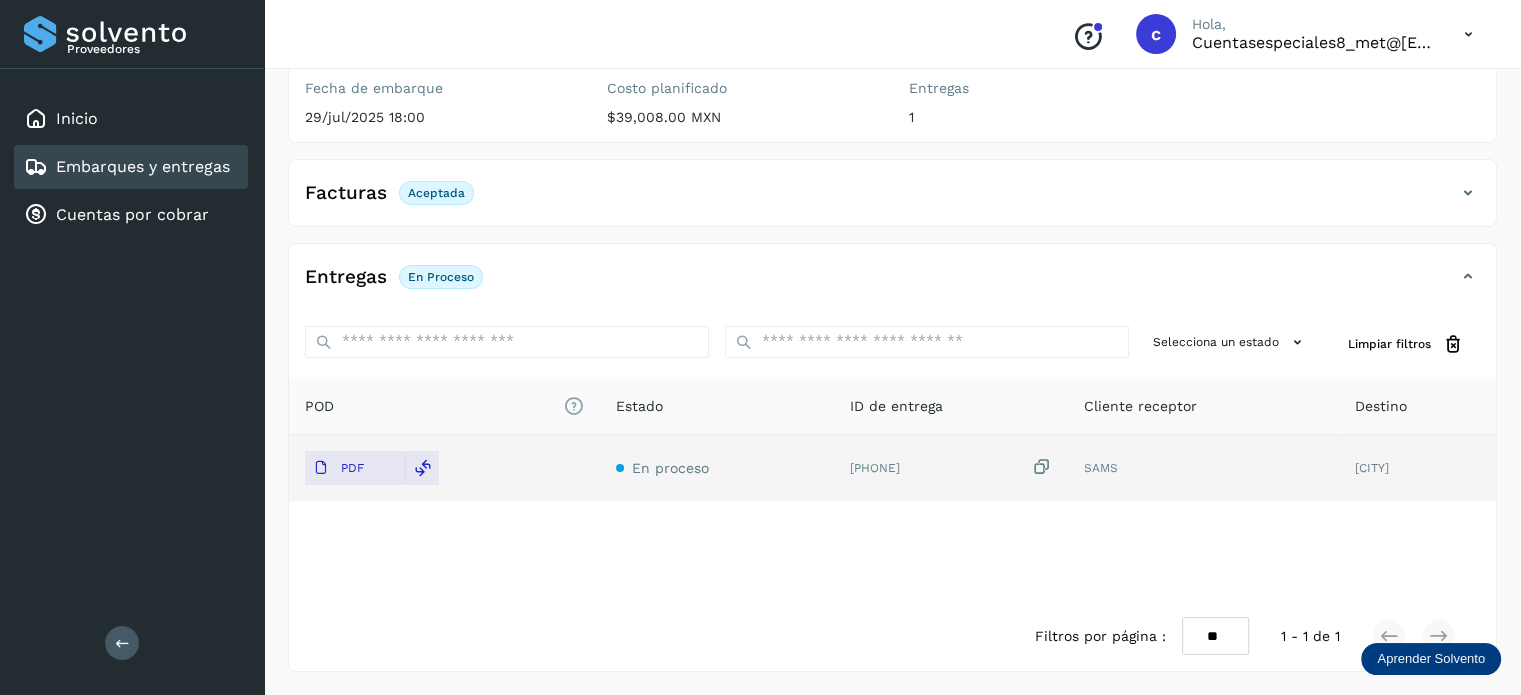 click on "Embarques y entregas" at bounding box center [143, 166] 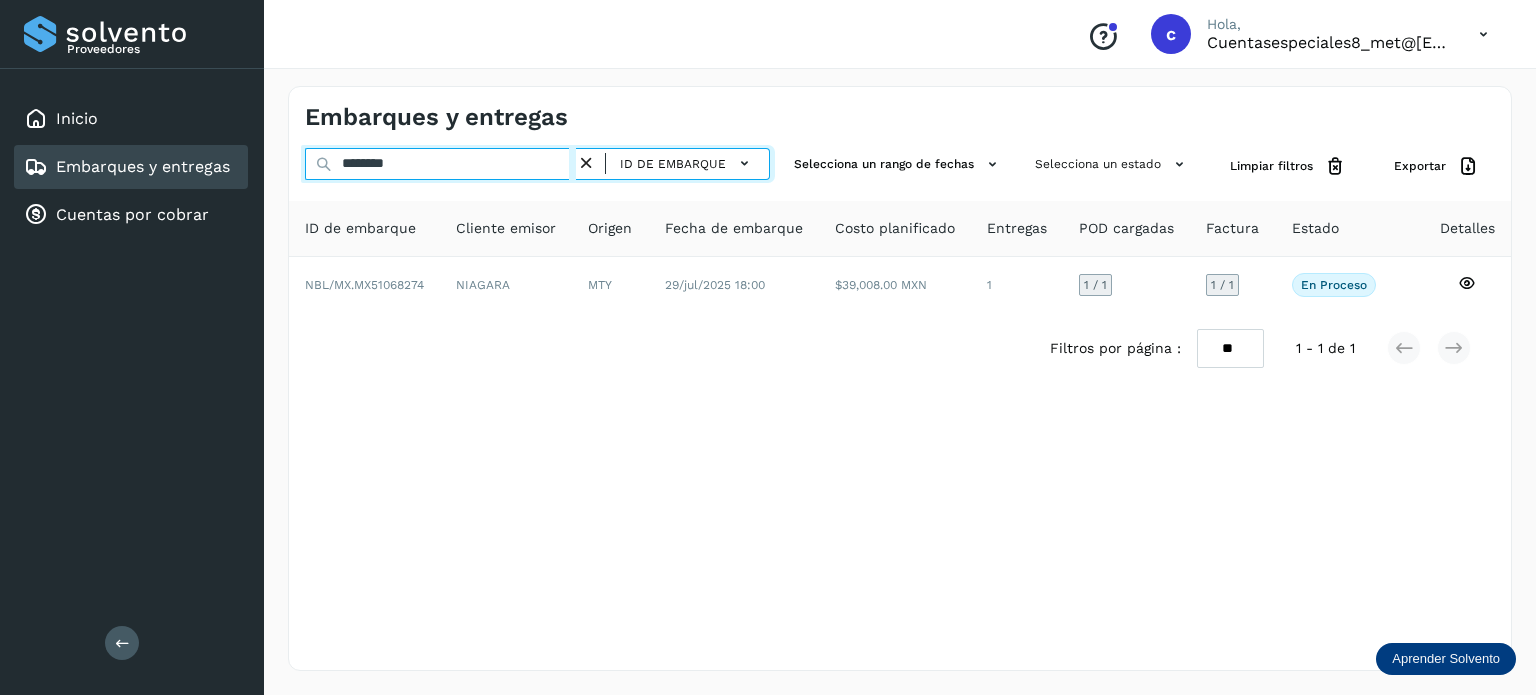 drag, startPoint x: 425, startPoint y: 173, endPoint x: 269, endPoint y: 171, distance: 156.01282 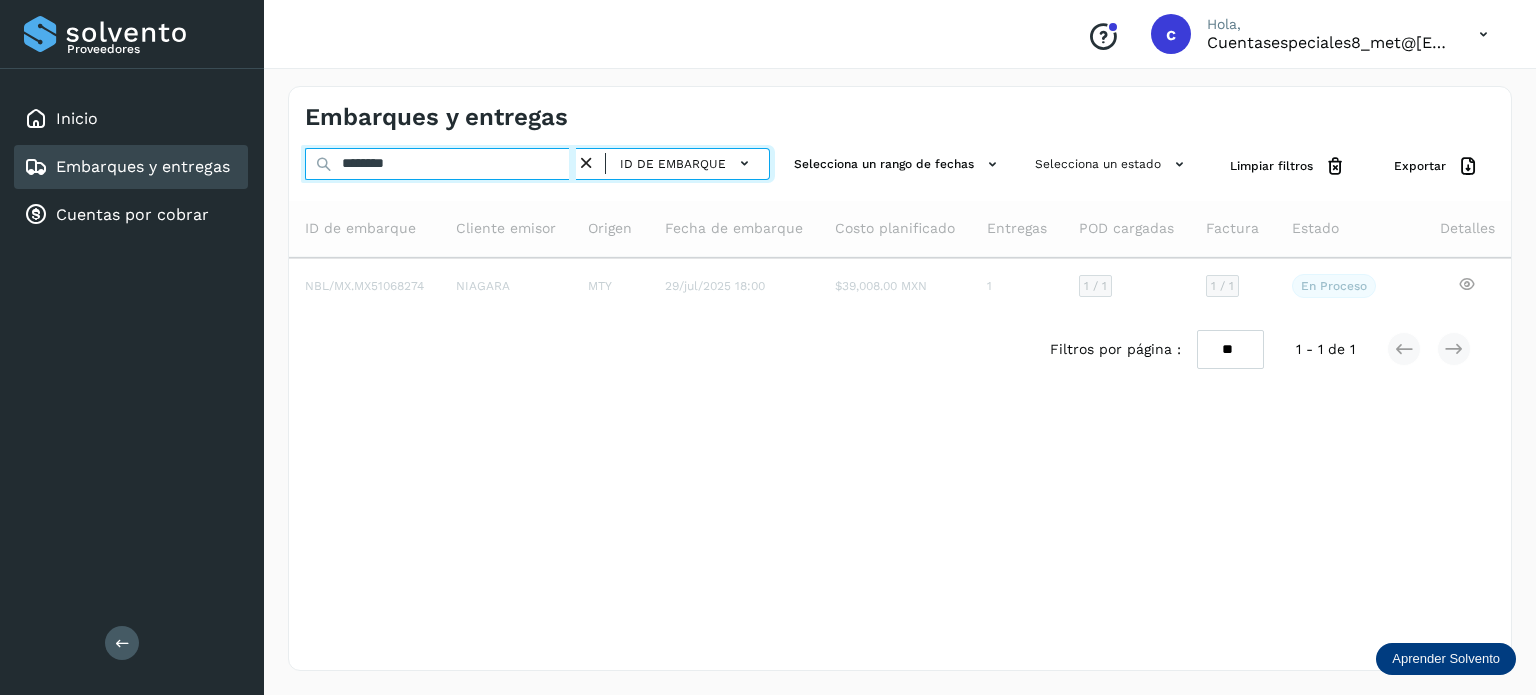 type on "********" 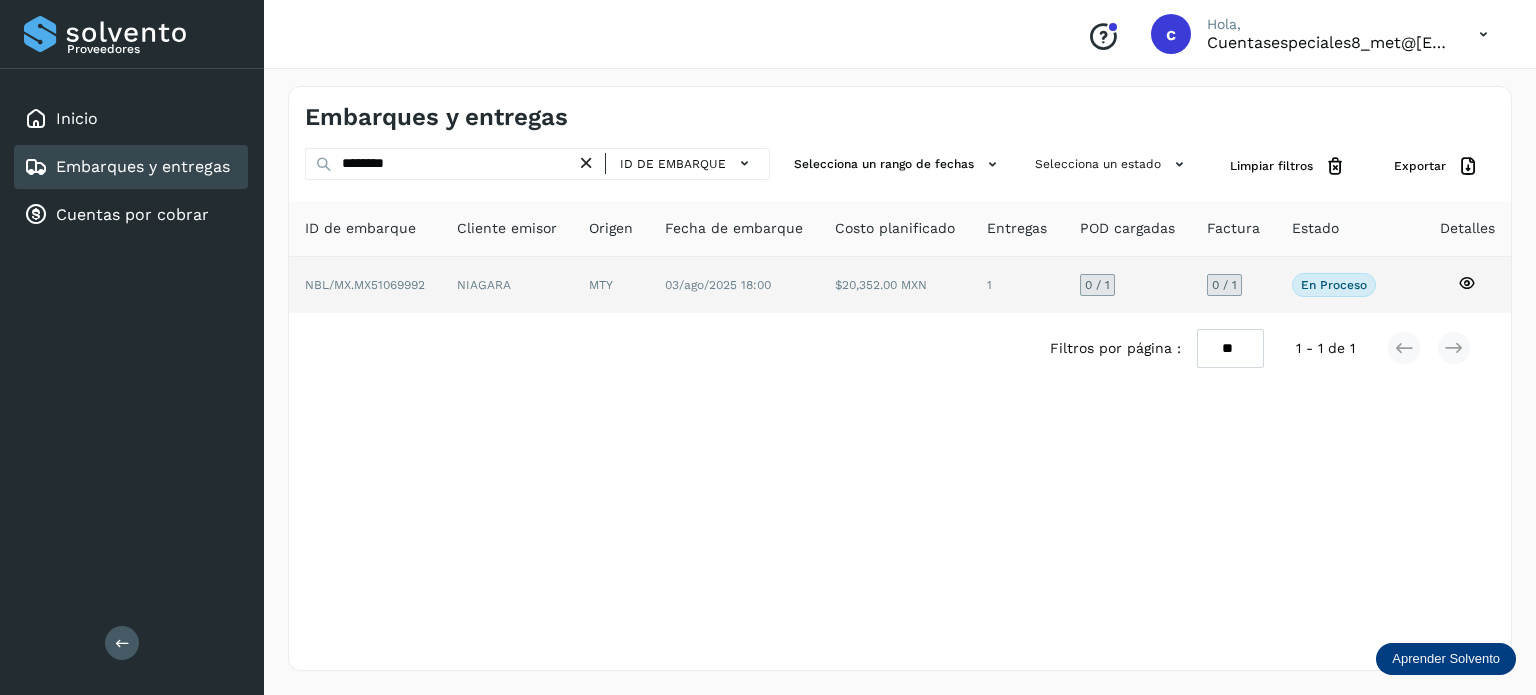 click 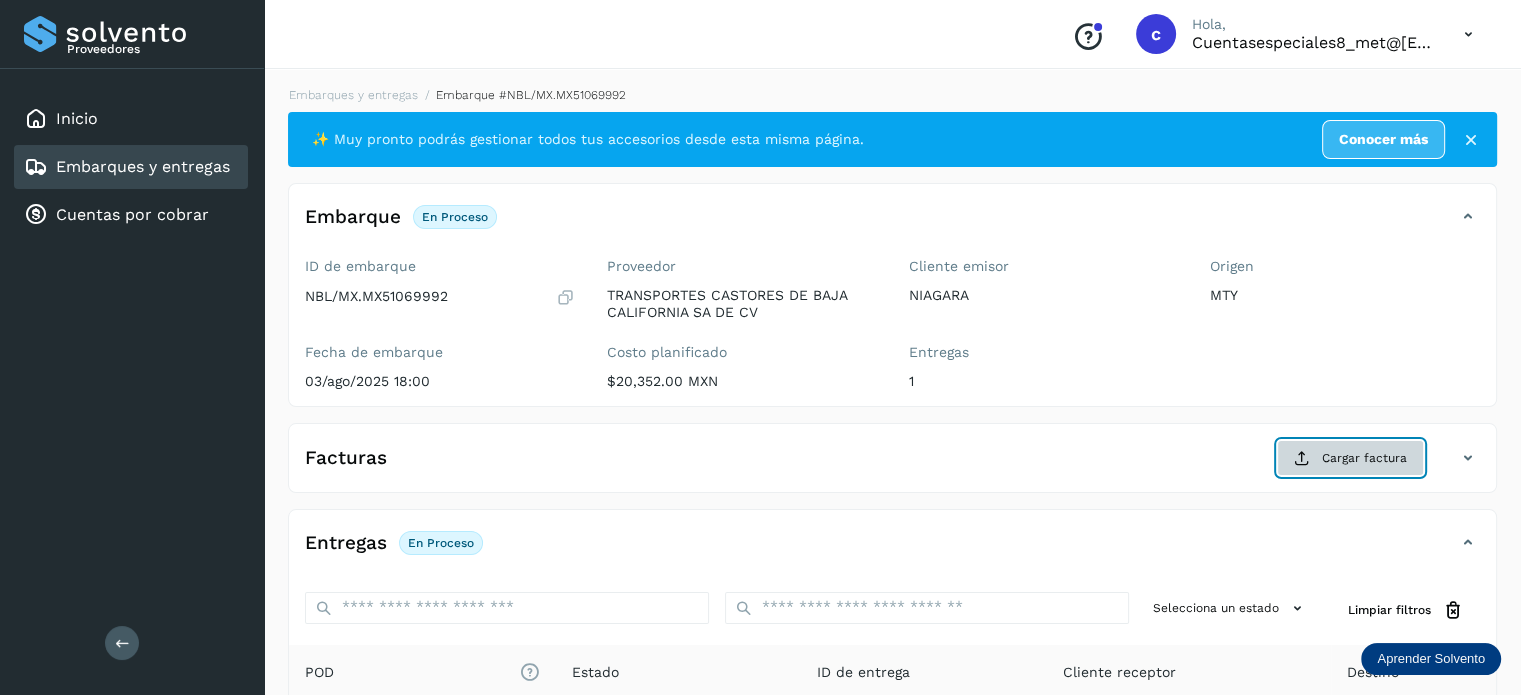 click on "Cargar factura" 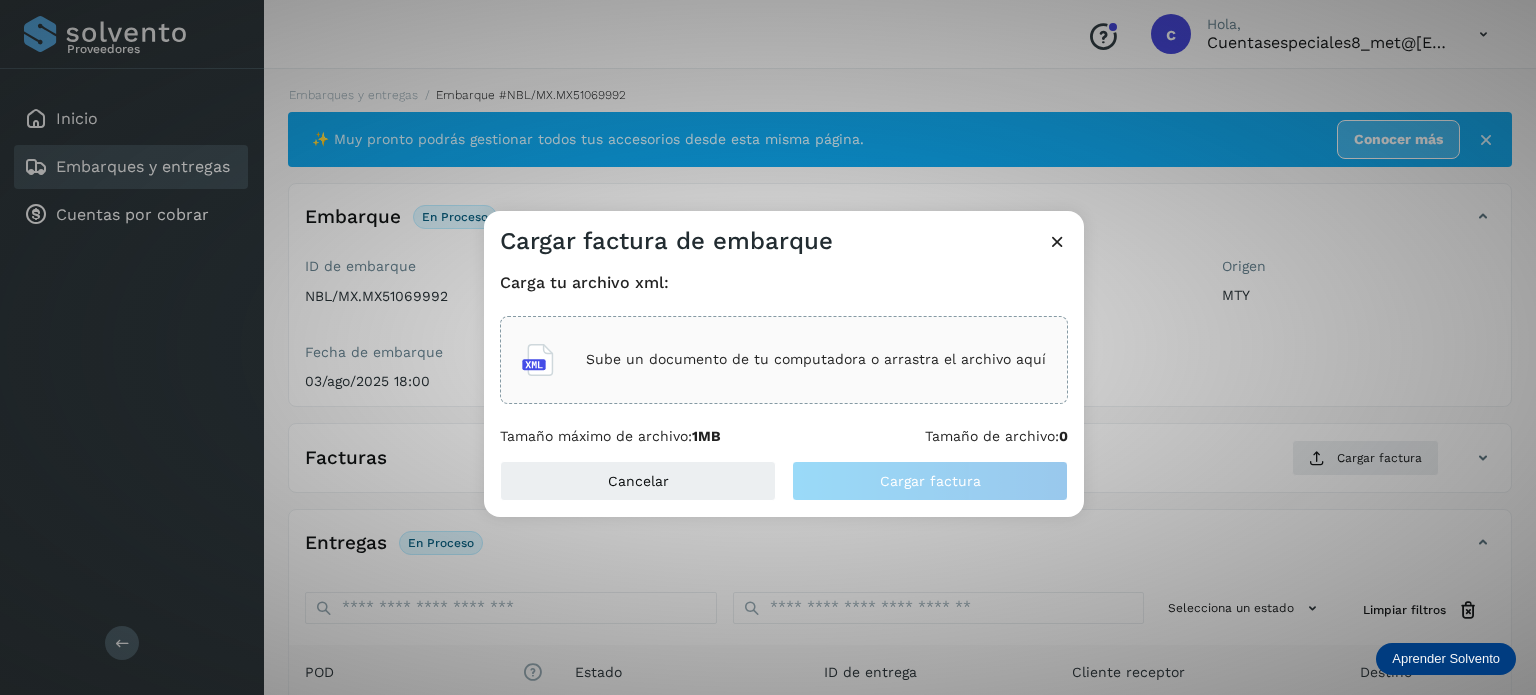 click on "Sube un documento de tu computadora o arrastra el archivo aquí" at bounding box center (816, 359) 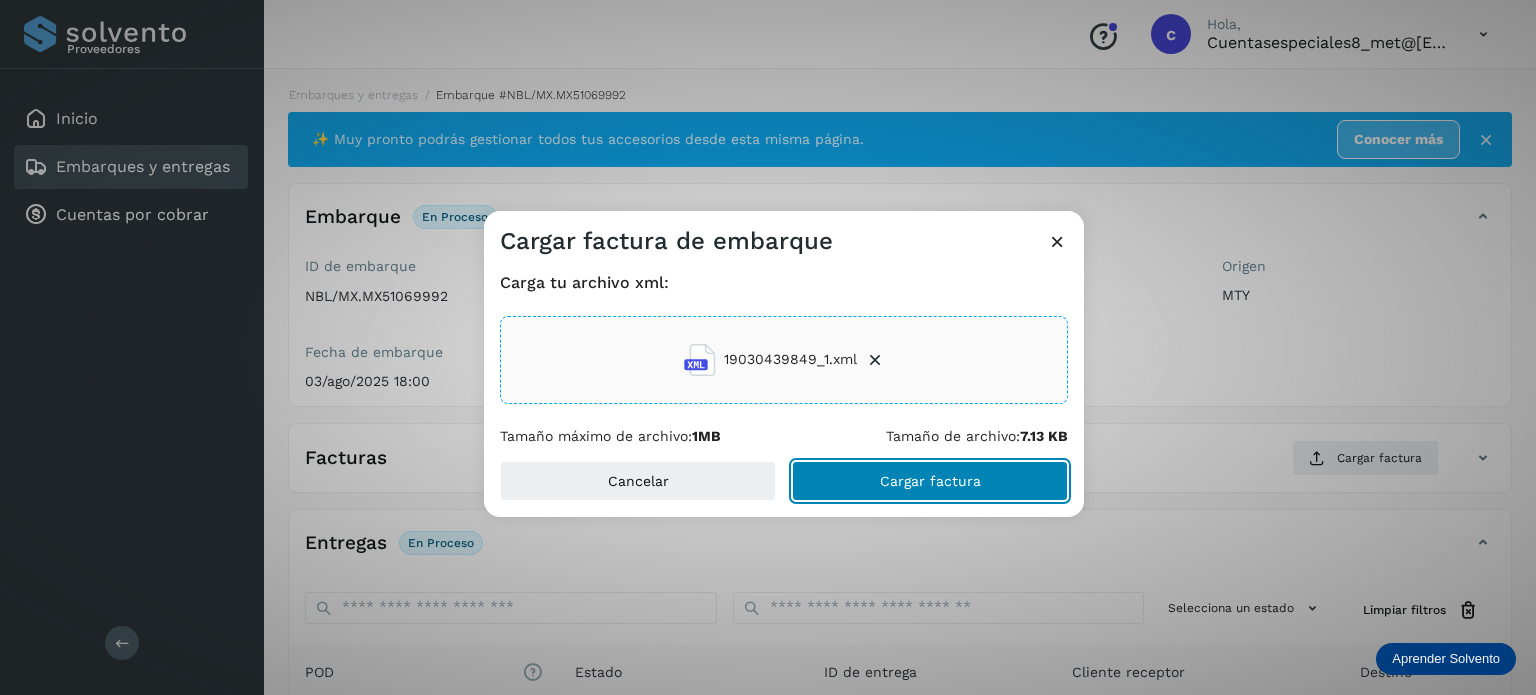 click on "Cargar factura" 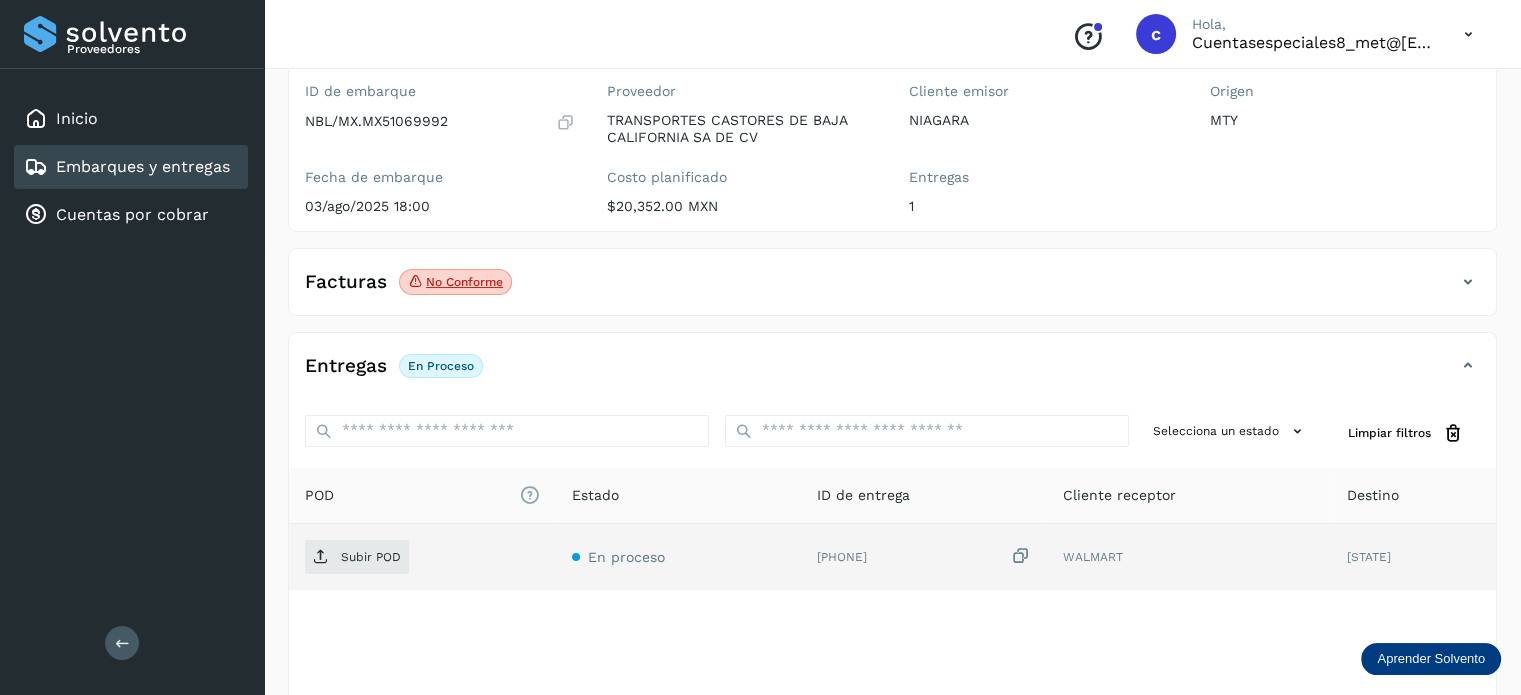 scroll, scrollTop: 200, scrollLeft: 0, axis: vertical 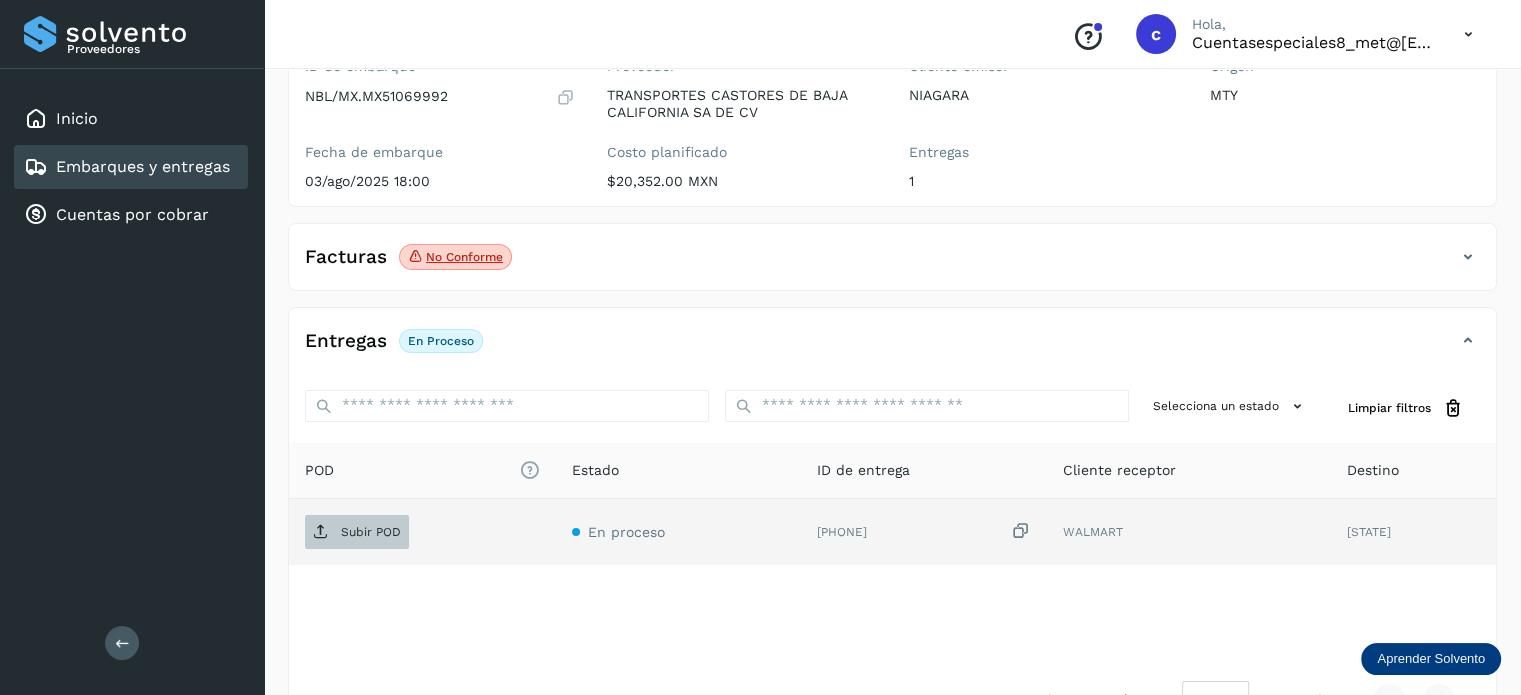 click on "Subir POD" at bounding box center [357, 532] 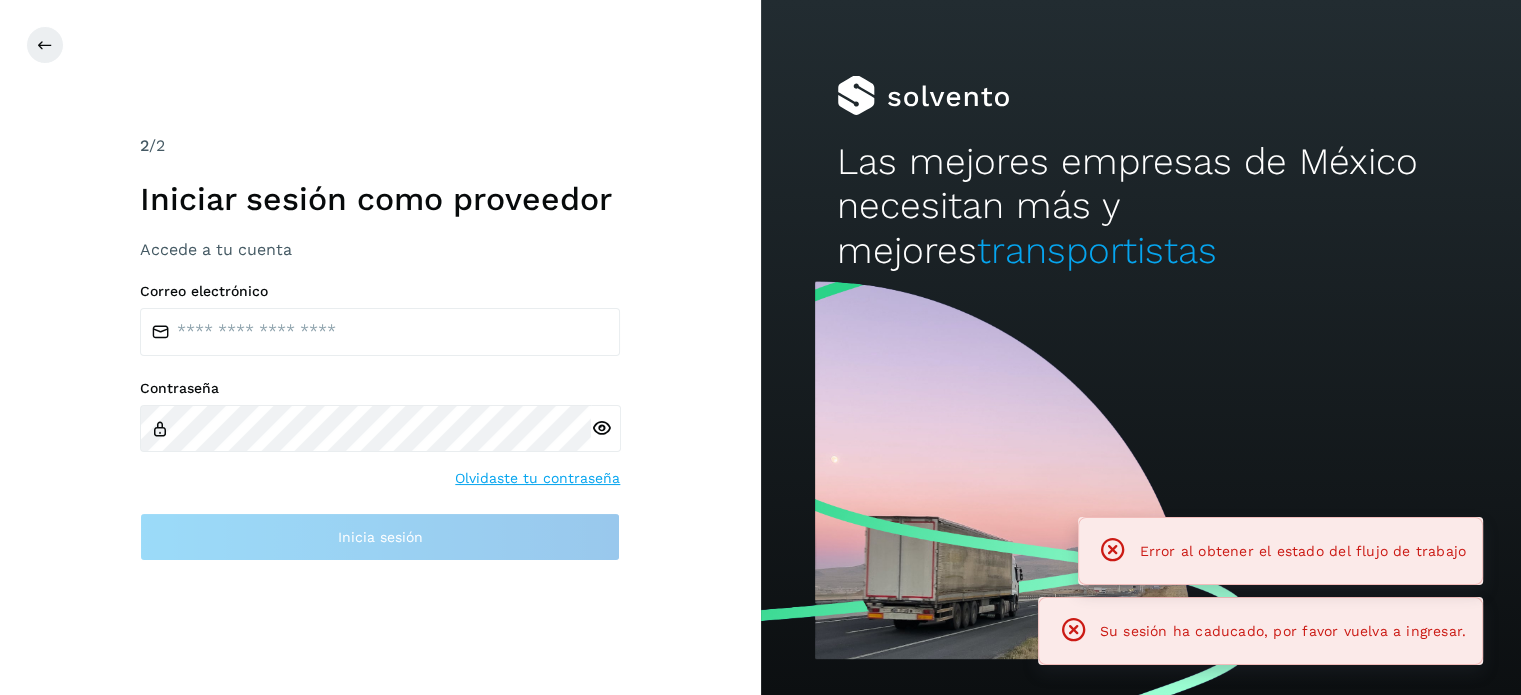 scroll, scrollTop: 0, scrollLeft: 0, axis: both 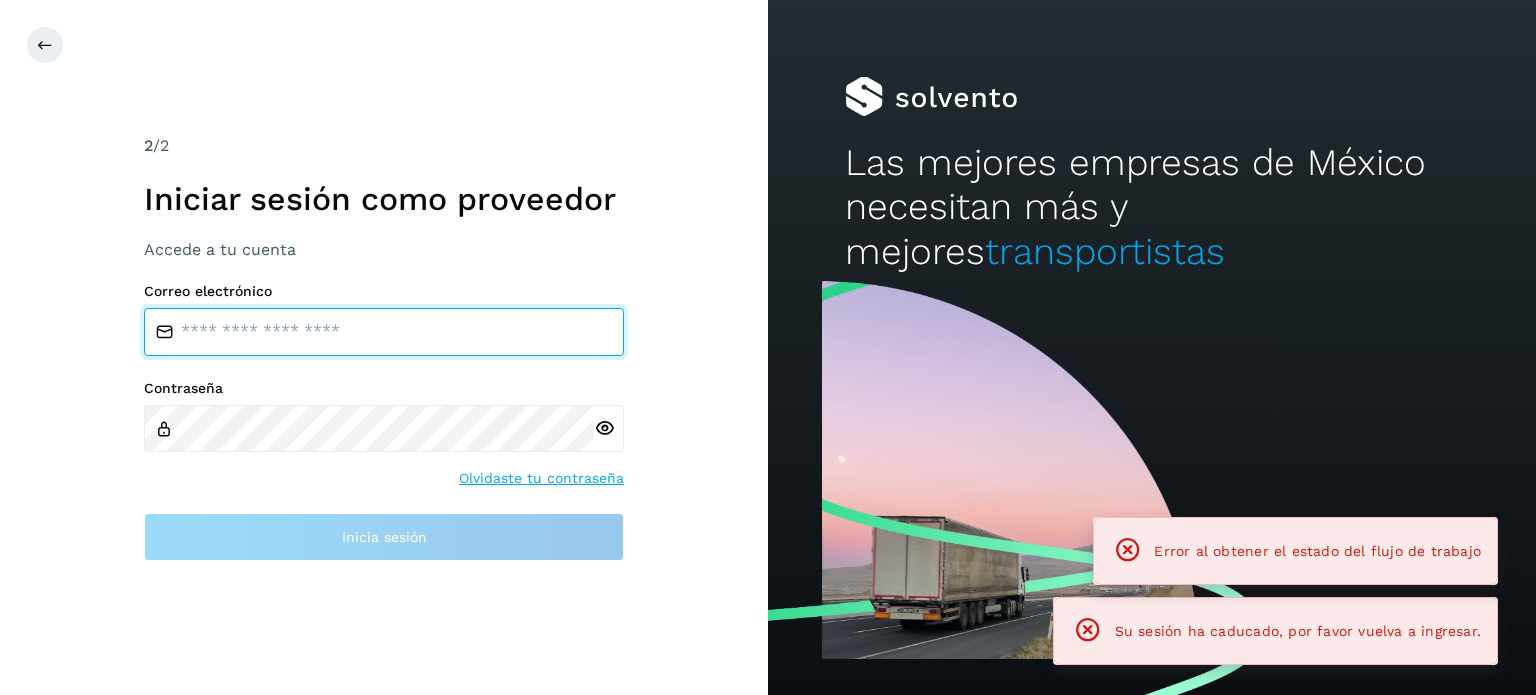 type on "**********" 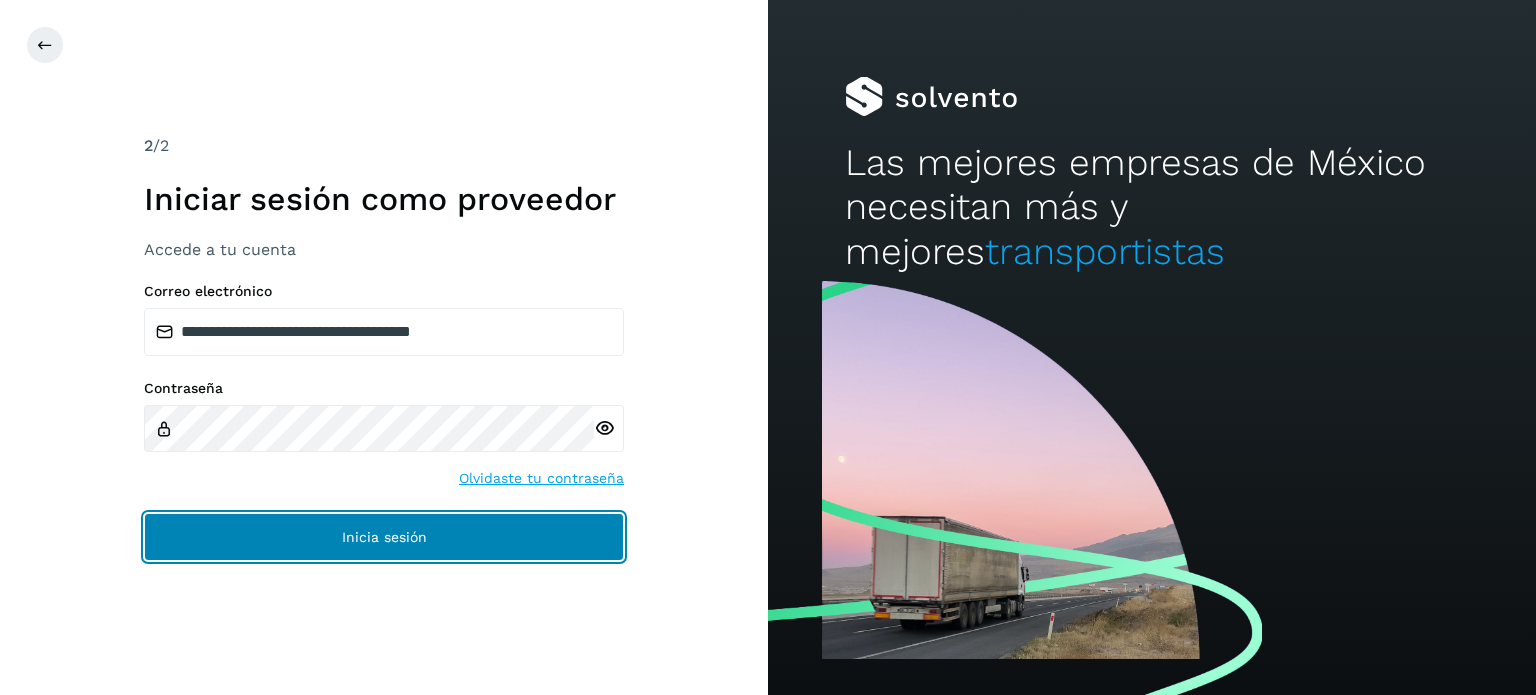 click on "Inicia sesión" at bounding box center (384, 537) 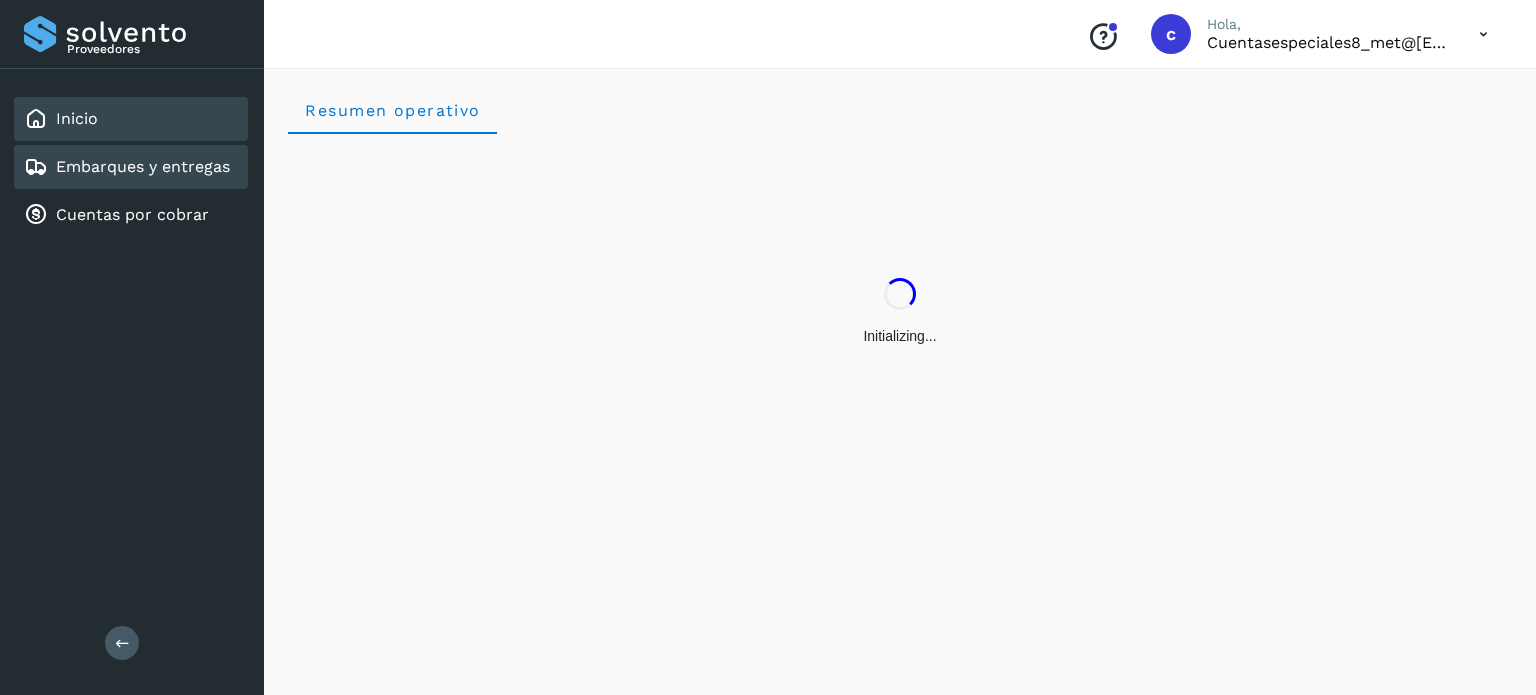 click on "Embarques y entregas" at bounding box center [143, 166] 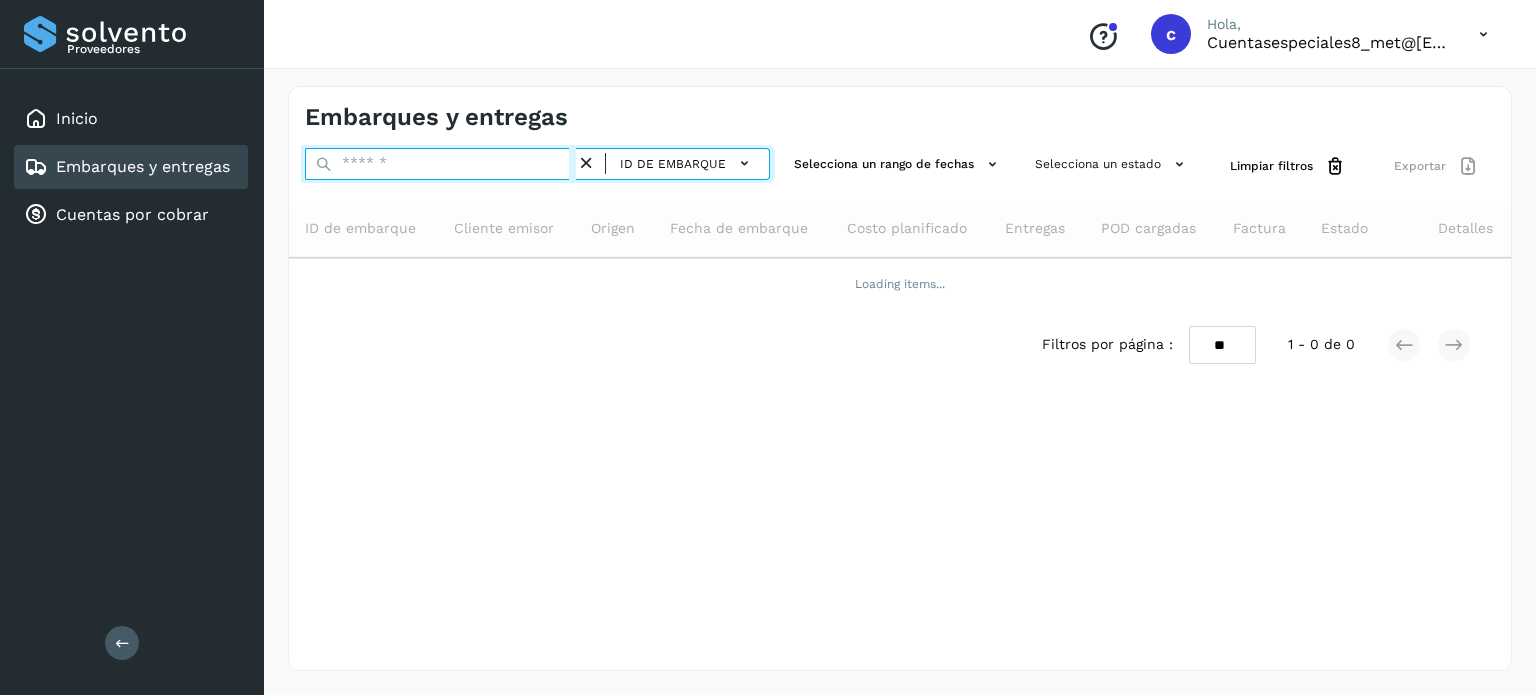 click at bounding box center (440, 164) 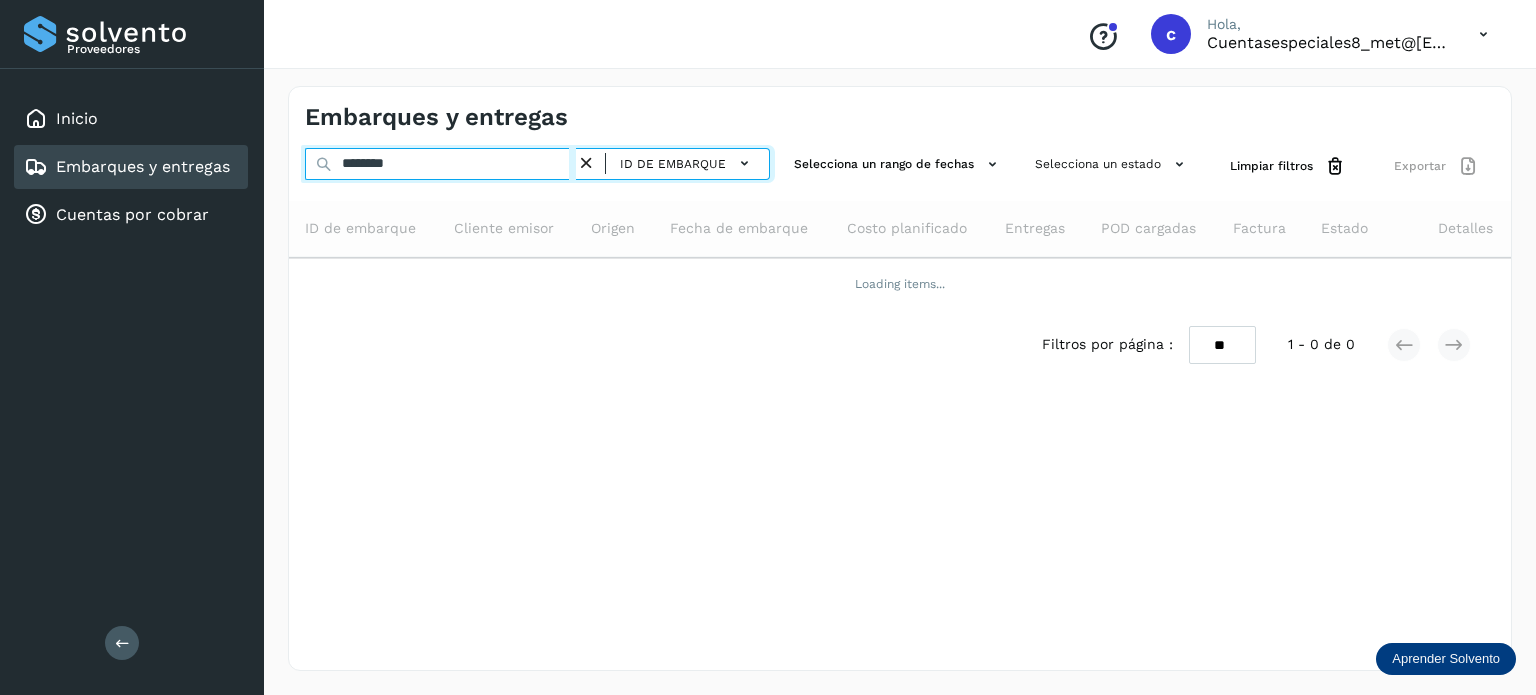 type on "********" 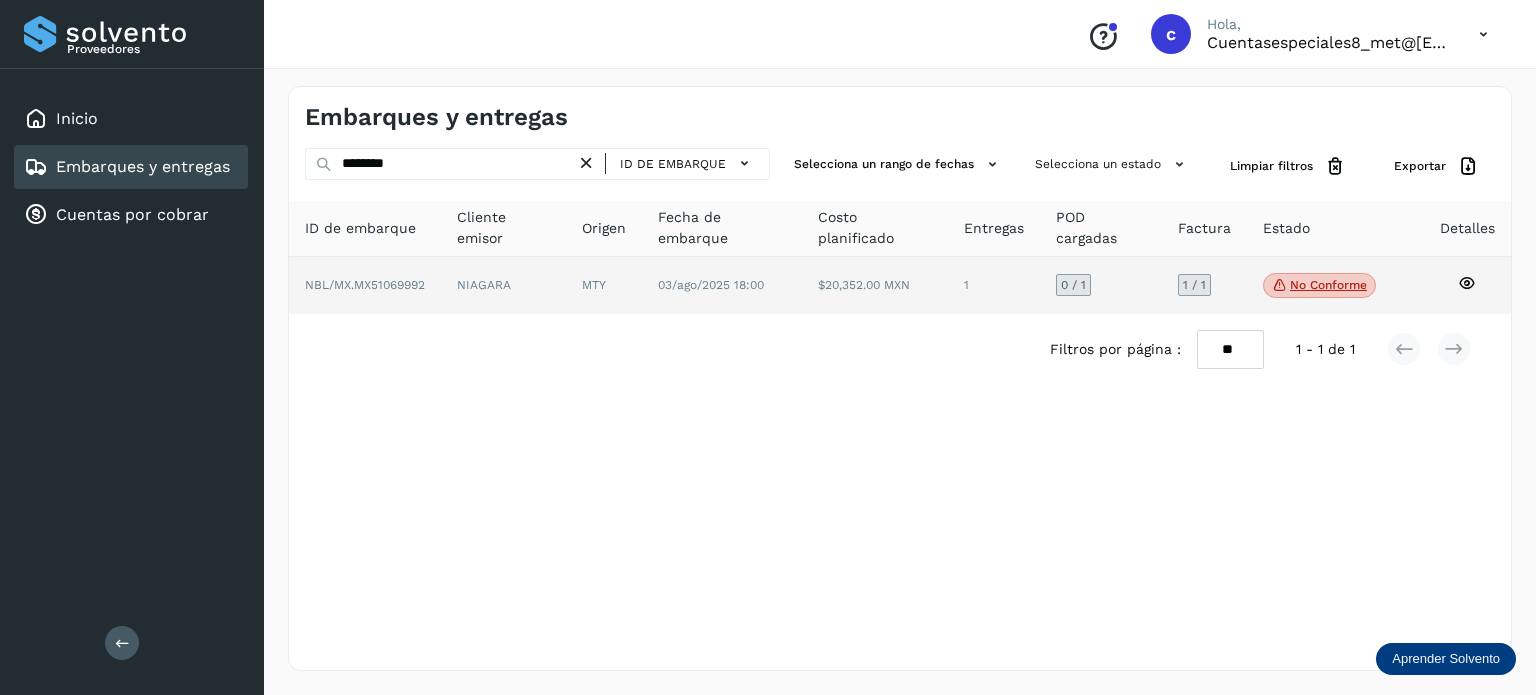 click on "No conforme" at bounding box center (1319, 286) 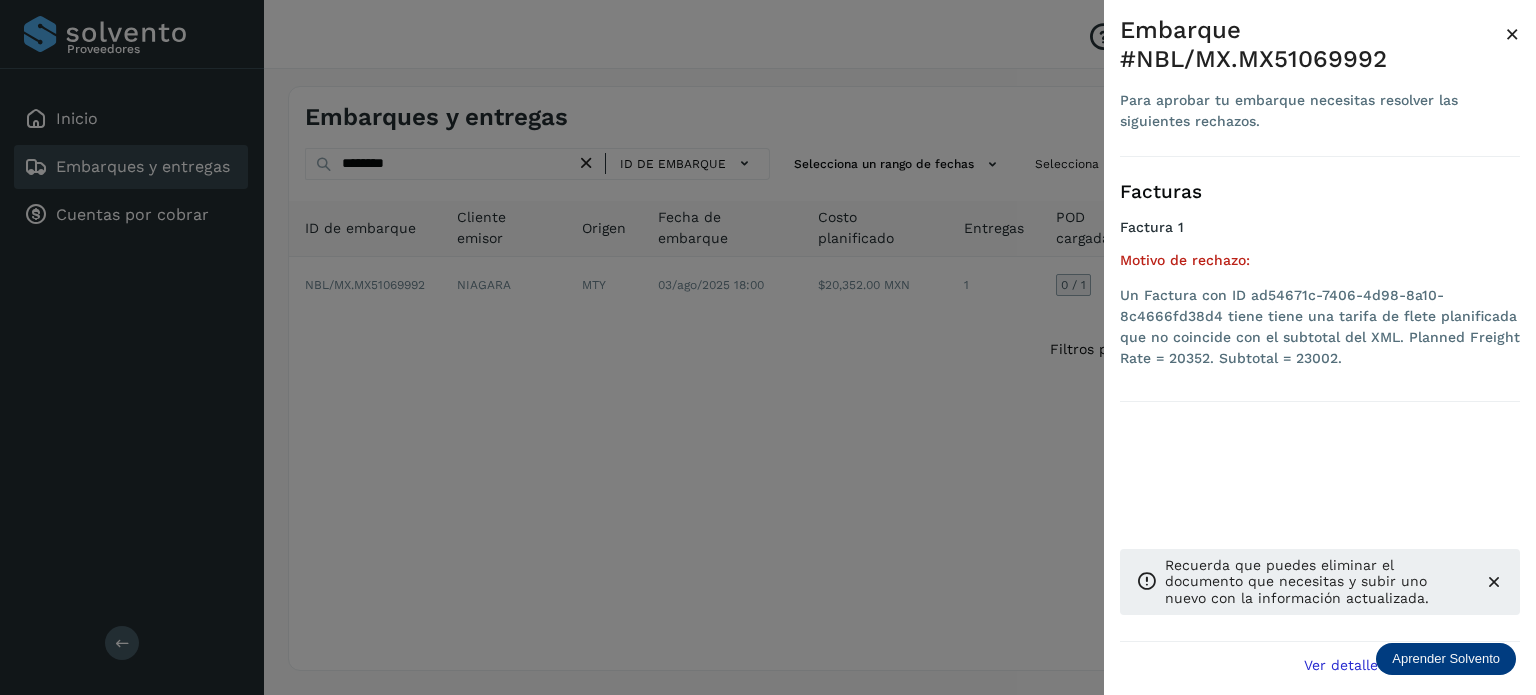 click at bounding box center (768, 347) 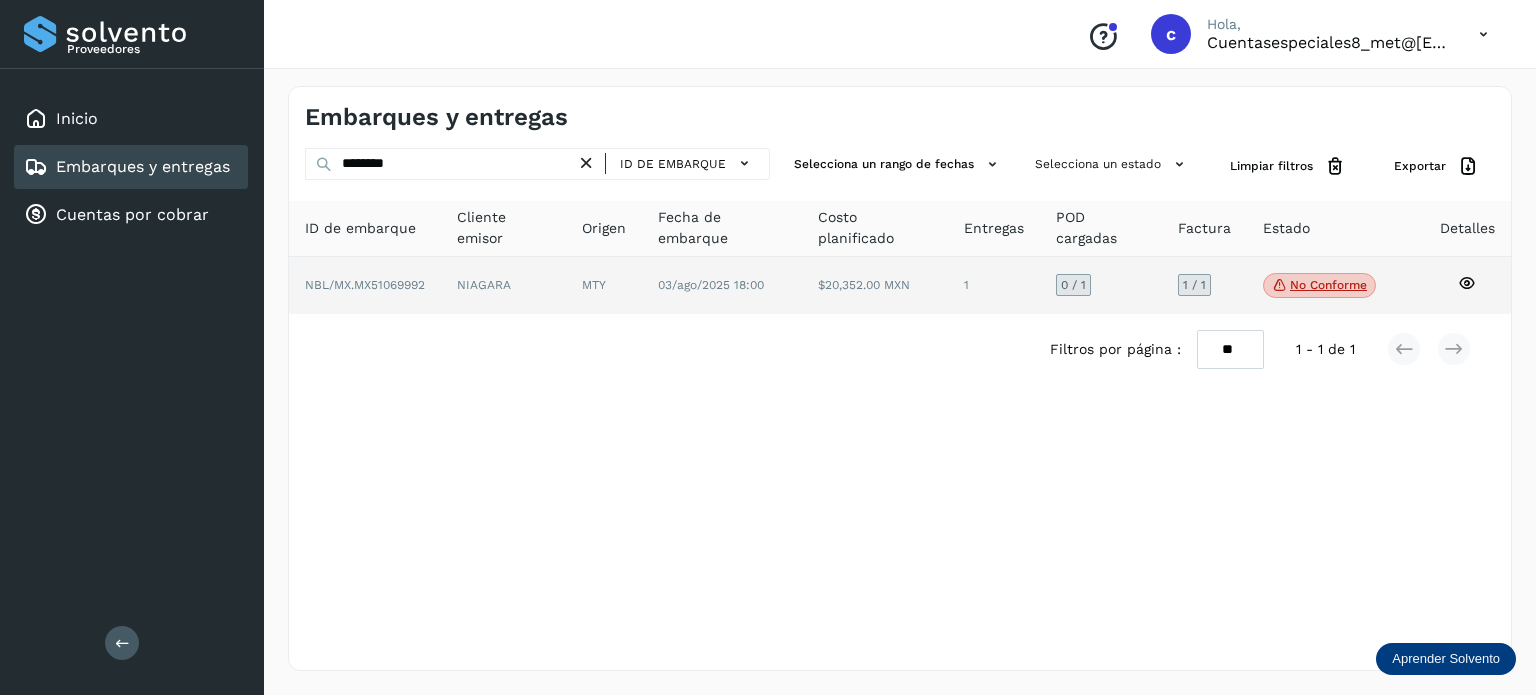 click 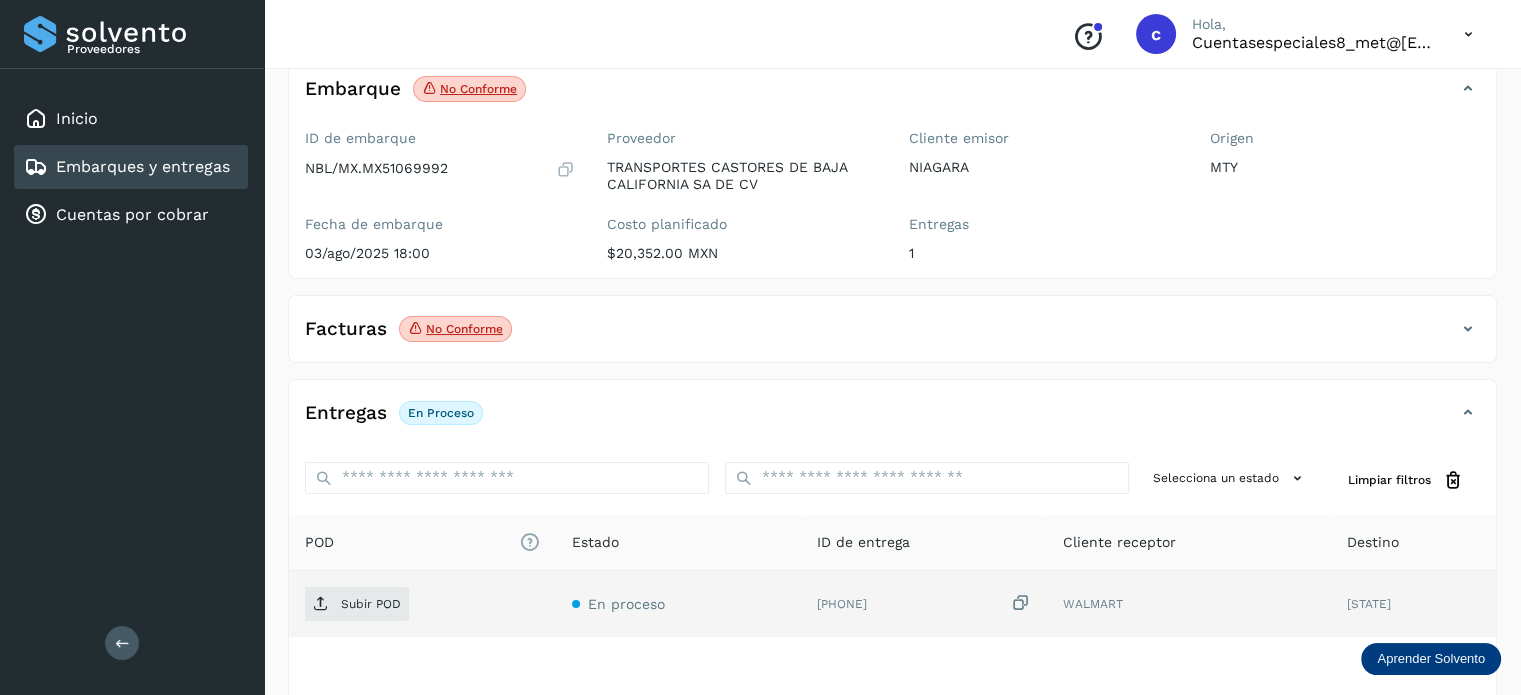 scroll, scrollTop: 264, scrollLeft: 0, axis: vertical 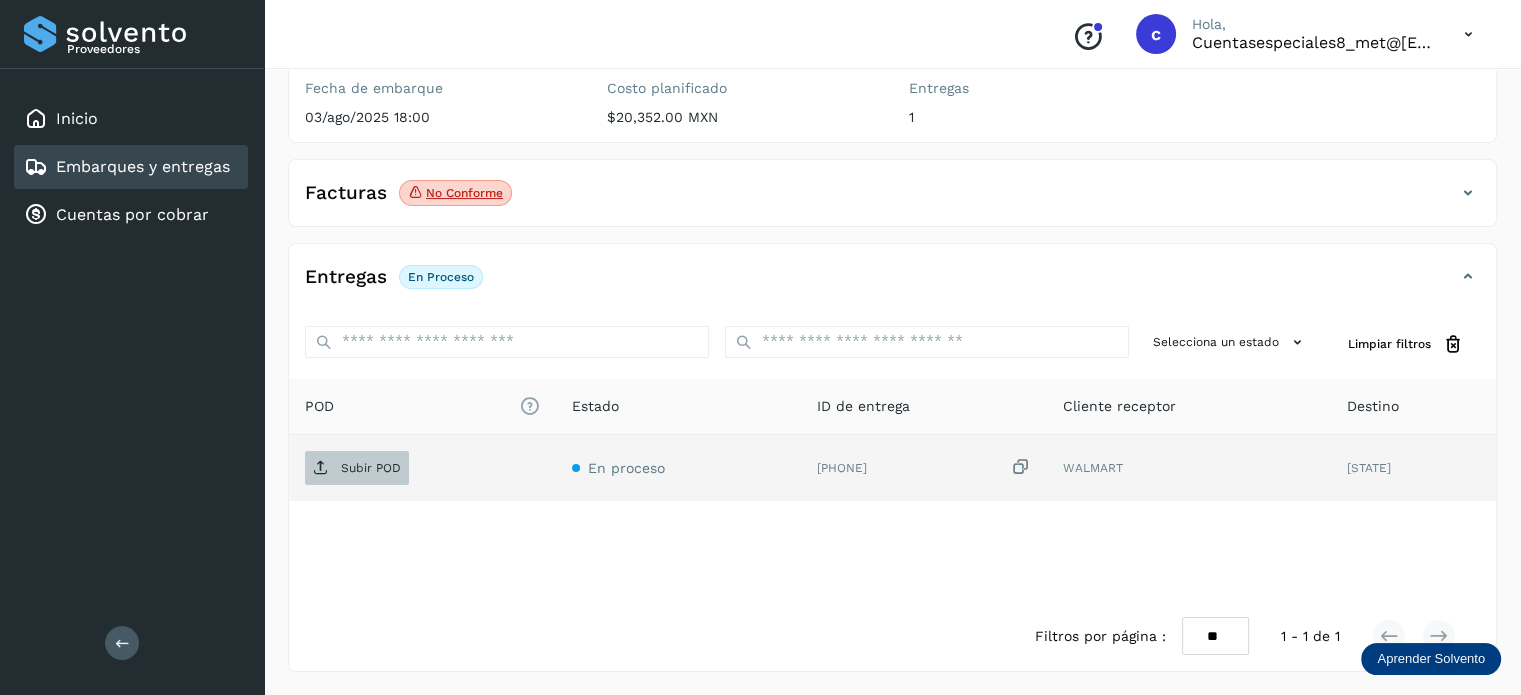 click on "Subir POD" at bounding box center (371, 468) 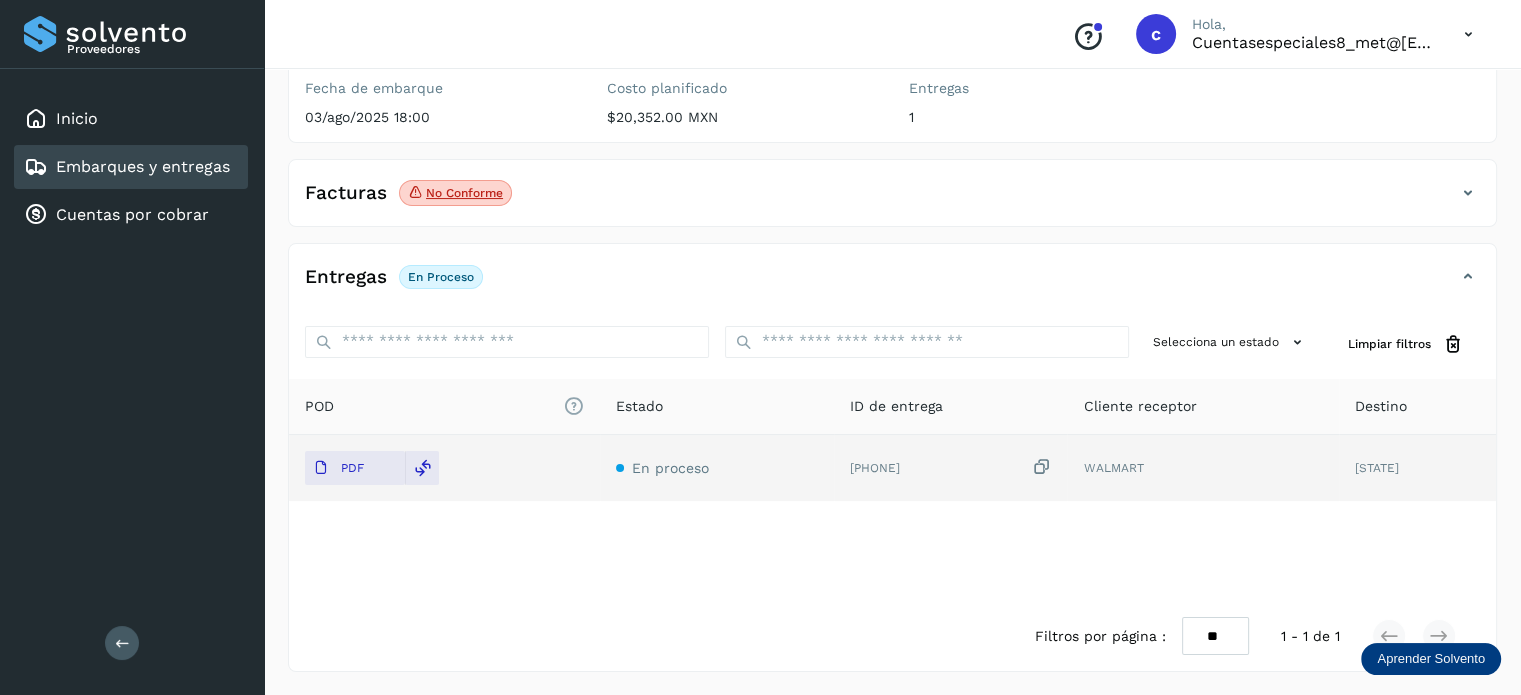 click on "Embarques y entregas" at bounding box center [143, 166] 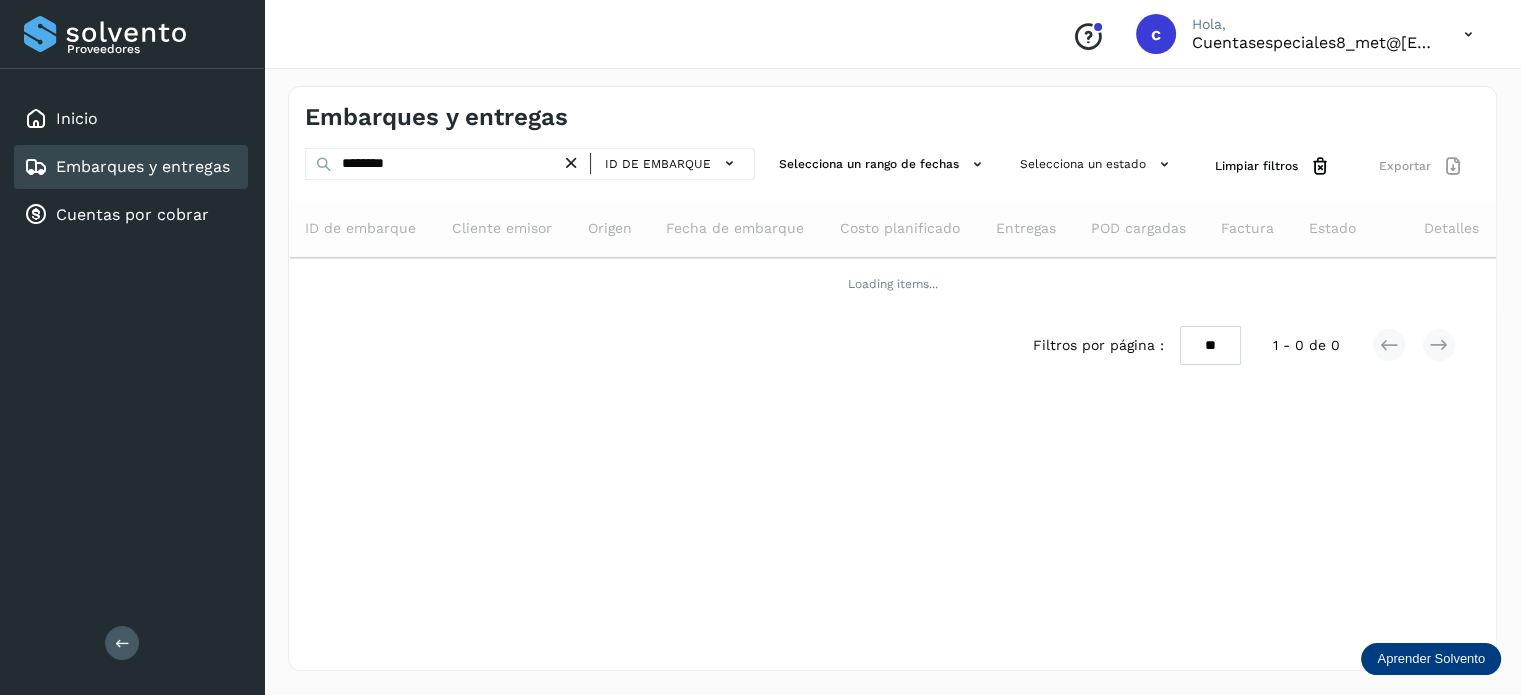 scroll, scrollTop: 0, scrollLeft: 0, axis: both 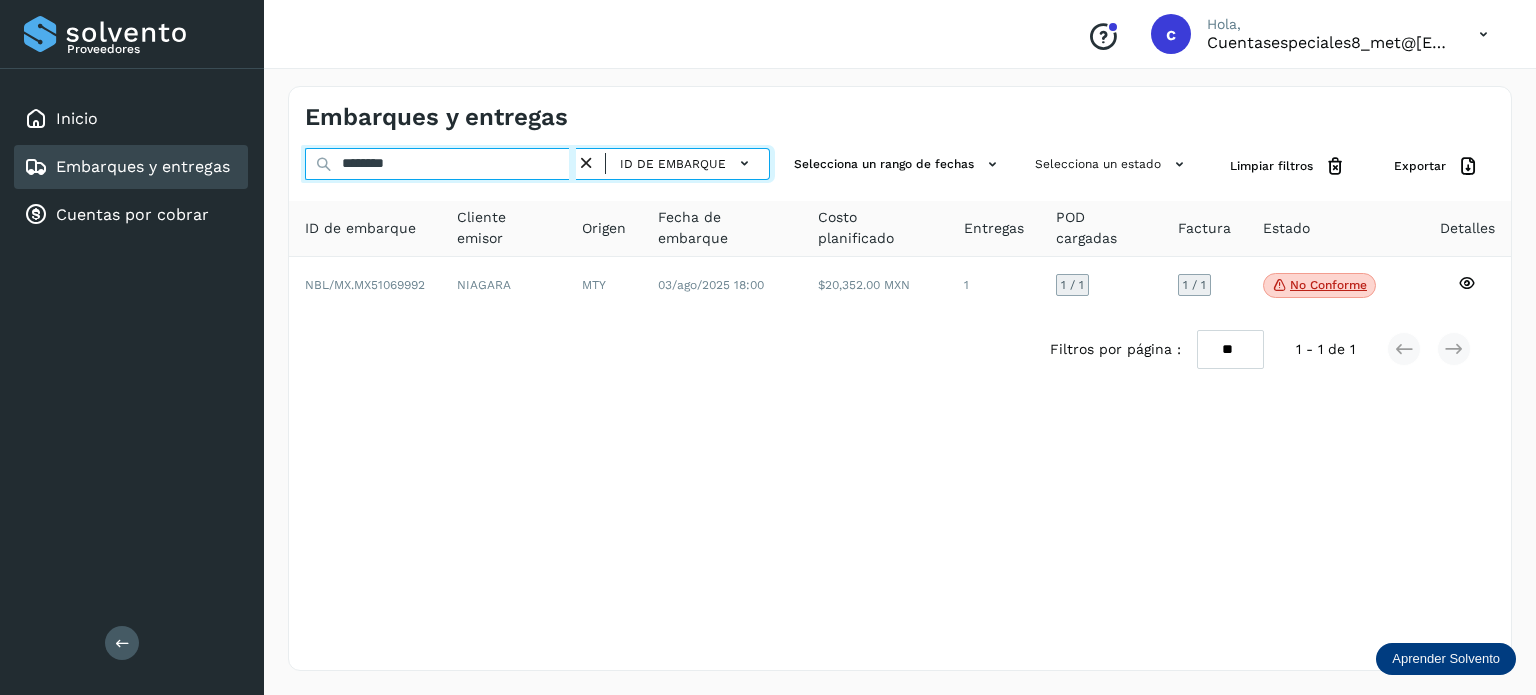 drag, startPoint x: 283, startPoint y: 165, endPoint x: 137, endPoint y: 159, distance: 146.12323 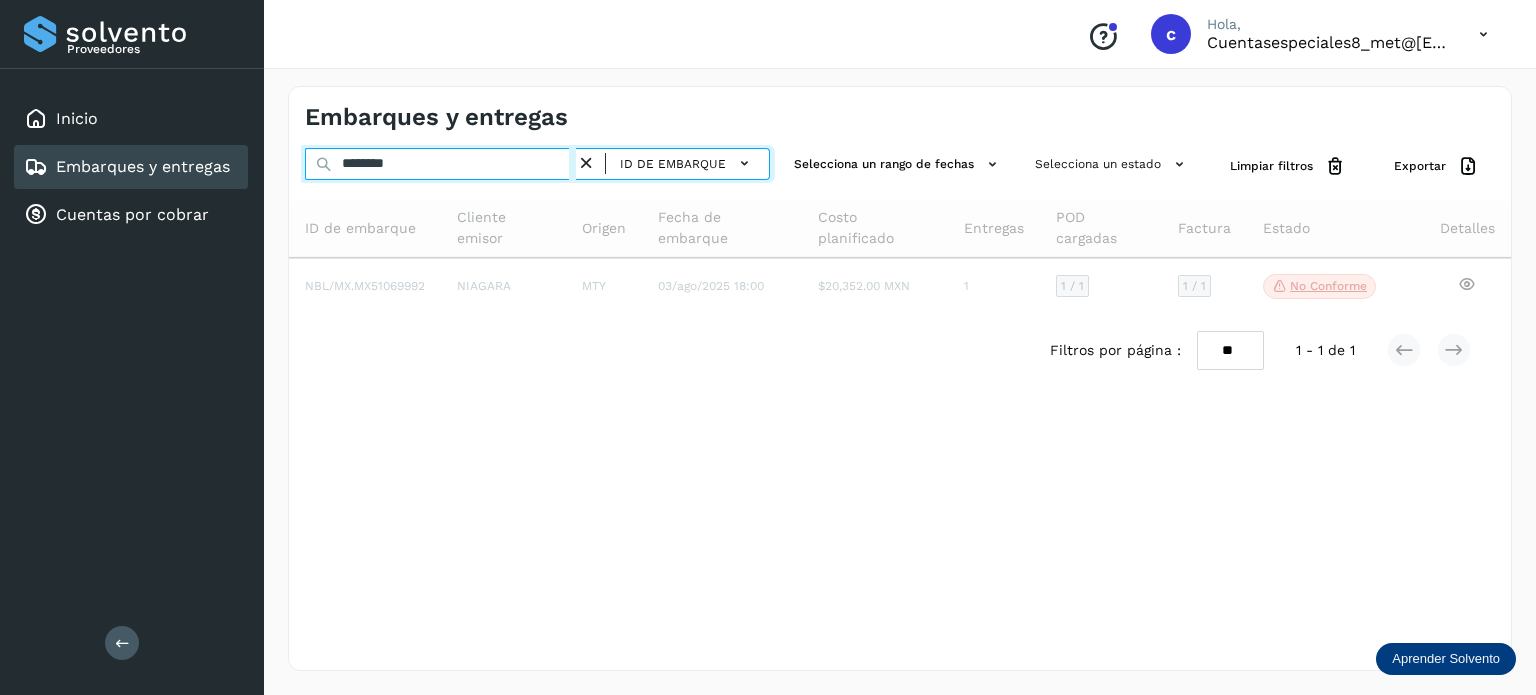 type on "********" 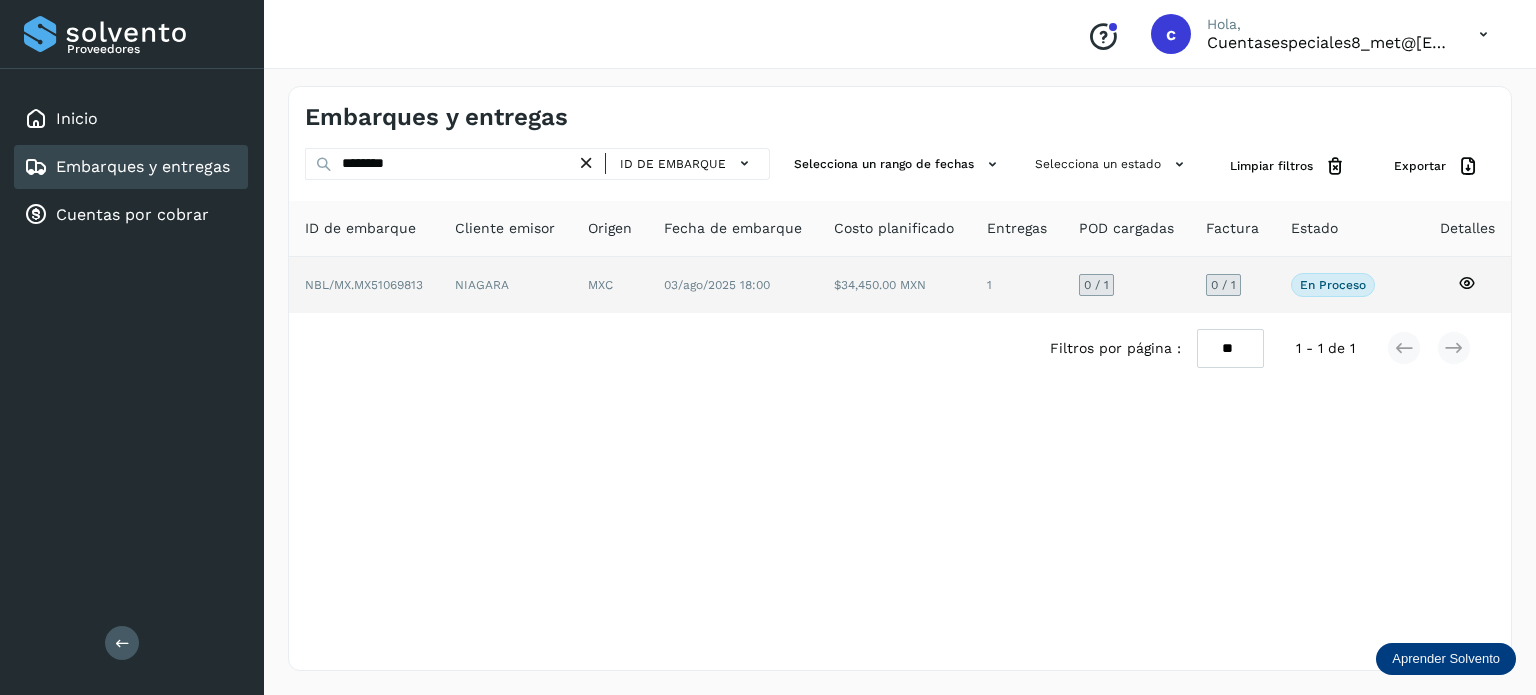 click 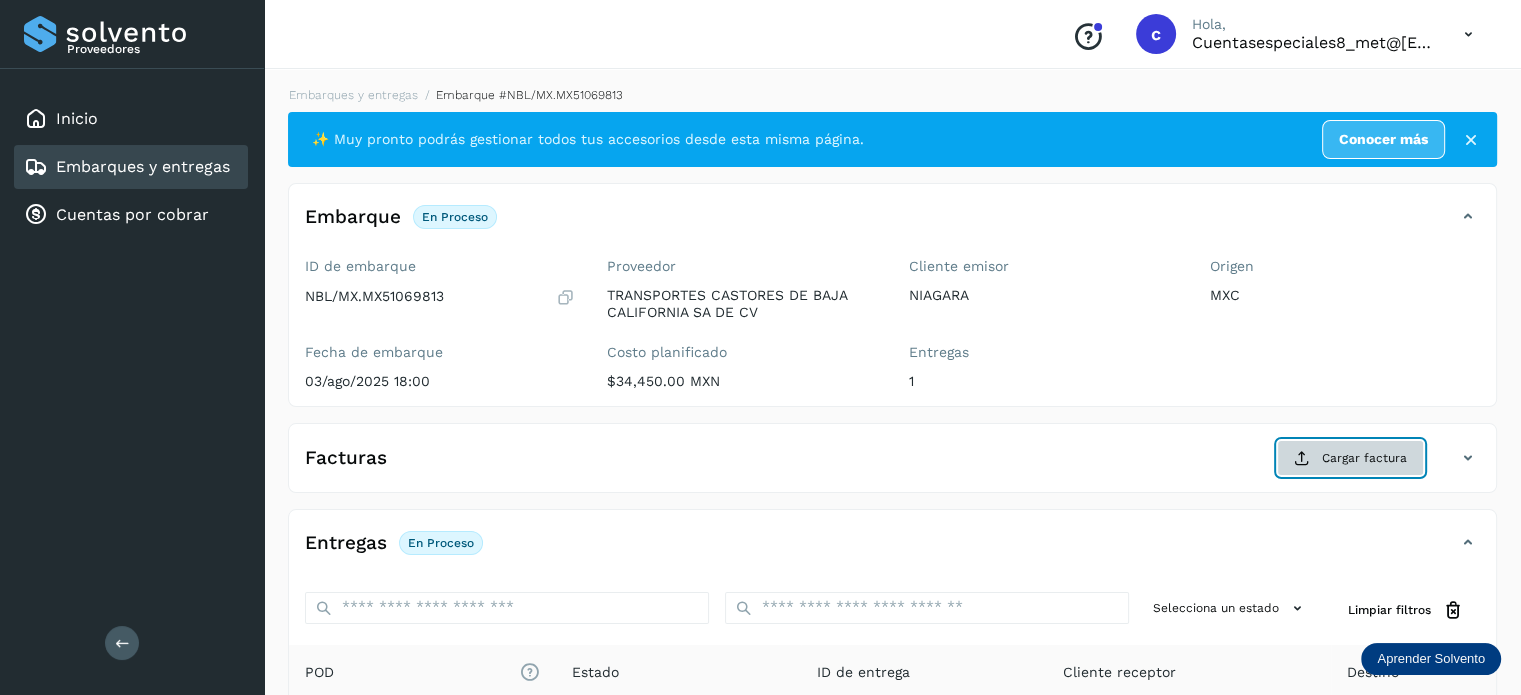 click on "Cargar factura" 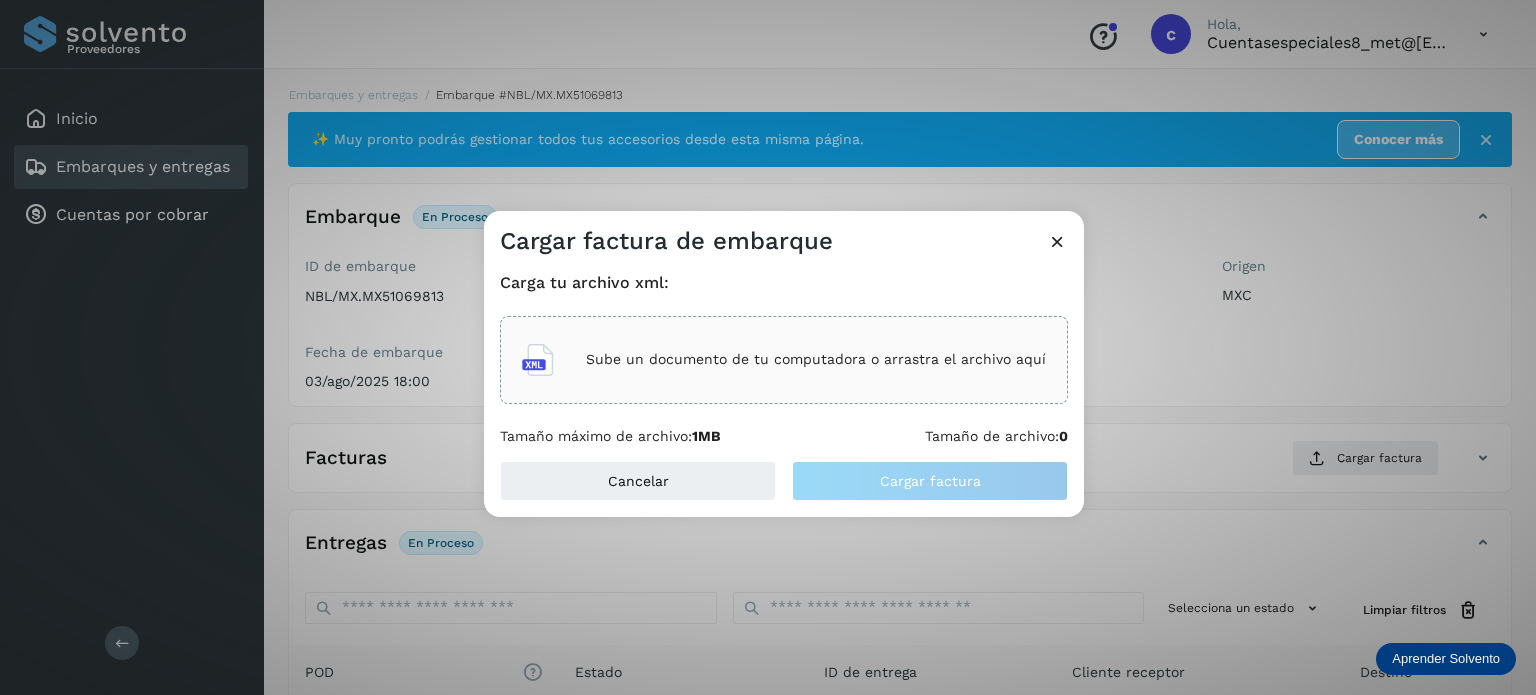 click on "Sube un documento de tu computadora o arrastra el archivo aquí" at bounding box center (816, 359) 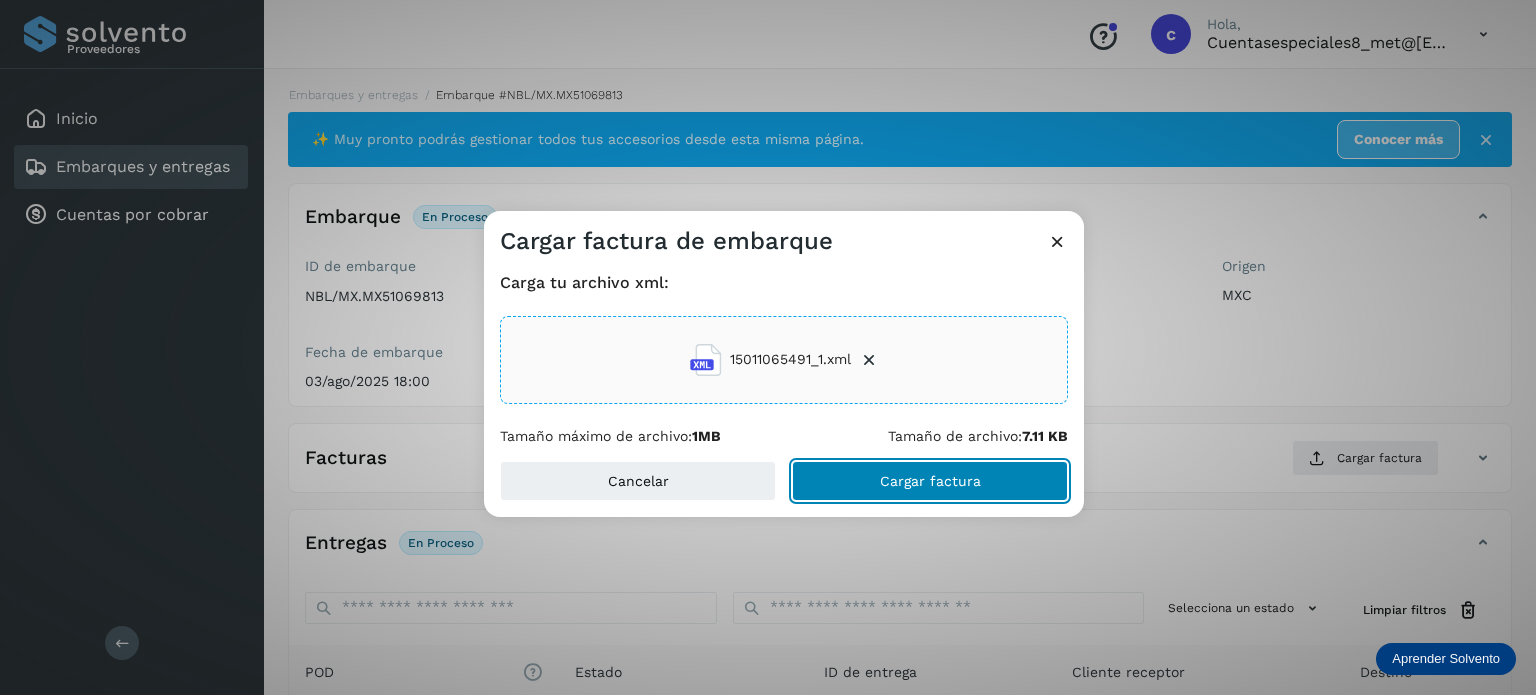 click on "Cargar factura" 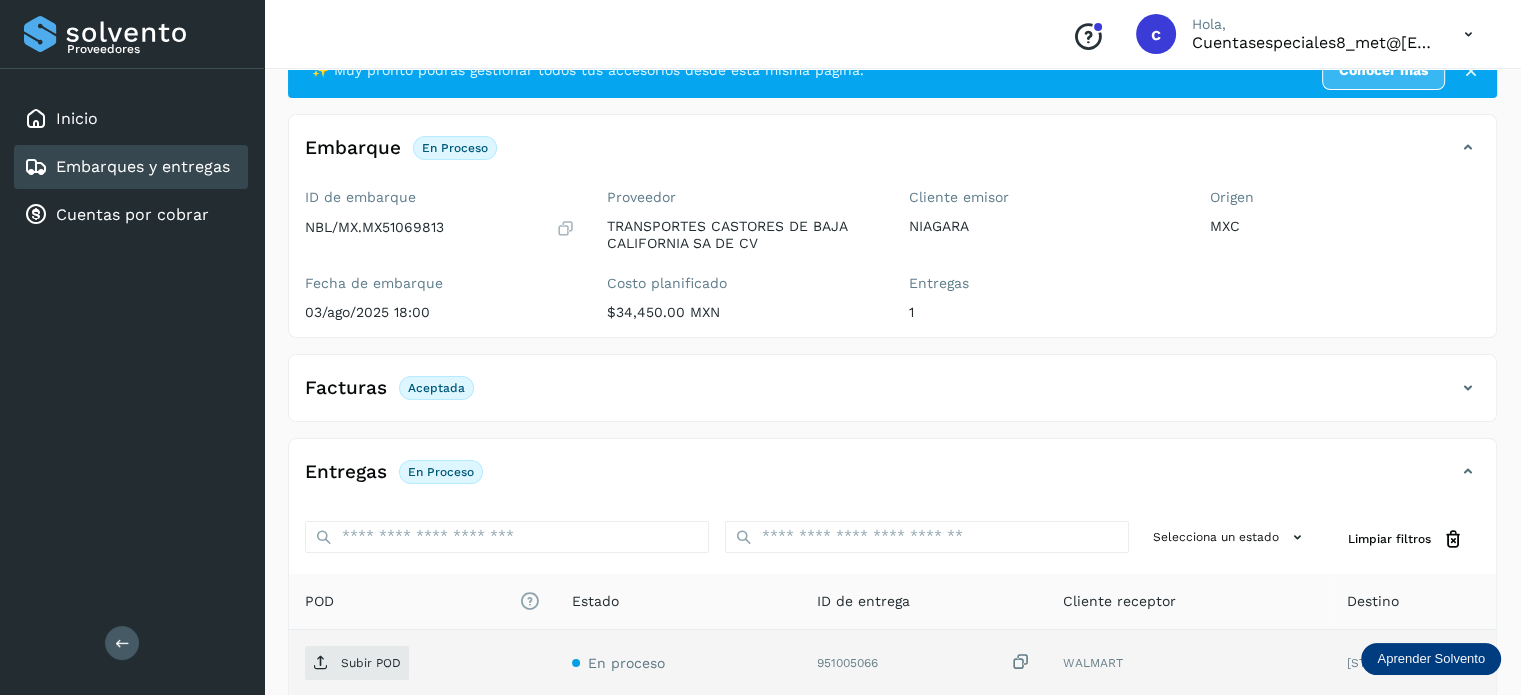 scroll, scrollTop: 200, scrollLeft: 0, axis: vertical 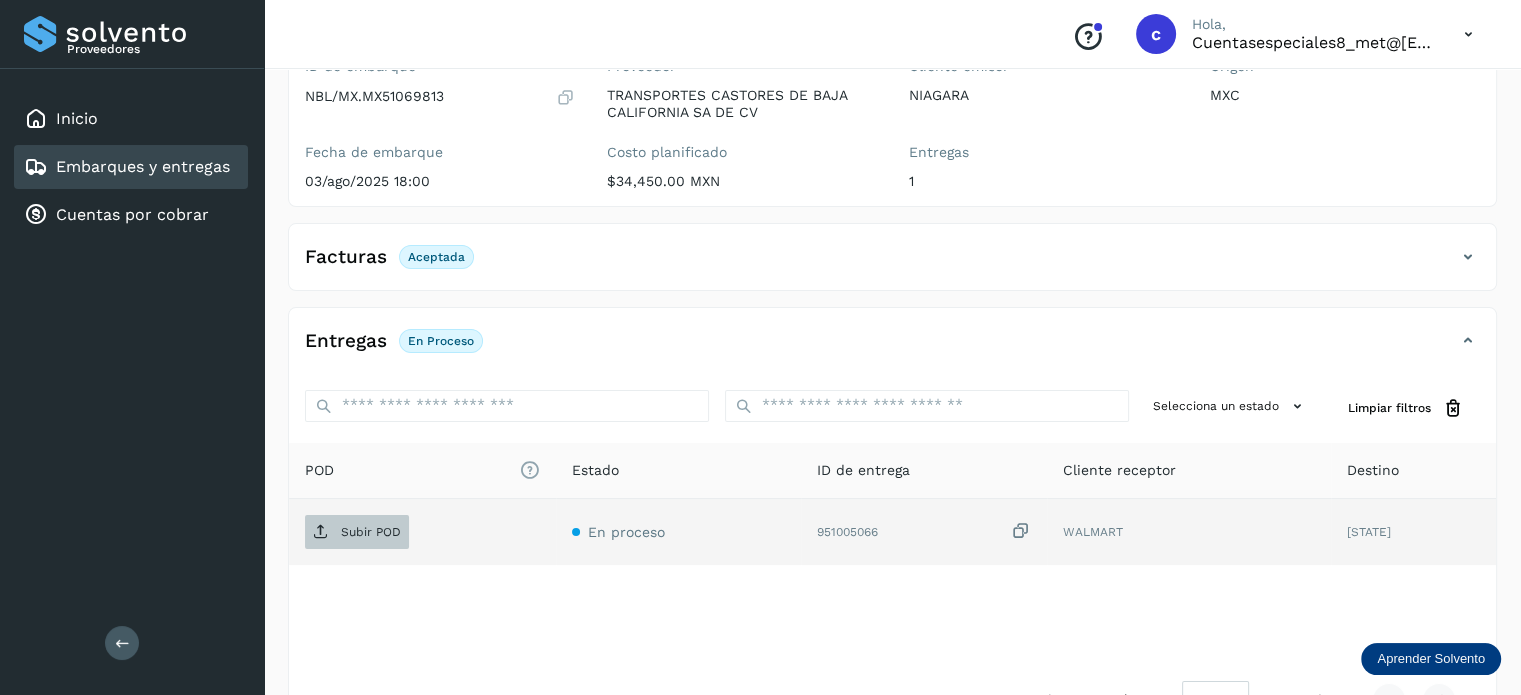click on "Subir POD" at bounding box center [371, 532] 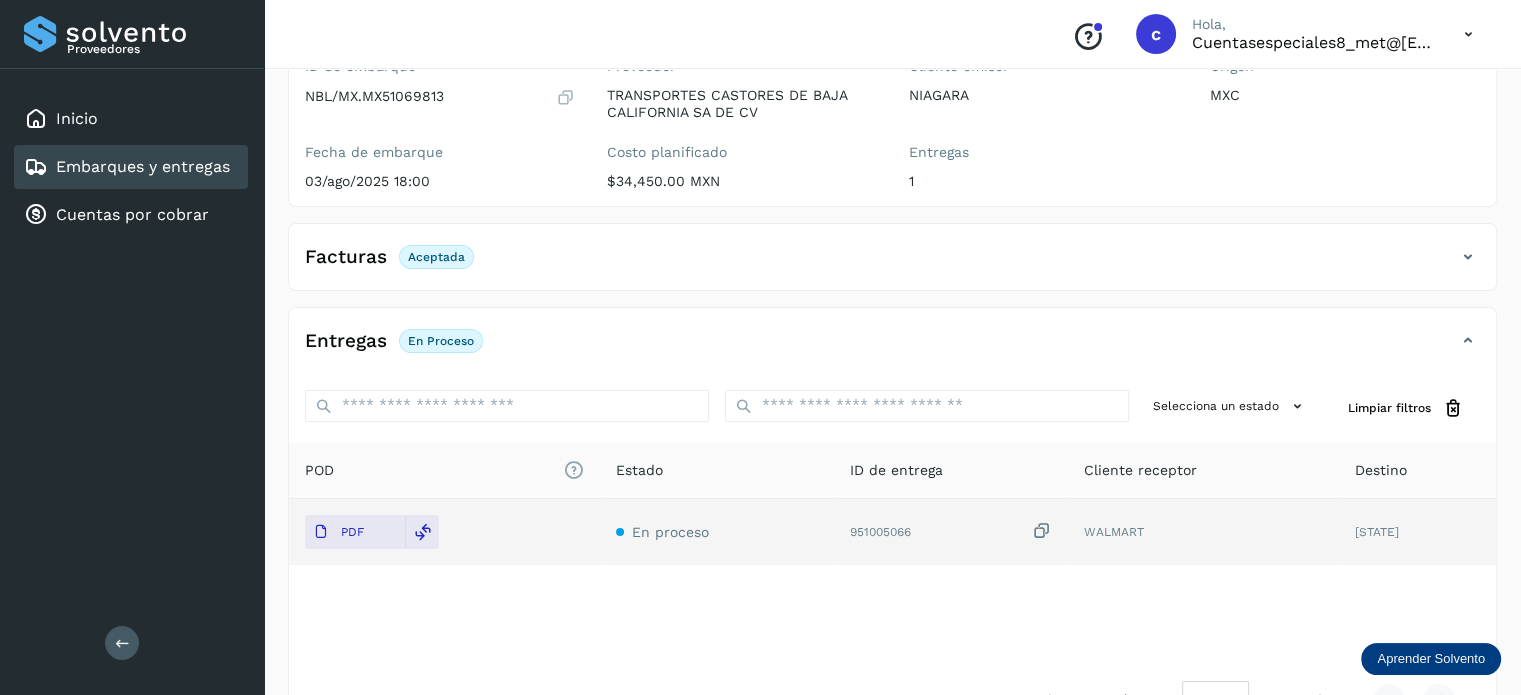 click on "Embarques y entregas" at bounding box center [143, 166] 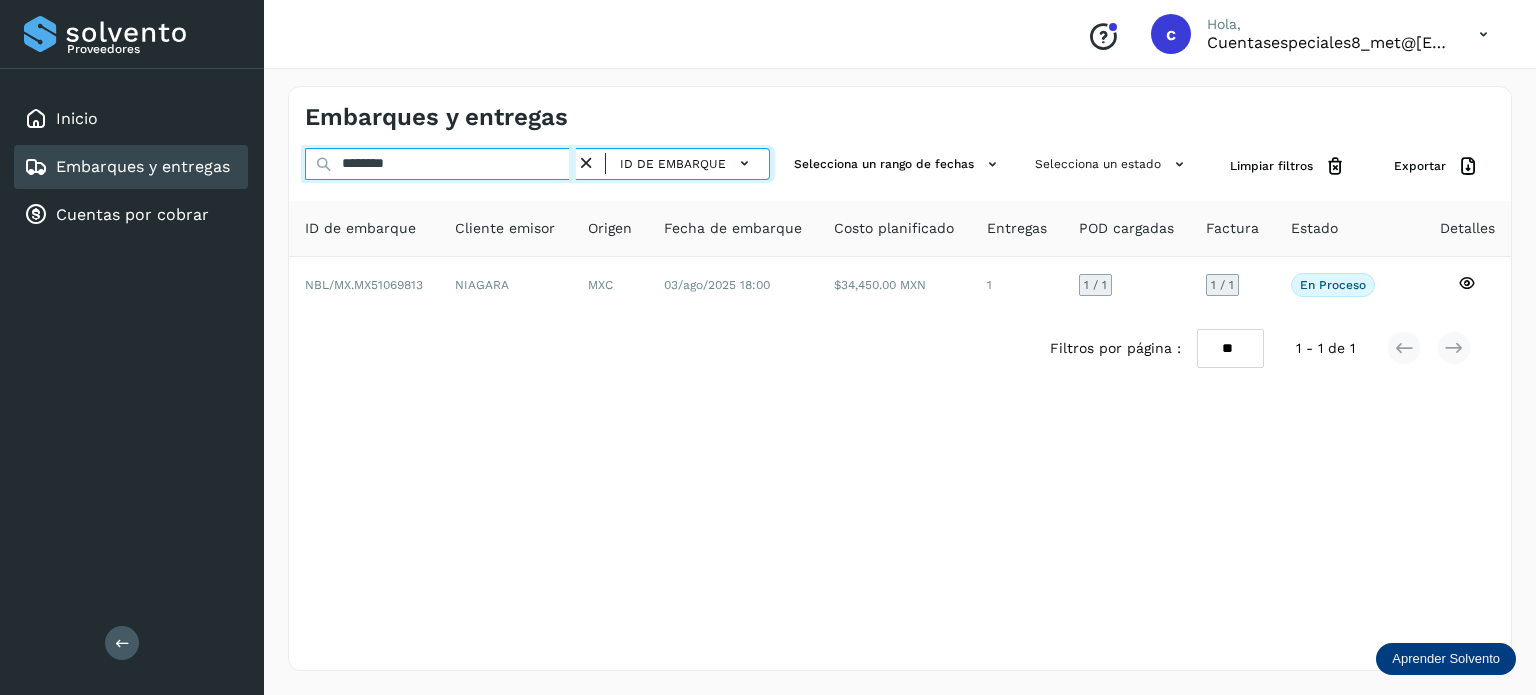 drag, startPoint x: 426, startPoint y: 163, endPoint x: 306, endPoint y: 156, distance: 120.203995 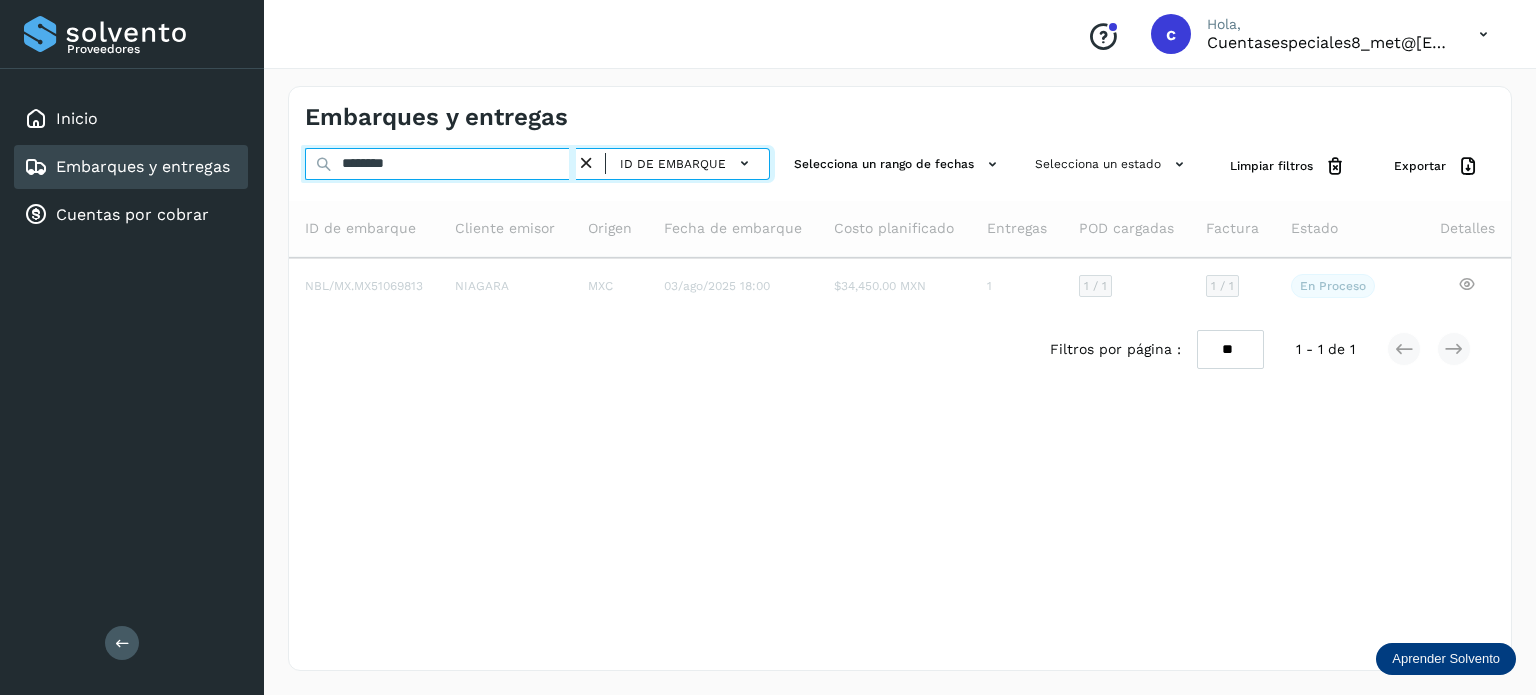 type on "********" 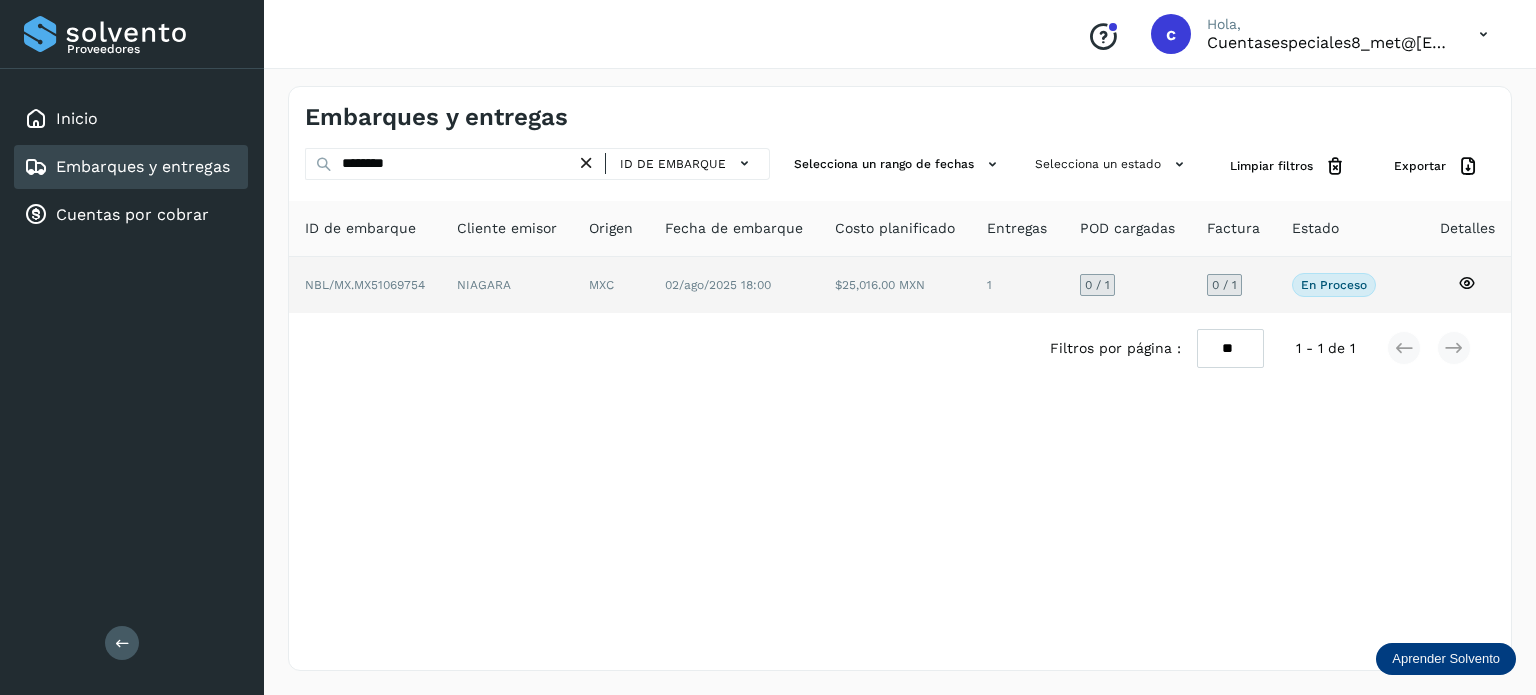 click 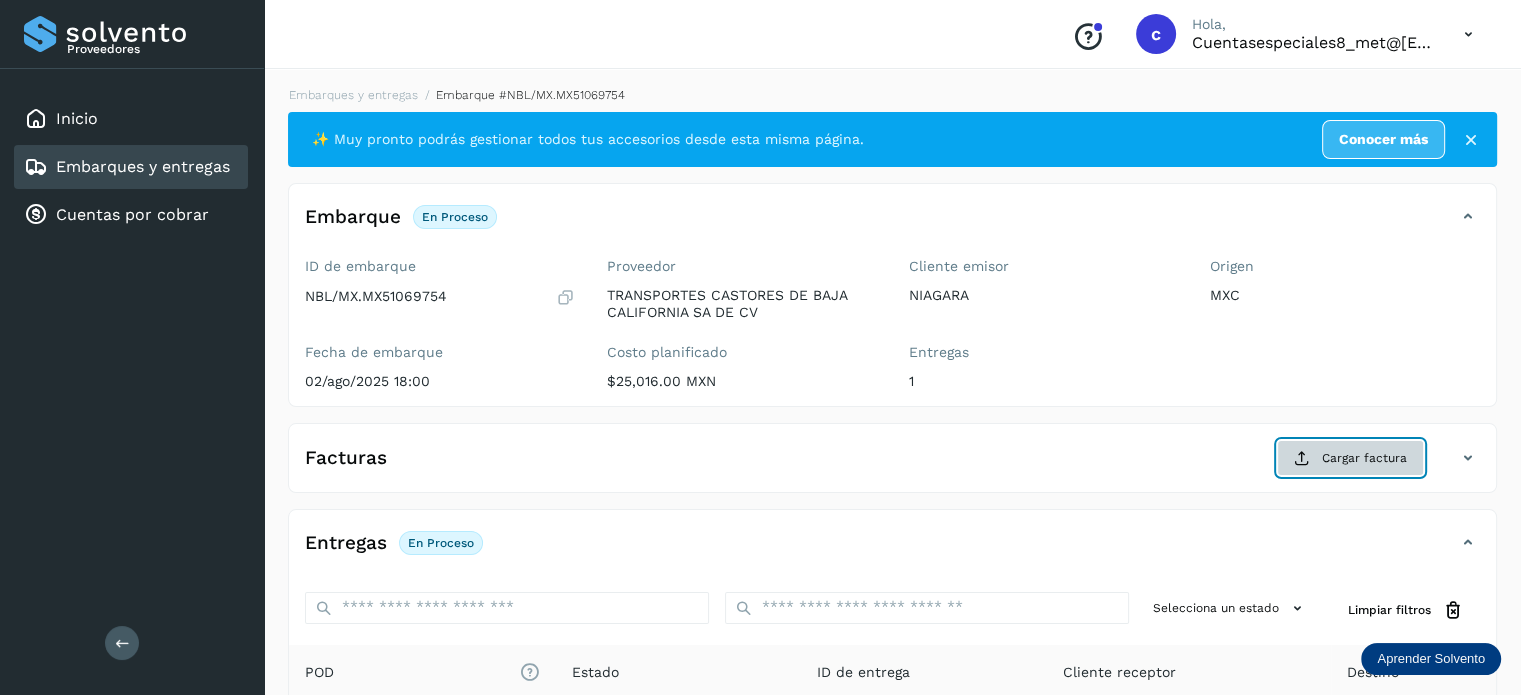 click on "Cargar factura" 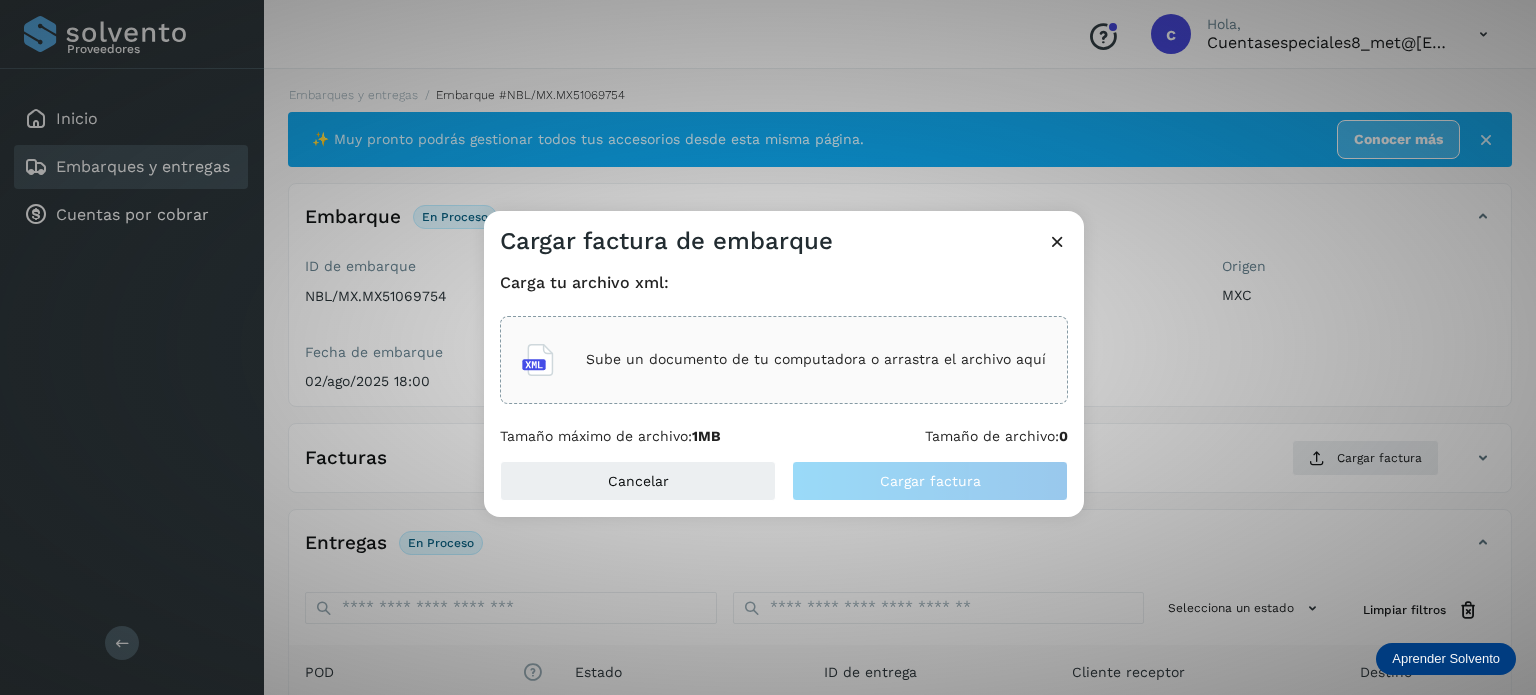 click on "Sube un documento de tu computadora o arrastra el archivo aquí" at bounding box center (816, 359) 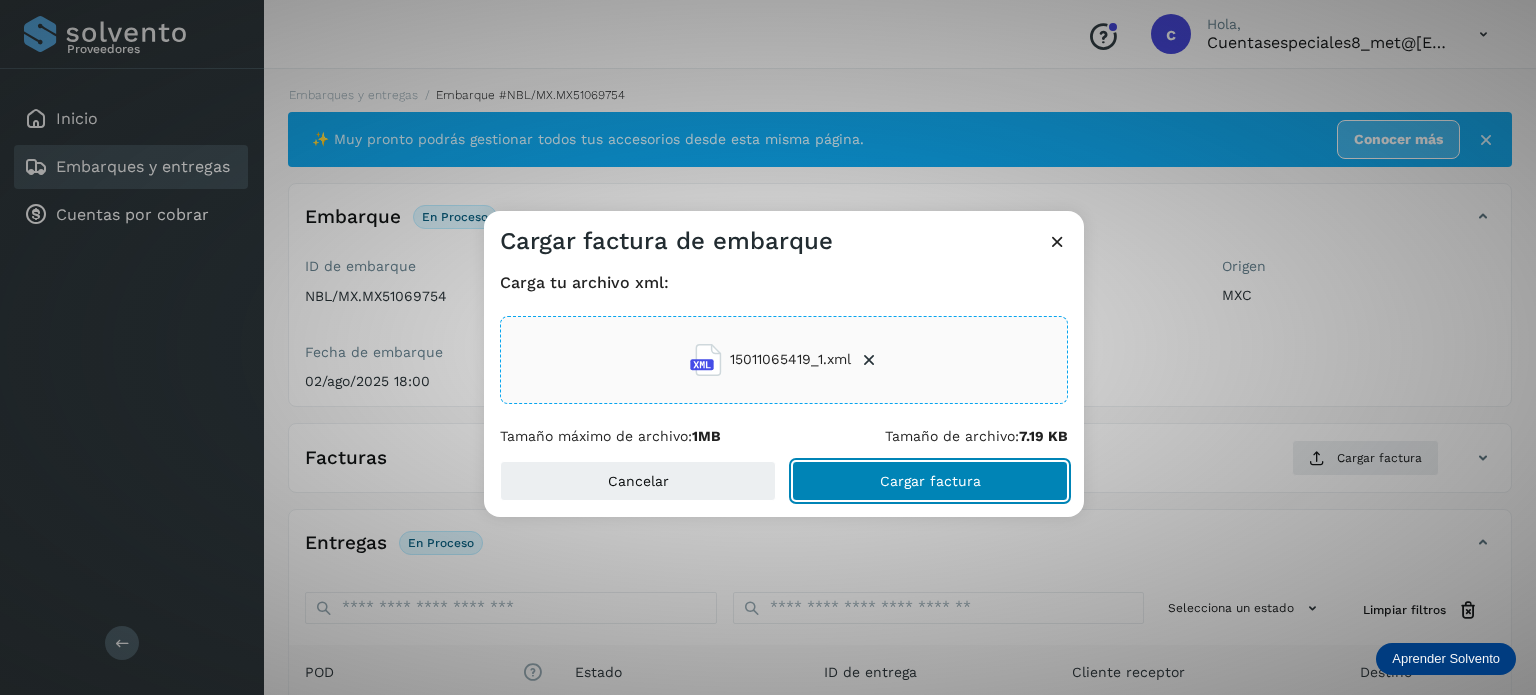 click on "Cargar factura" 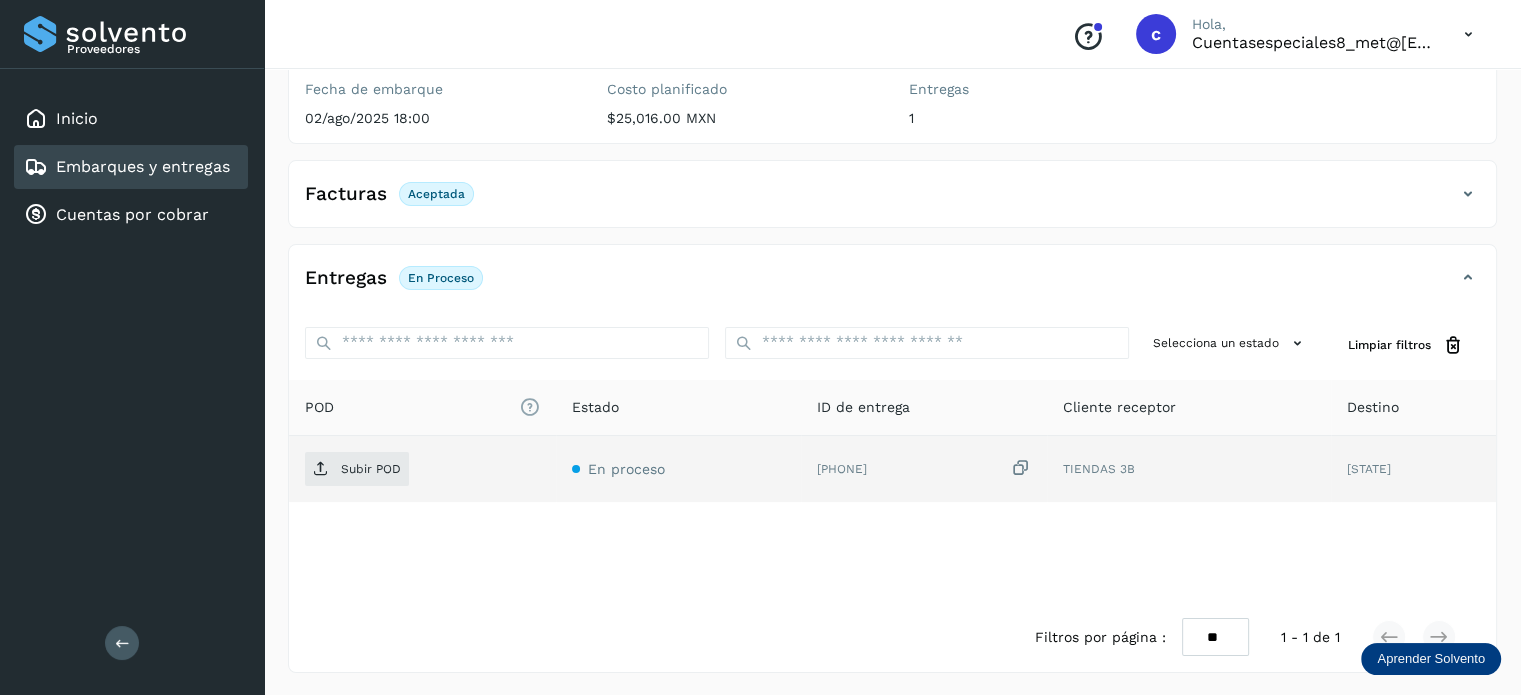 scroll, scrollTop: 264, scrollLeft: 0, axis: vertical 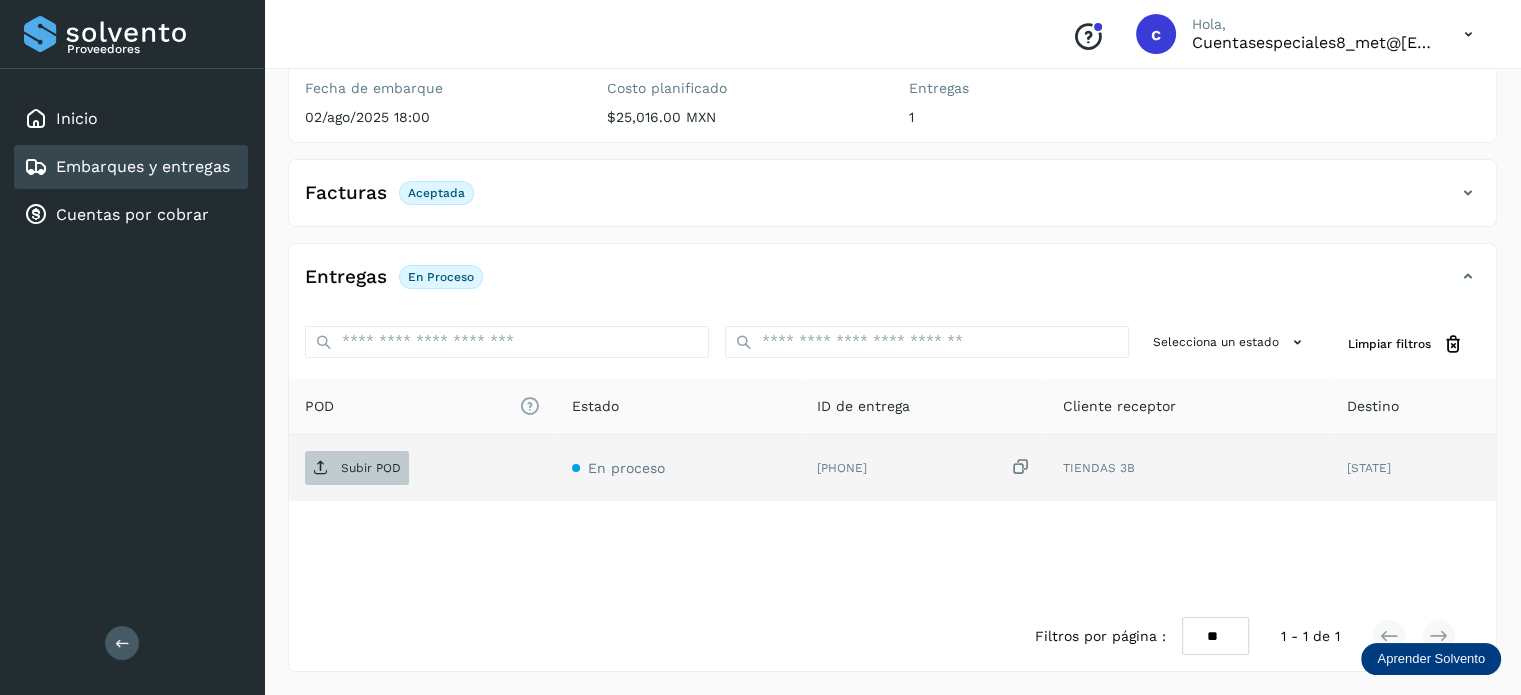 click on "Subir POD" at bounding box center (371, 468) 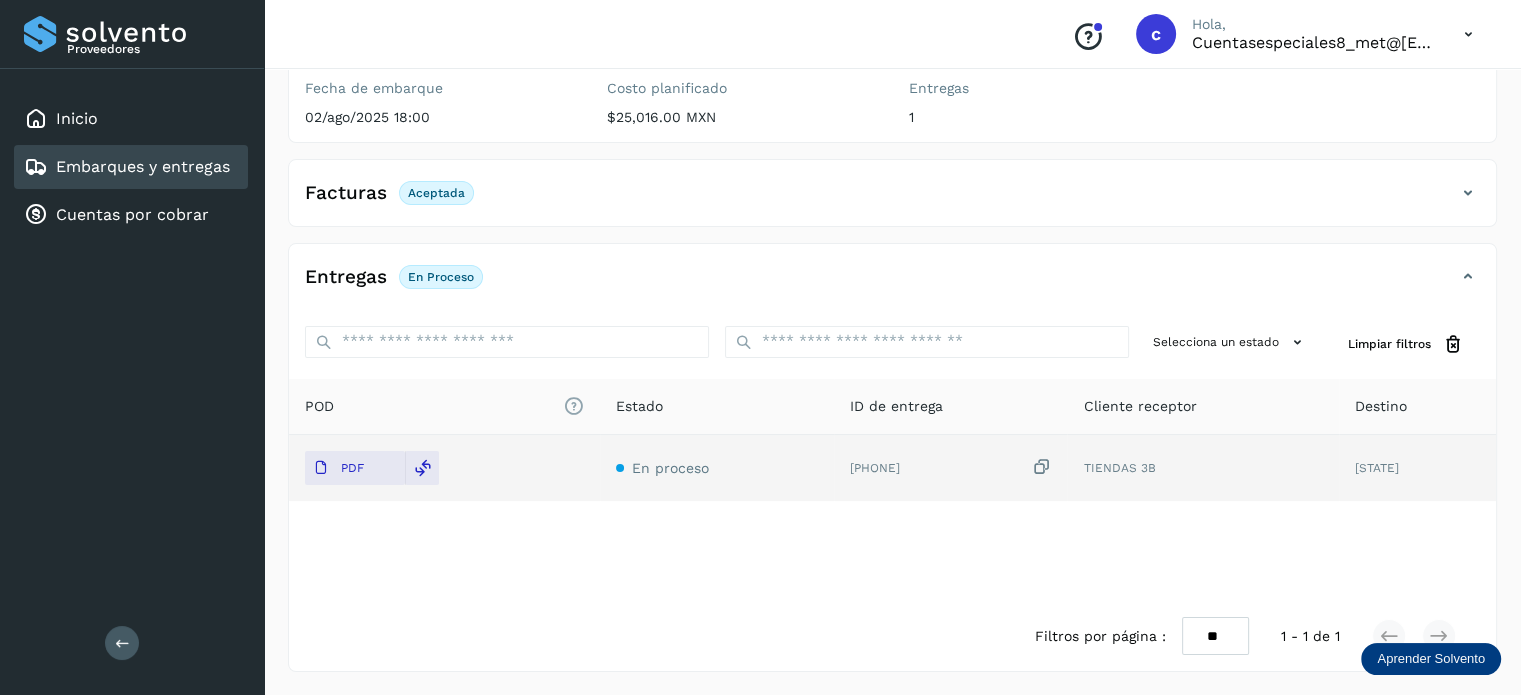 click on "Embarques y entregas" at bounding box center [143, 166] 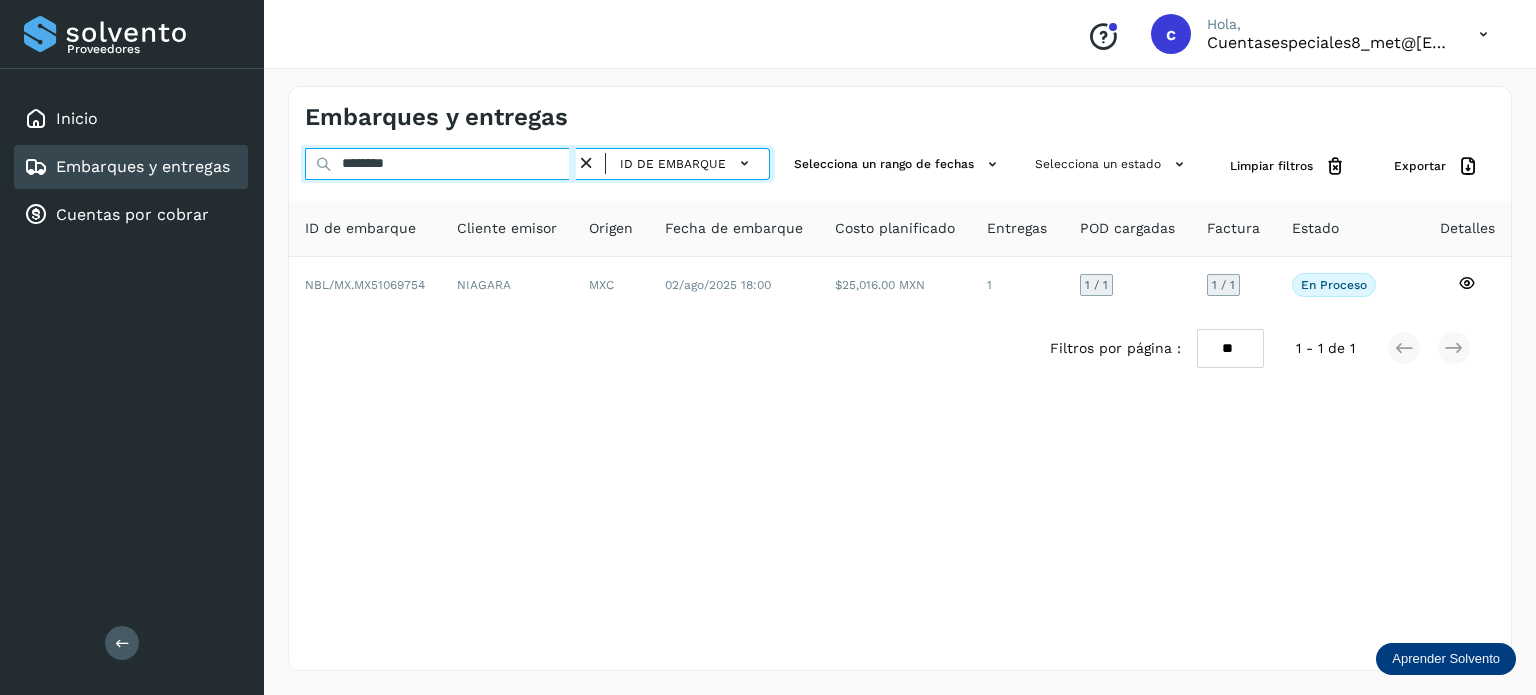 drag, startPoint x: 373, startPoint y: 154, endPoint x: 337, endPoint y: 149, distance: 36.345562 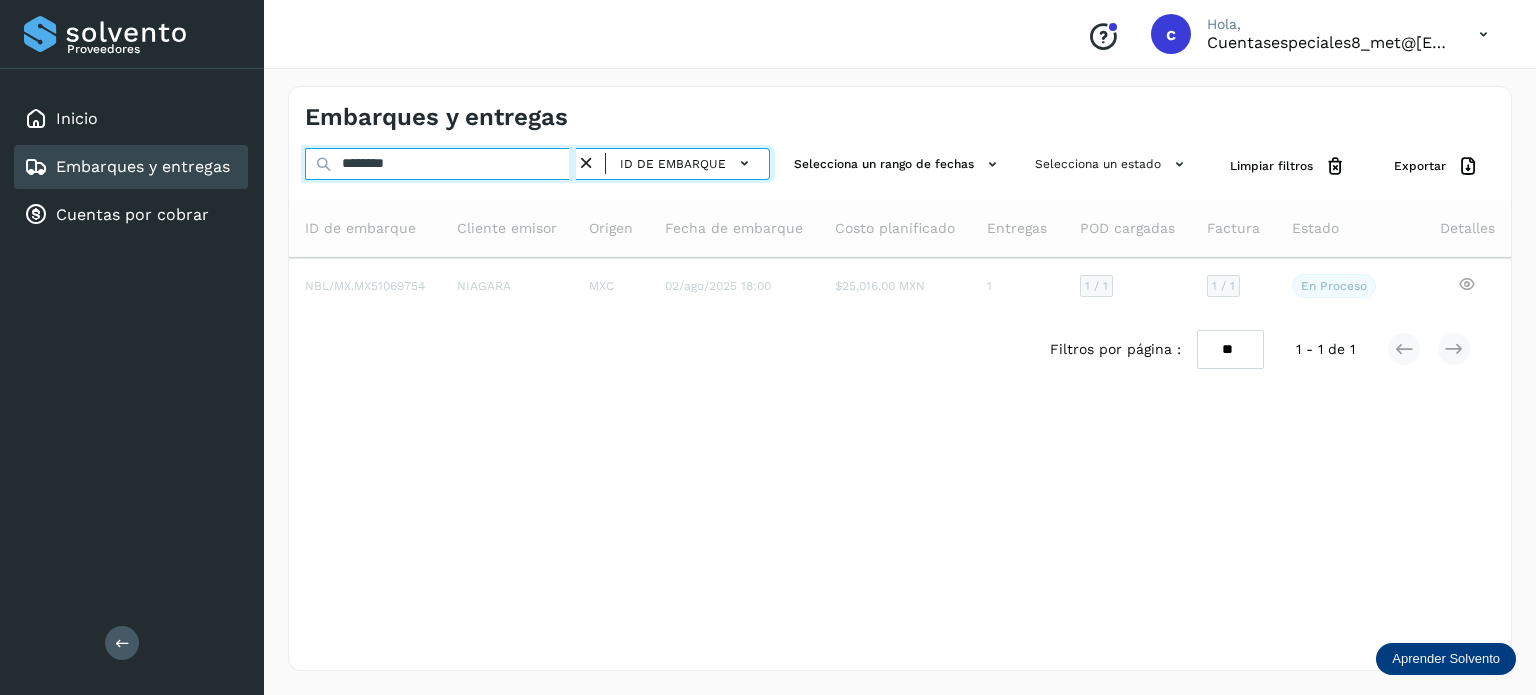 type on "********" 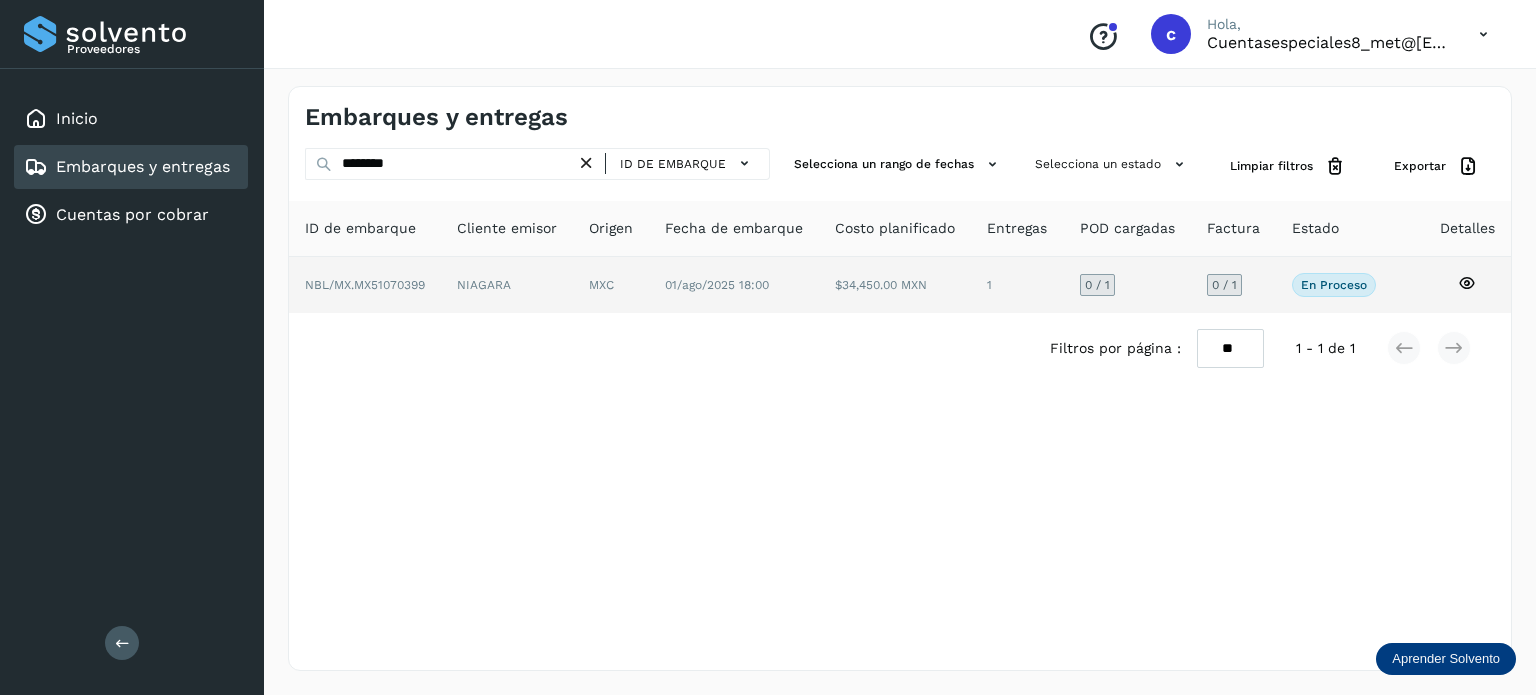 click 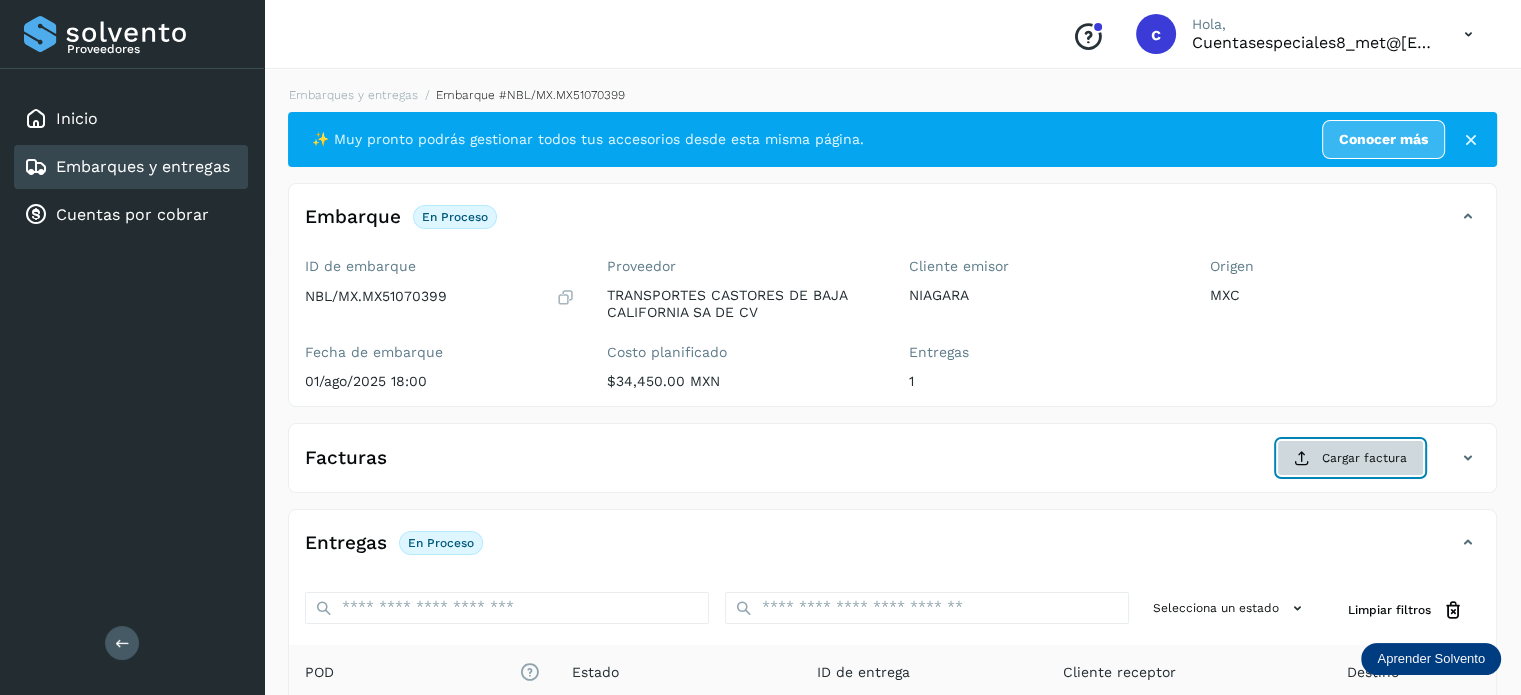 click on "Cargar factura" at bounding box center [1350, 458] 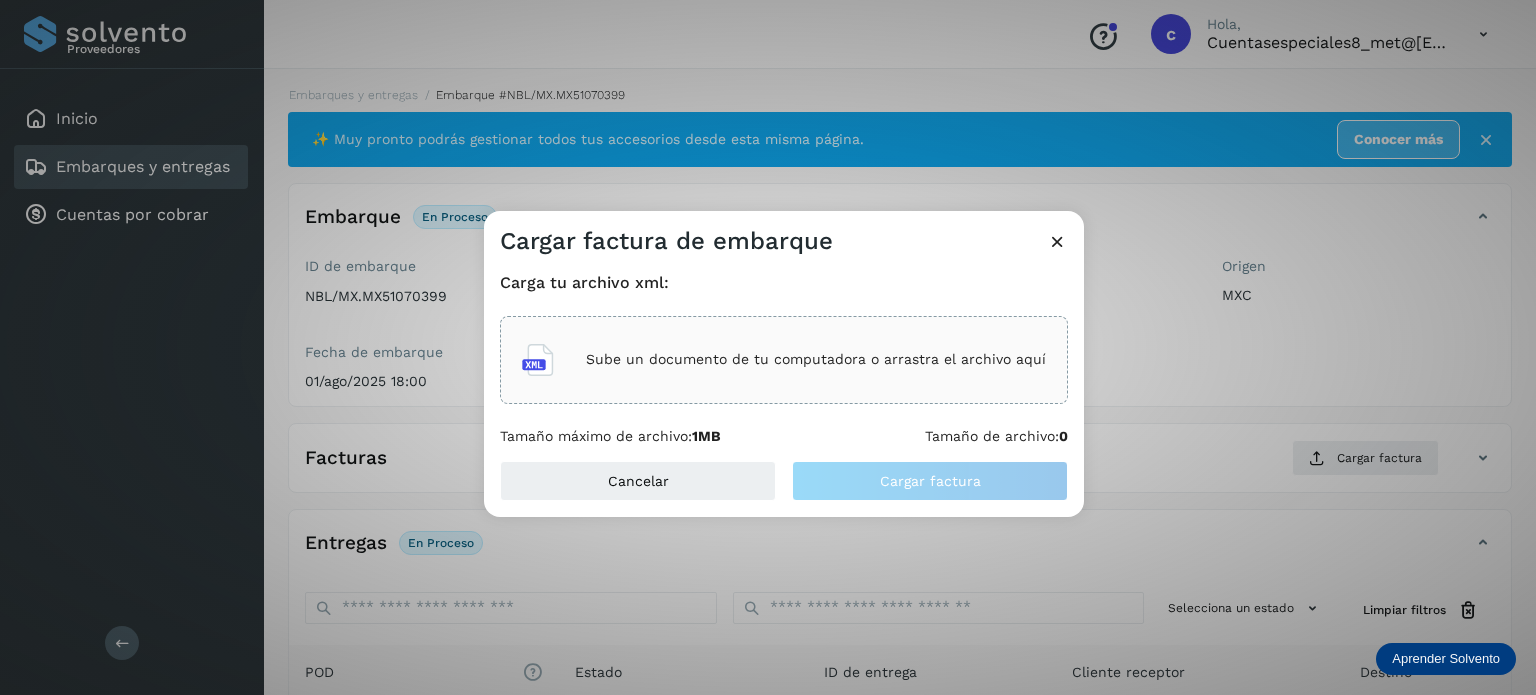 click on "Sube un documento de tu computadora o arrastra el archivo aquí" at bounding box center [816, 359] 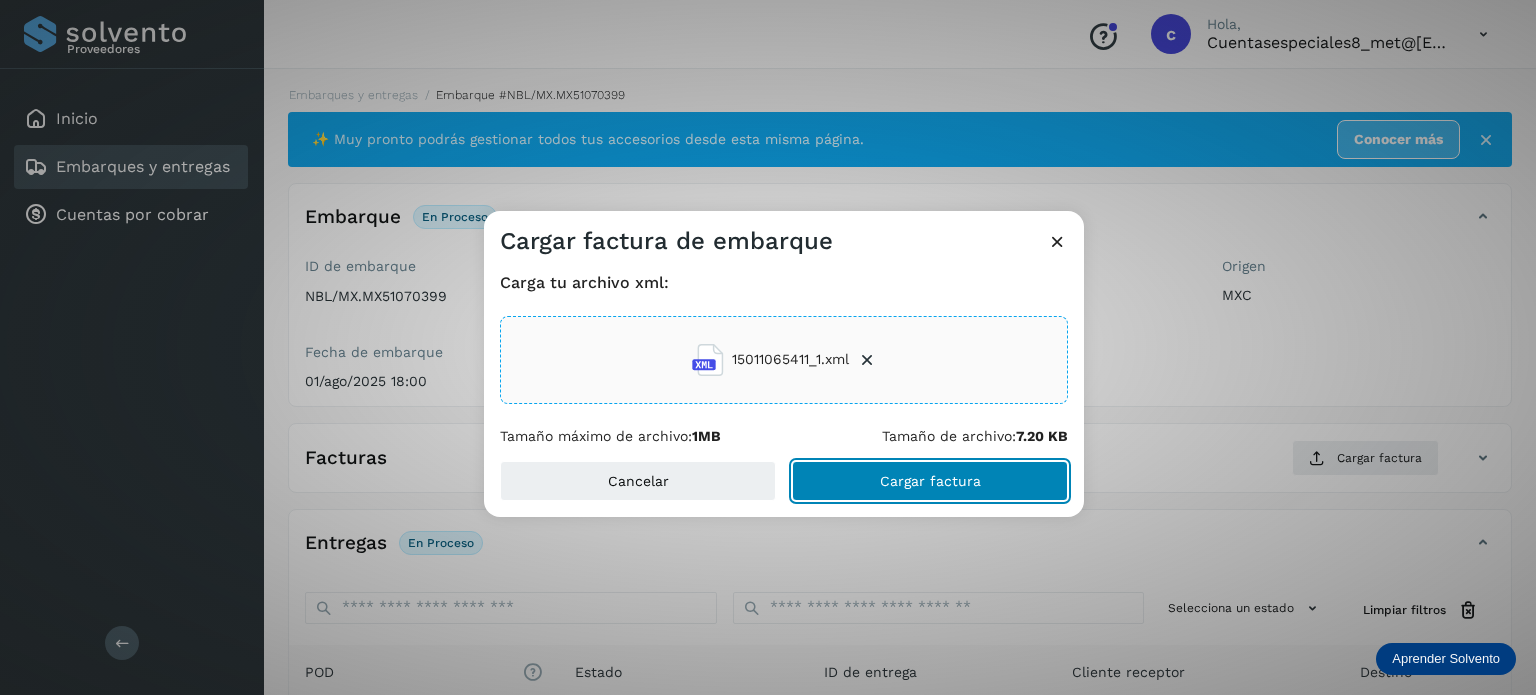 click on "Cargar factura" 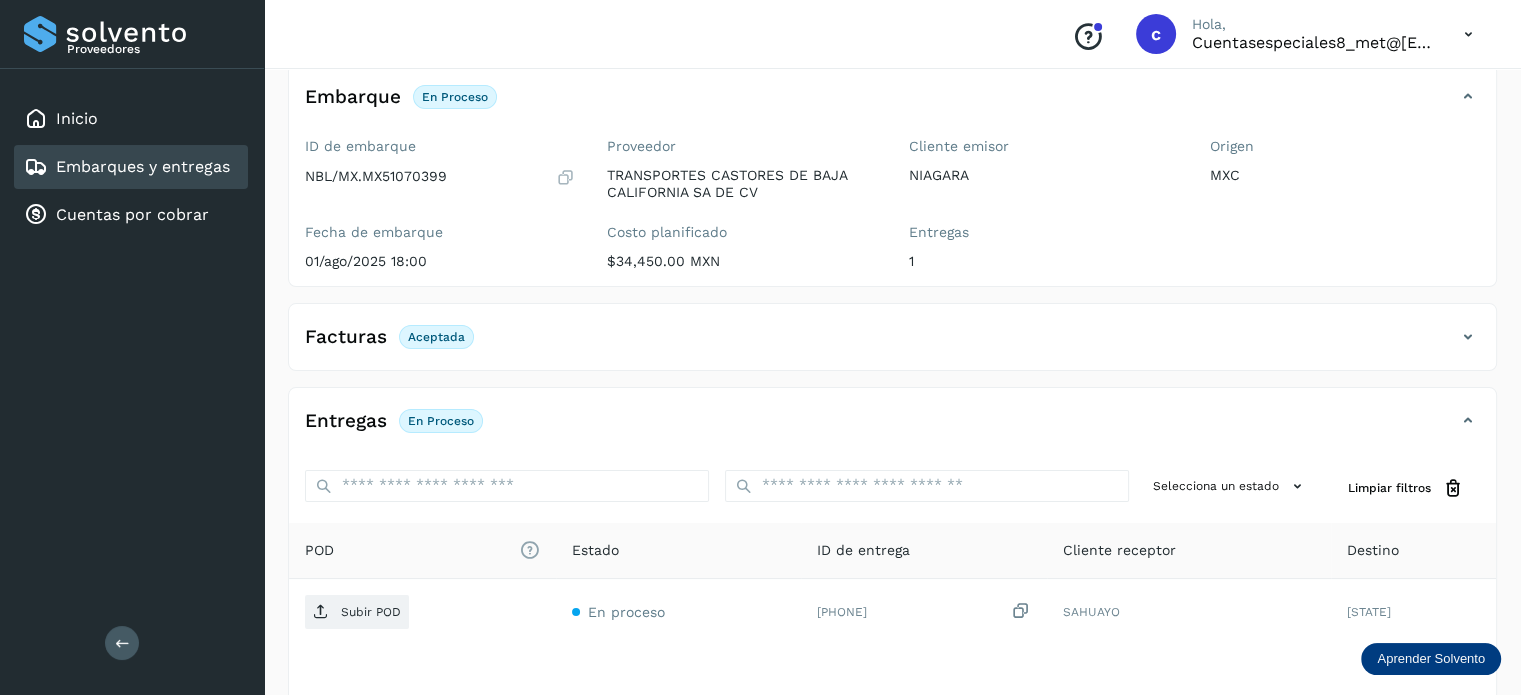 scroll, scrollTop: 264, scrollLeft: 0, axis: vertical 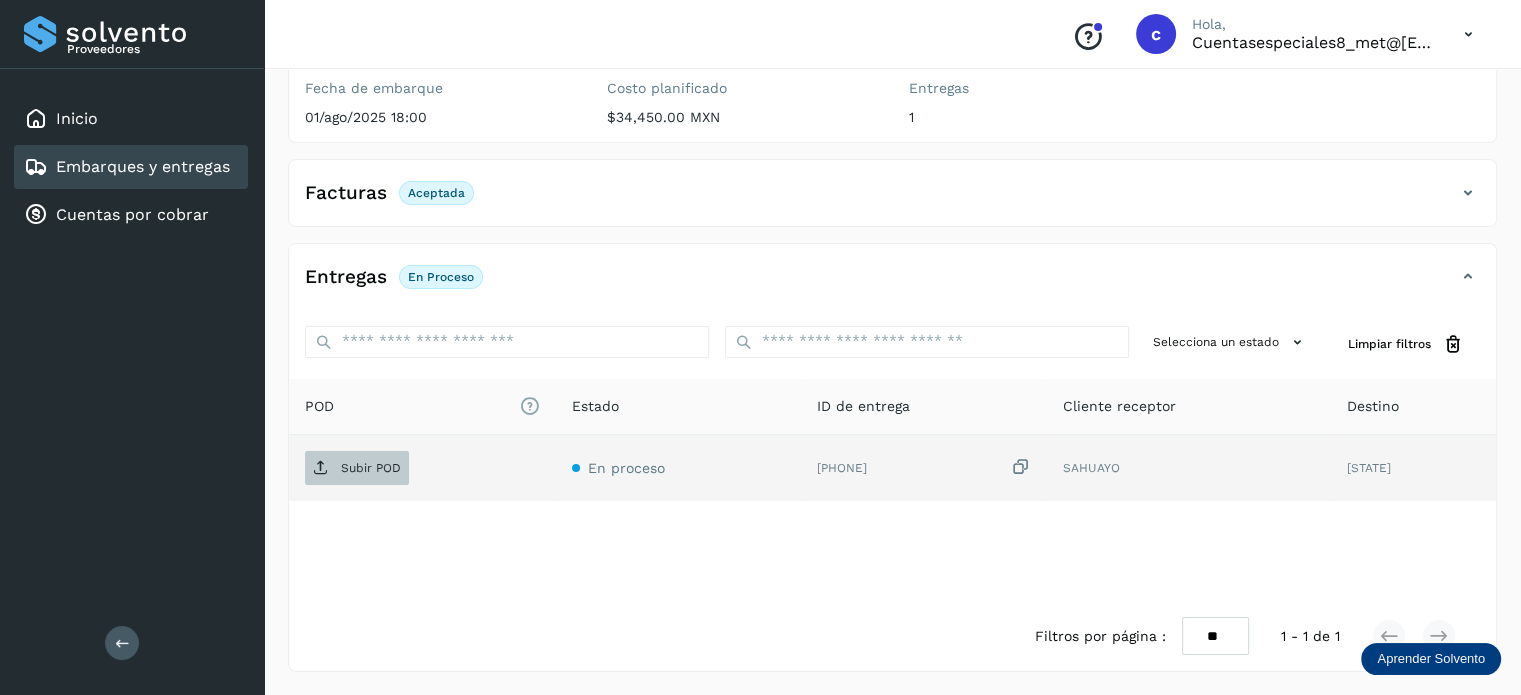 click on "Subir POD" at bounding box center [371, 468] 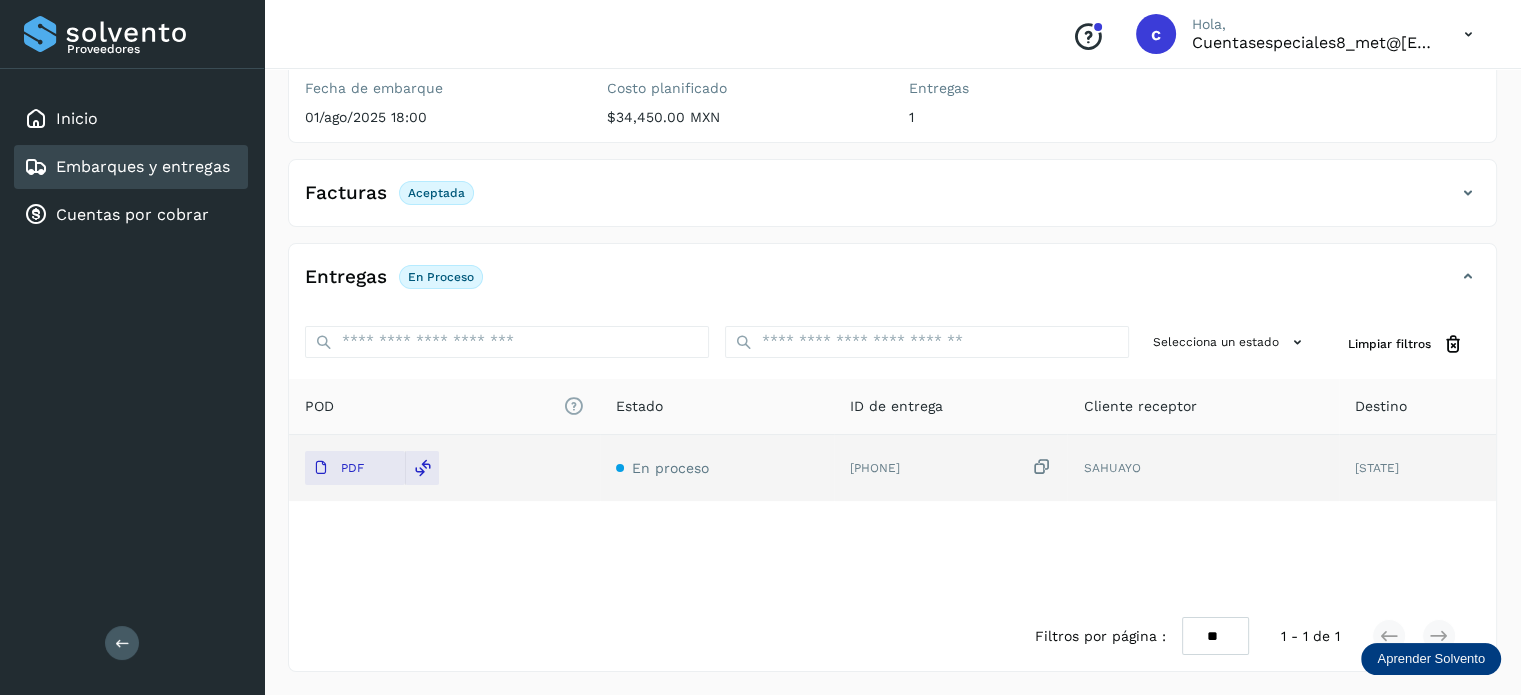 click on "Embarques y entregas" at bounding box center [143, 166] 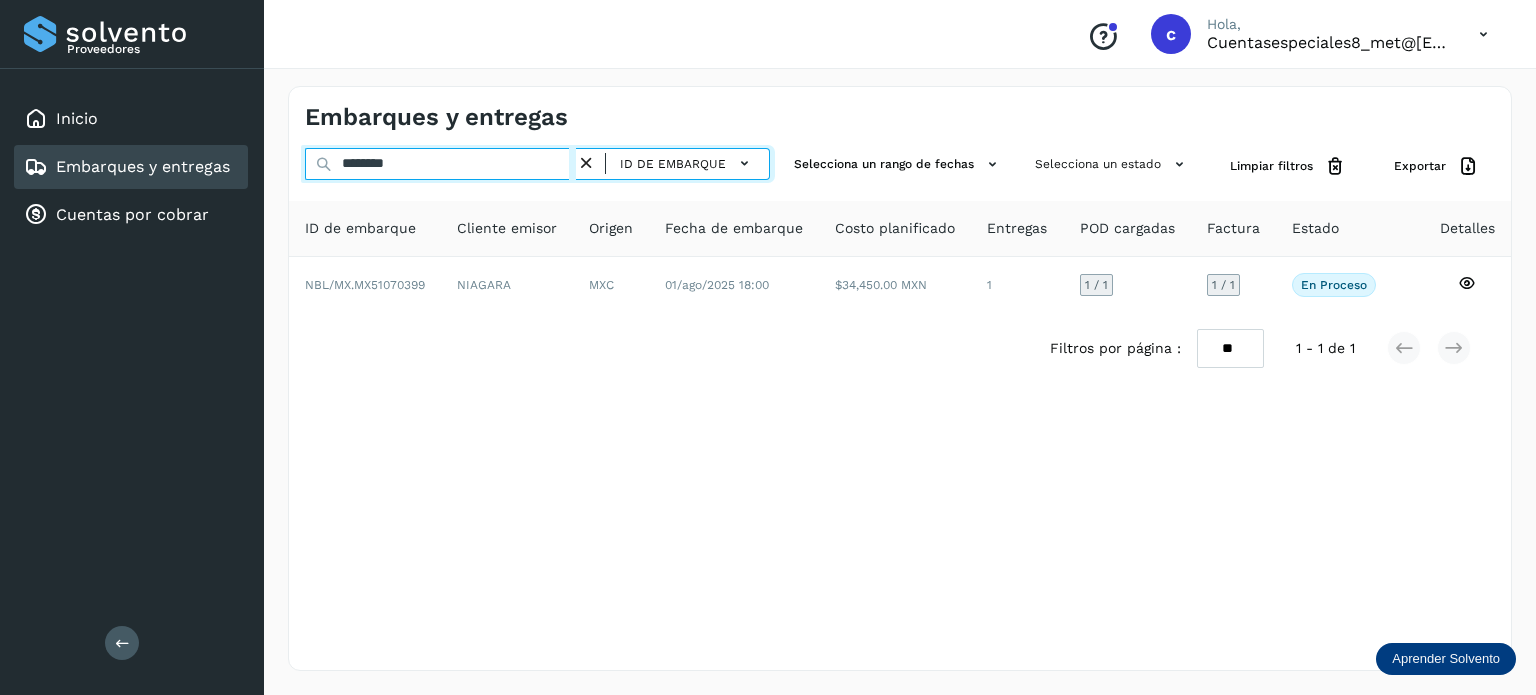 drag, startPoint x: 417, startPoint y: 171, endPoint x: 319, endPoint y: 141, distance: 102.48902 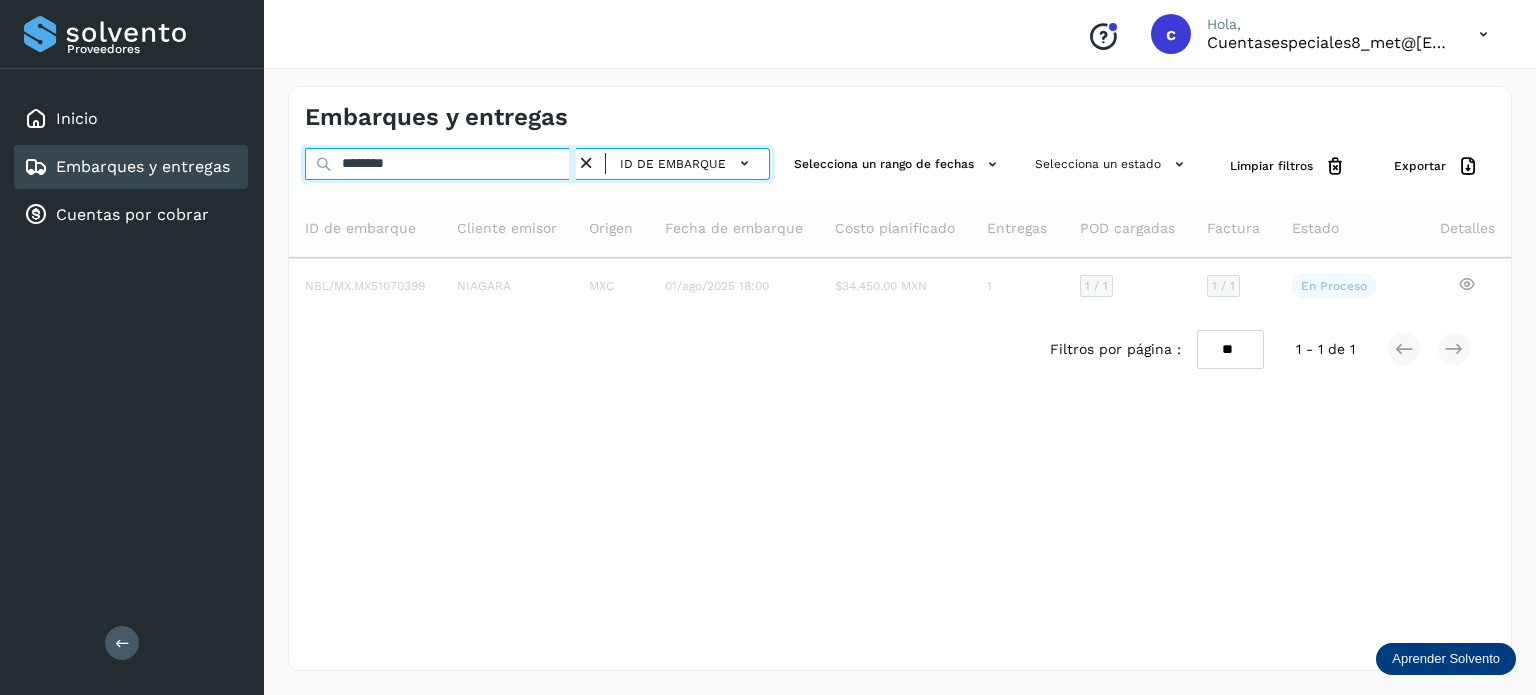 type on "********" 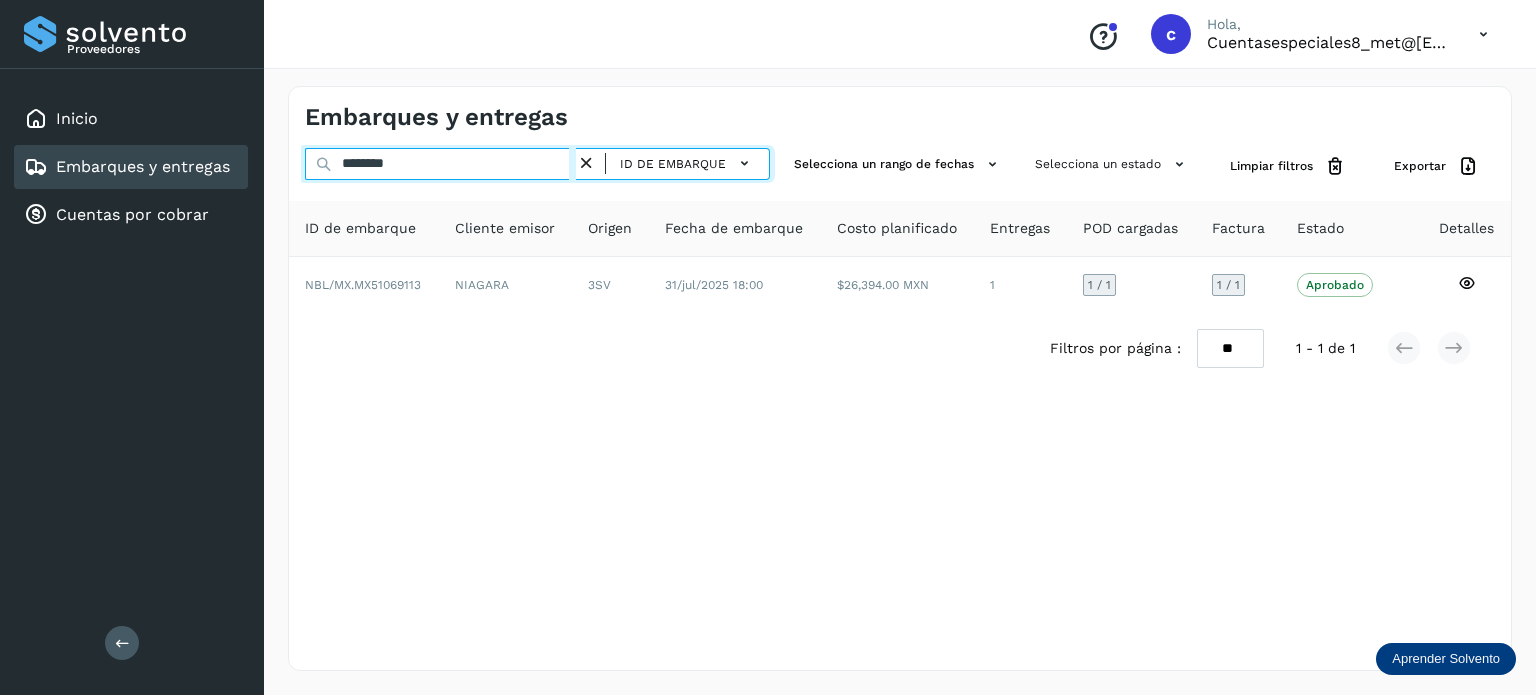 drag, startPoint x: 348, startPoint y: 161, endPoint x: 176, endPoint y: 156, distance: 172.07266 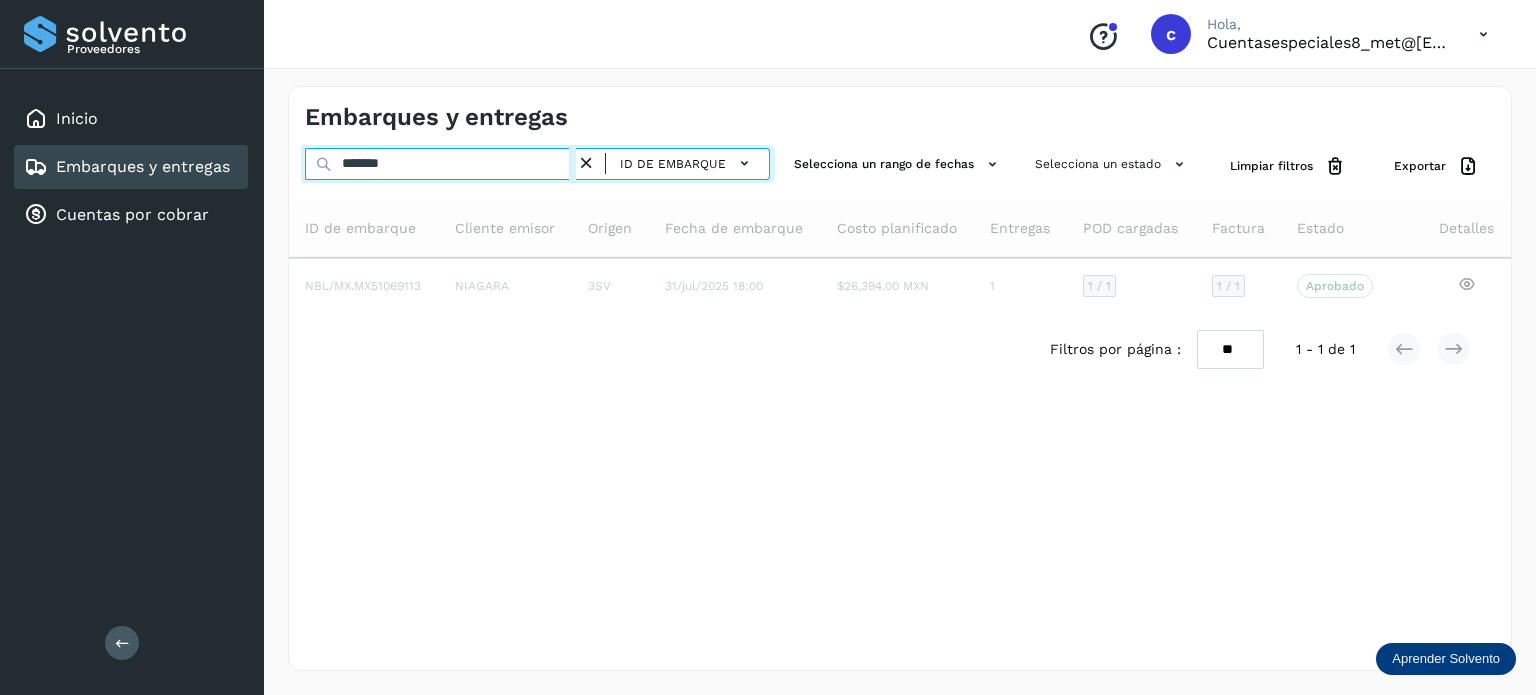 type on "********" 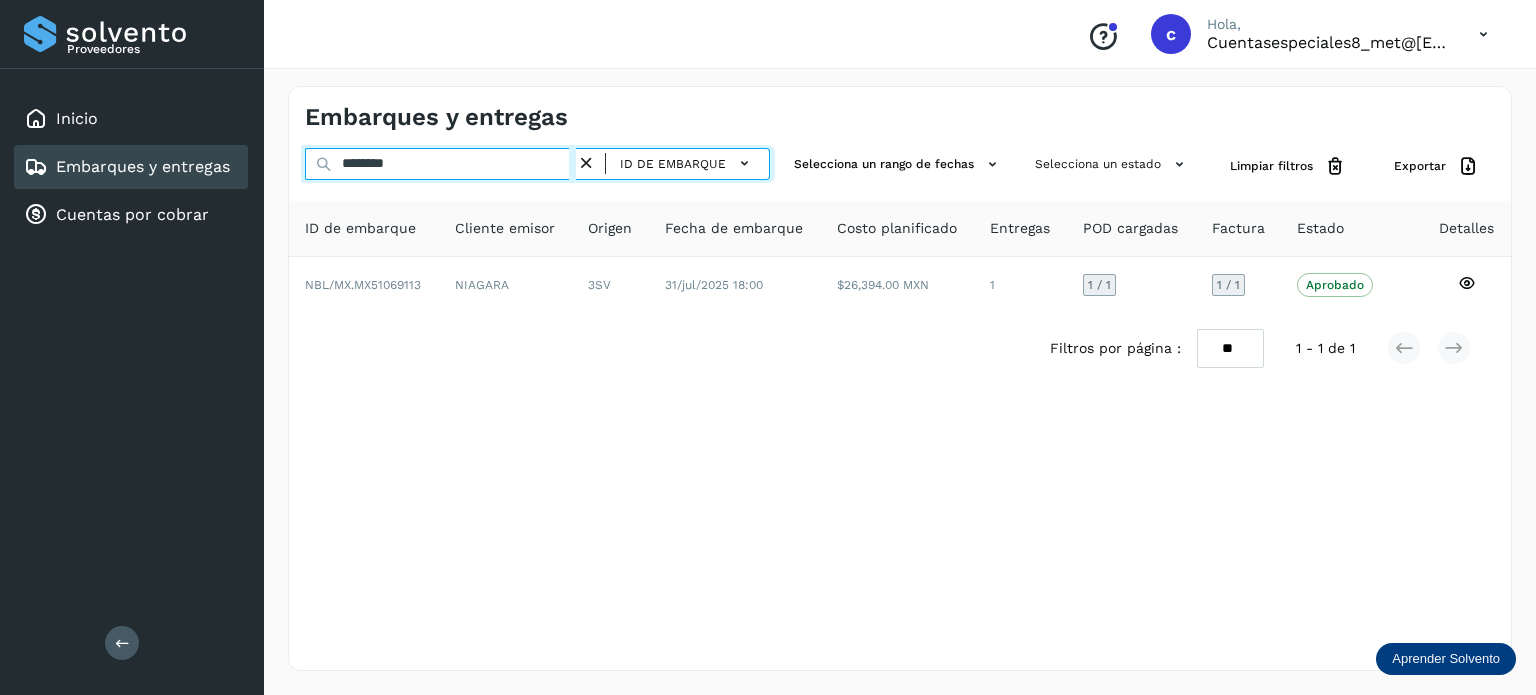drag, startPoint x: 422, startPoint y: 157, endPoint x: 260, endPoint y: 155, distance: 162.01234 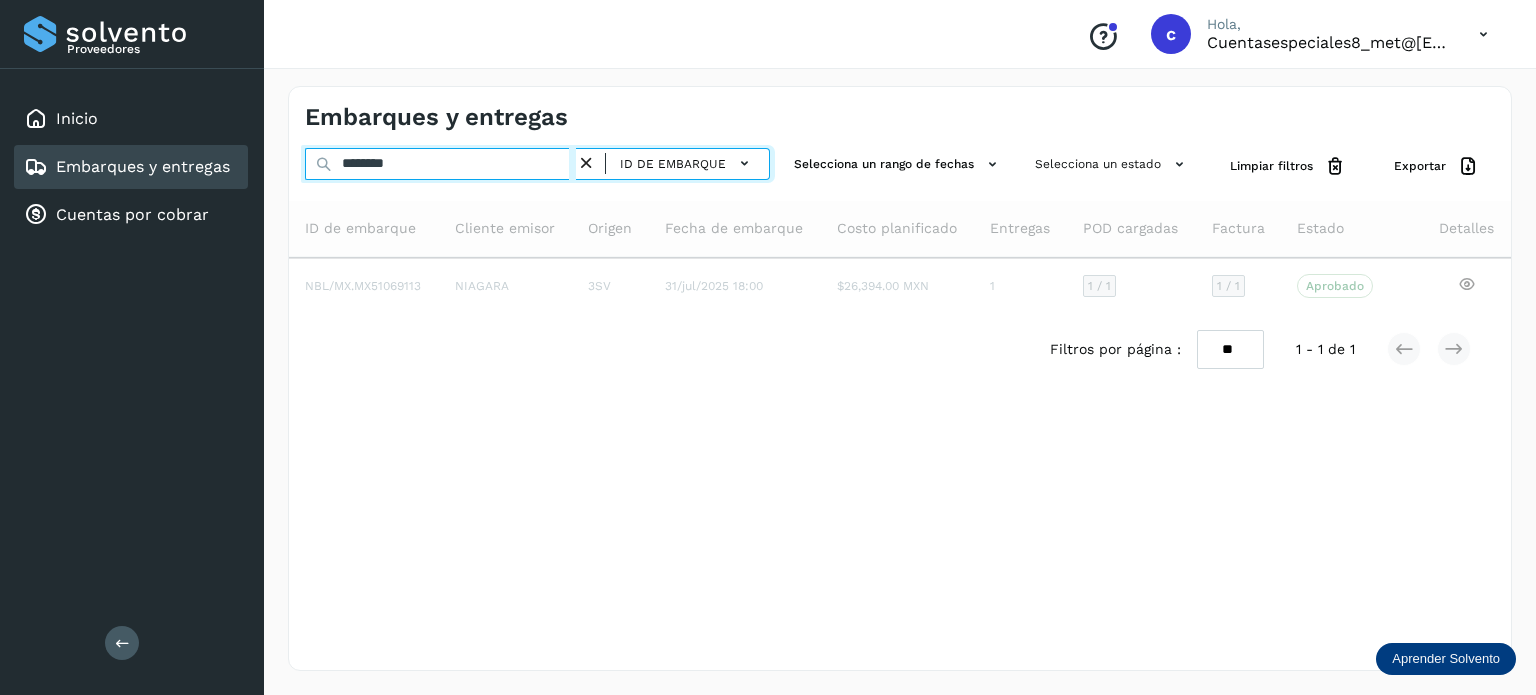 type on "********" 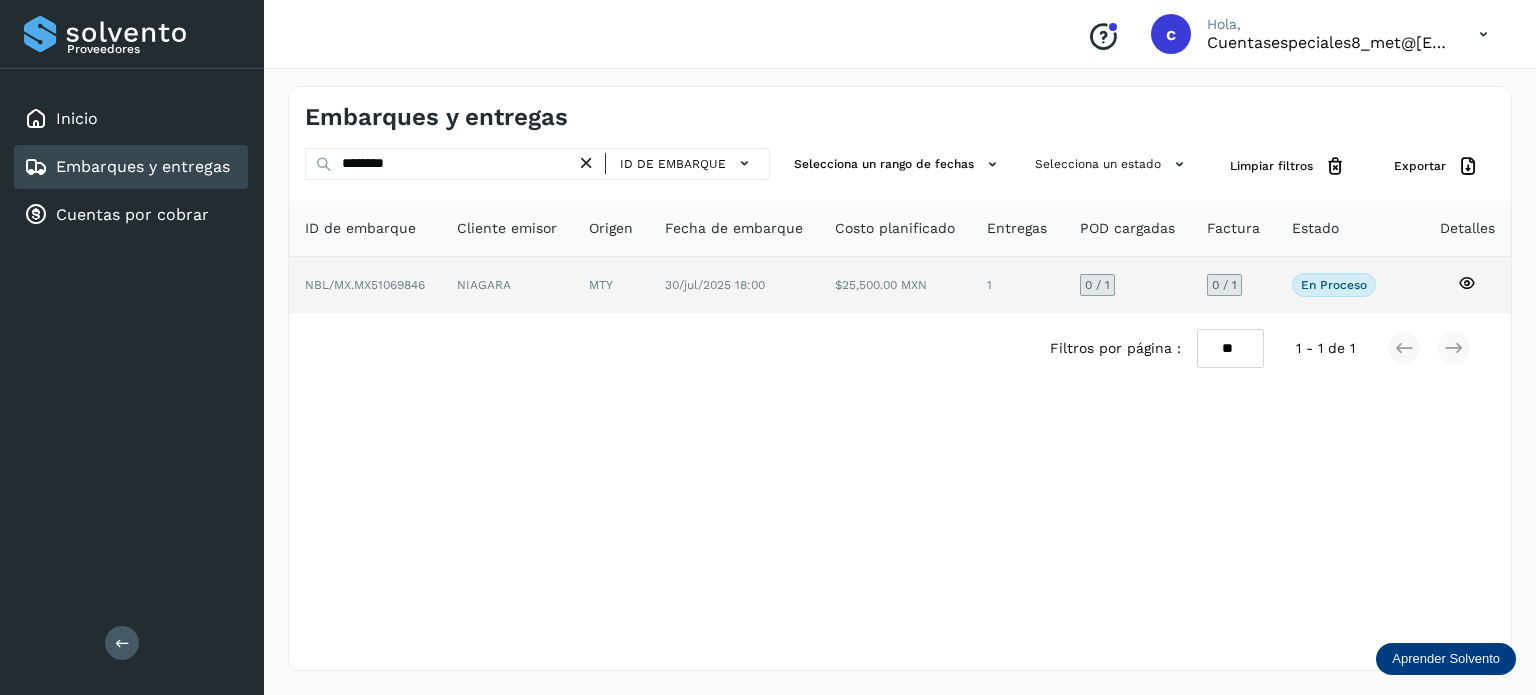 click 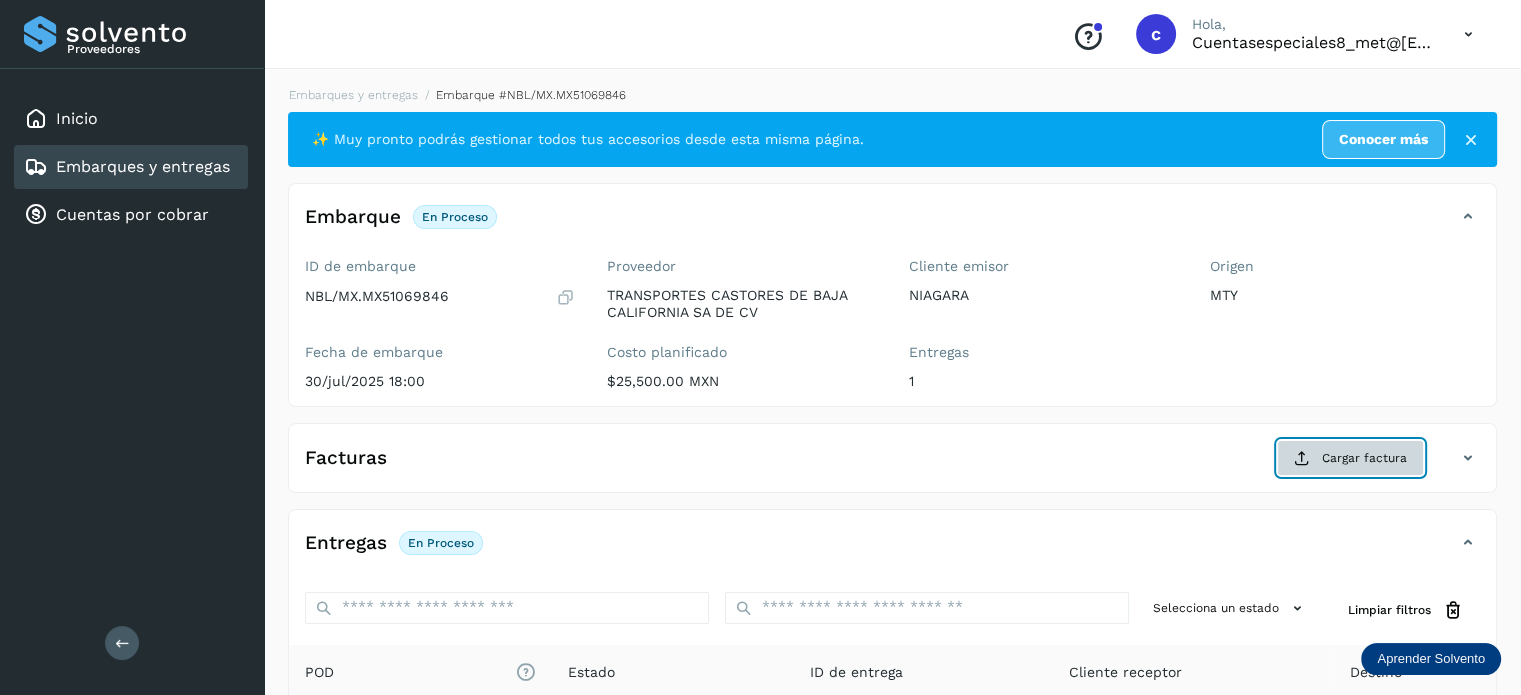 click on "Cargar factura" 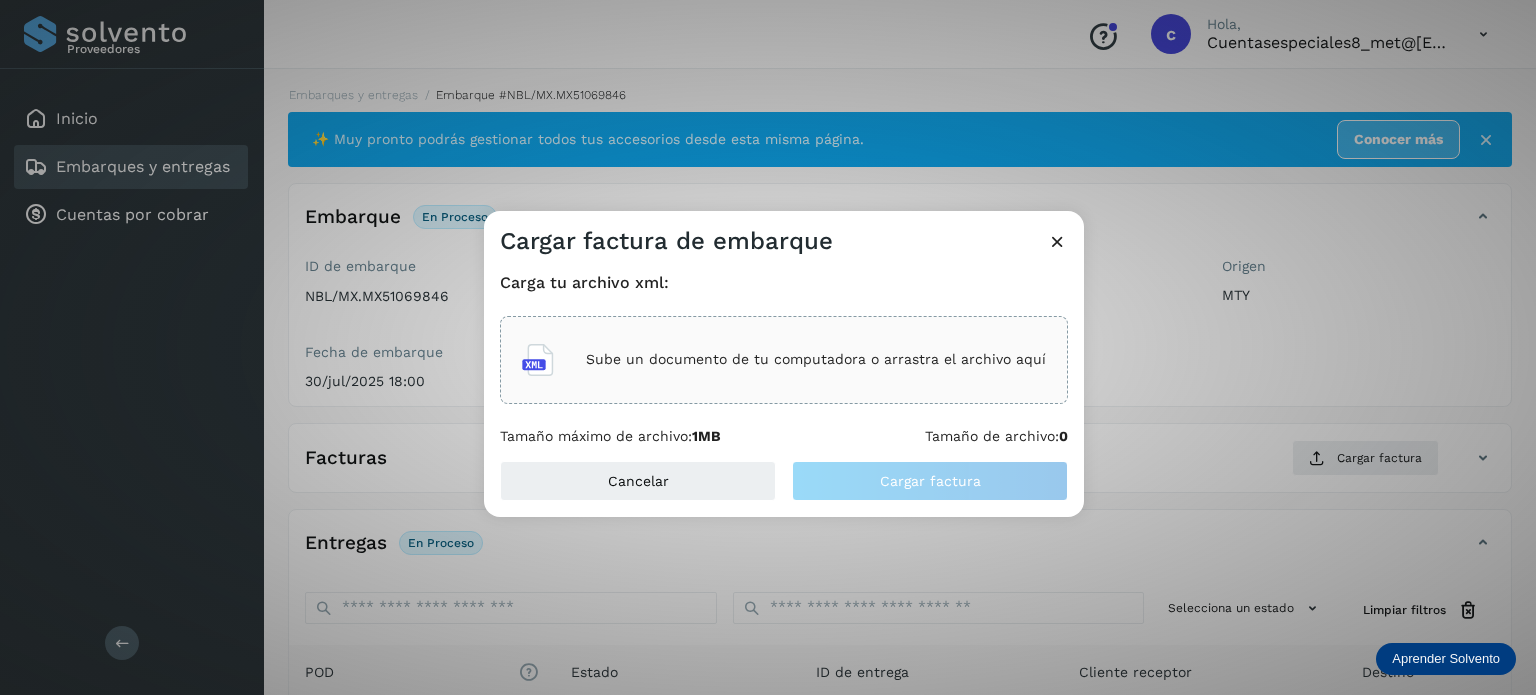 click on "Sube un documento de tu computadora o arrastra el archivo aquí" at bounding box center (816, 359) 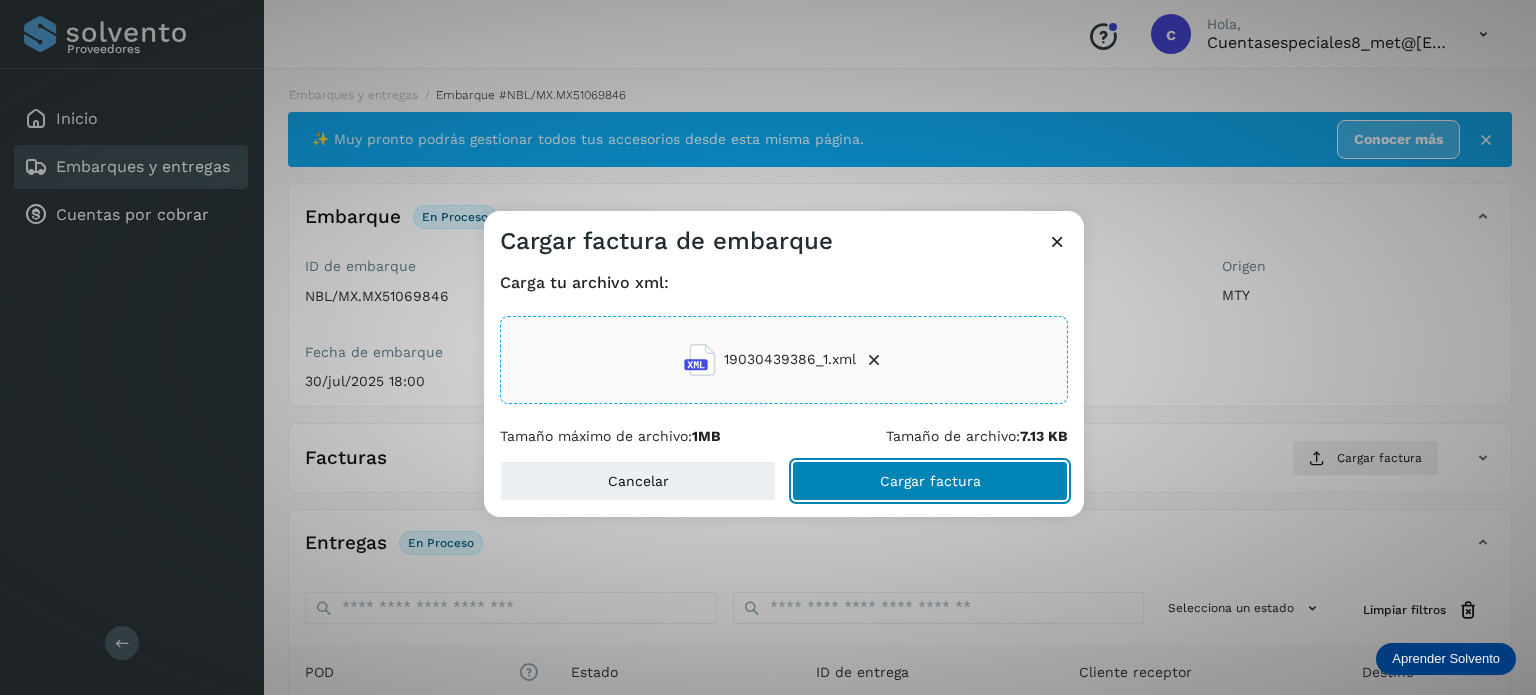click on "Cargar factura" 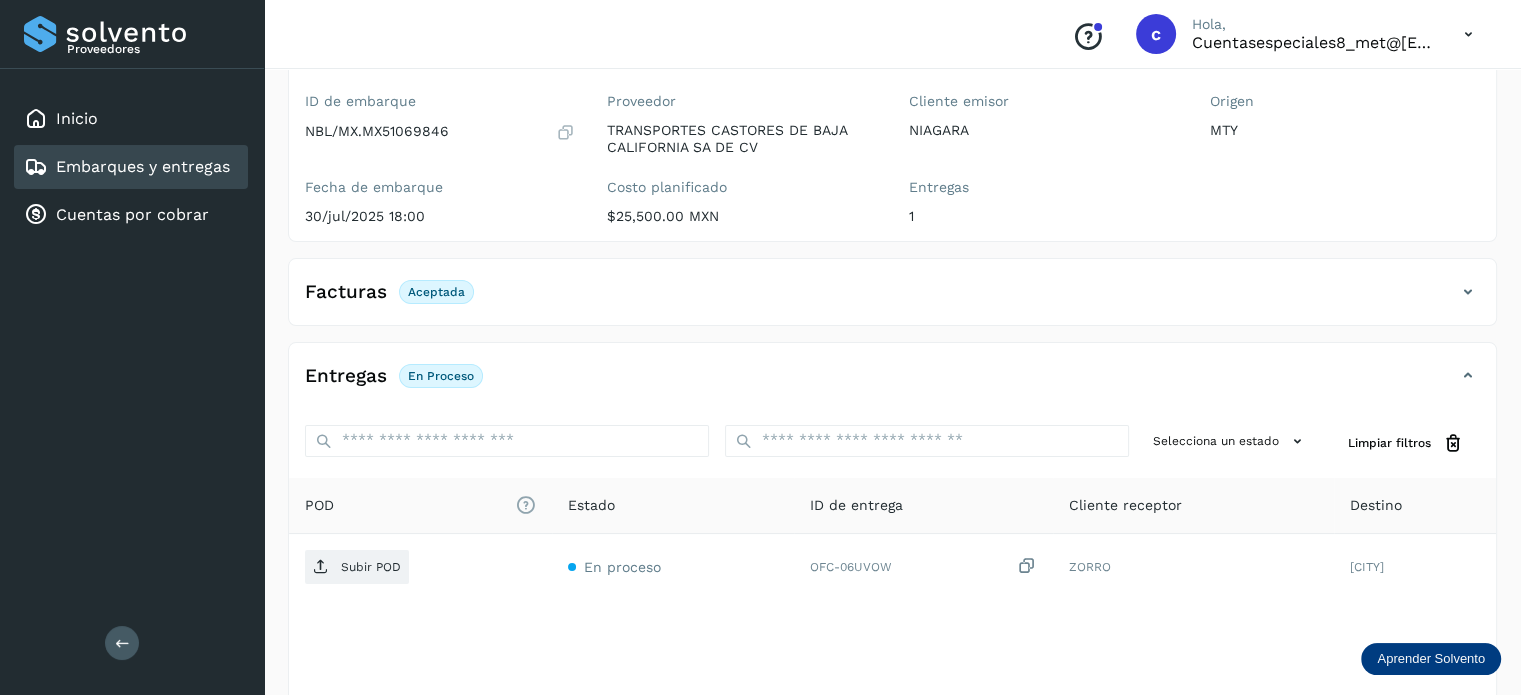 scroll, scrollTop: 200, scrollLeft: 0, axis: vertical 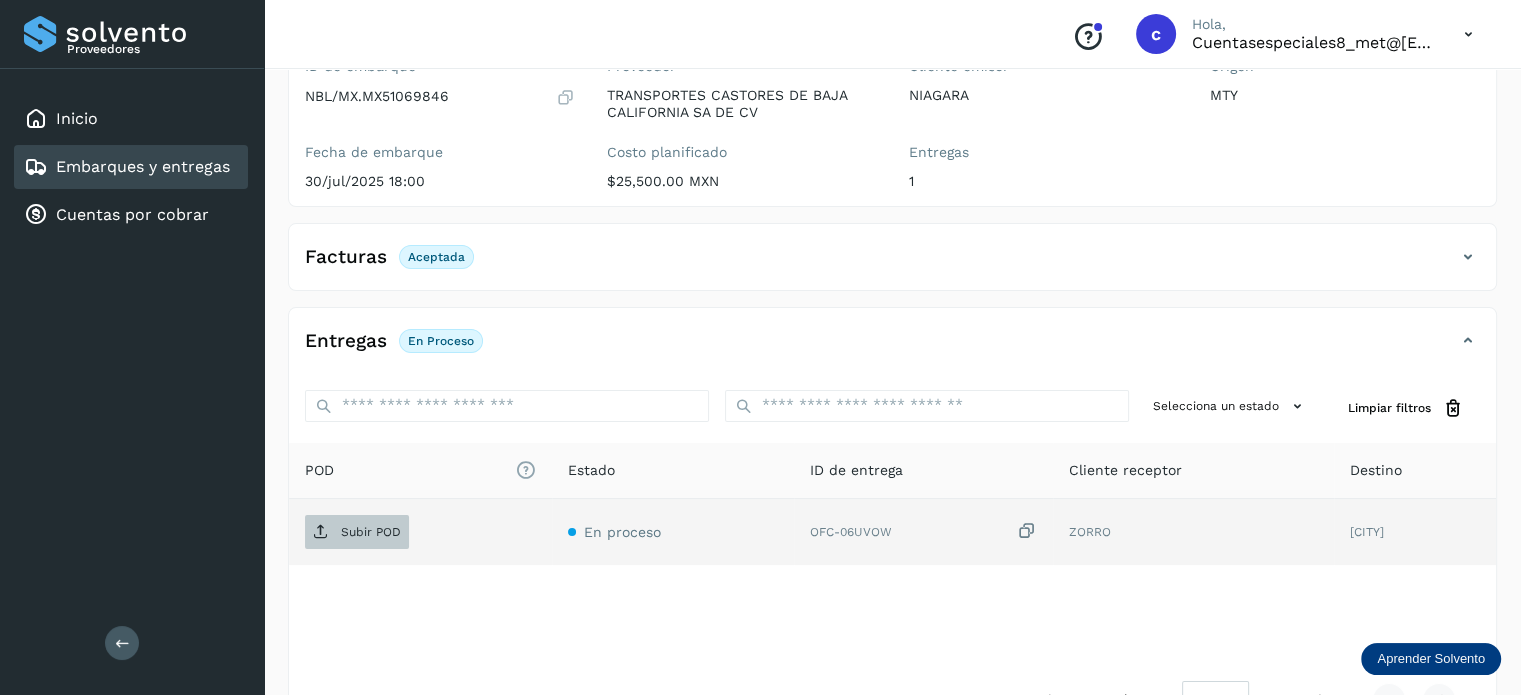click on "Subir POD" at bounding box center [357, 532] 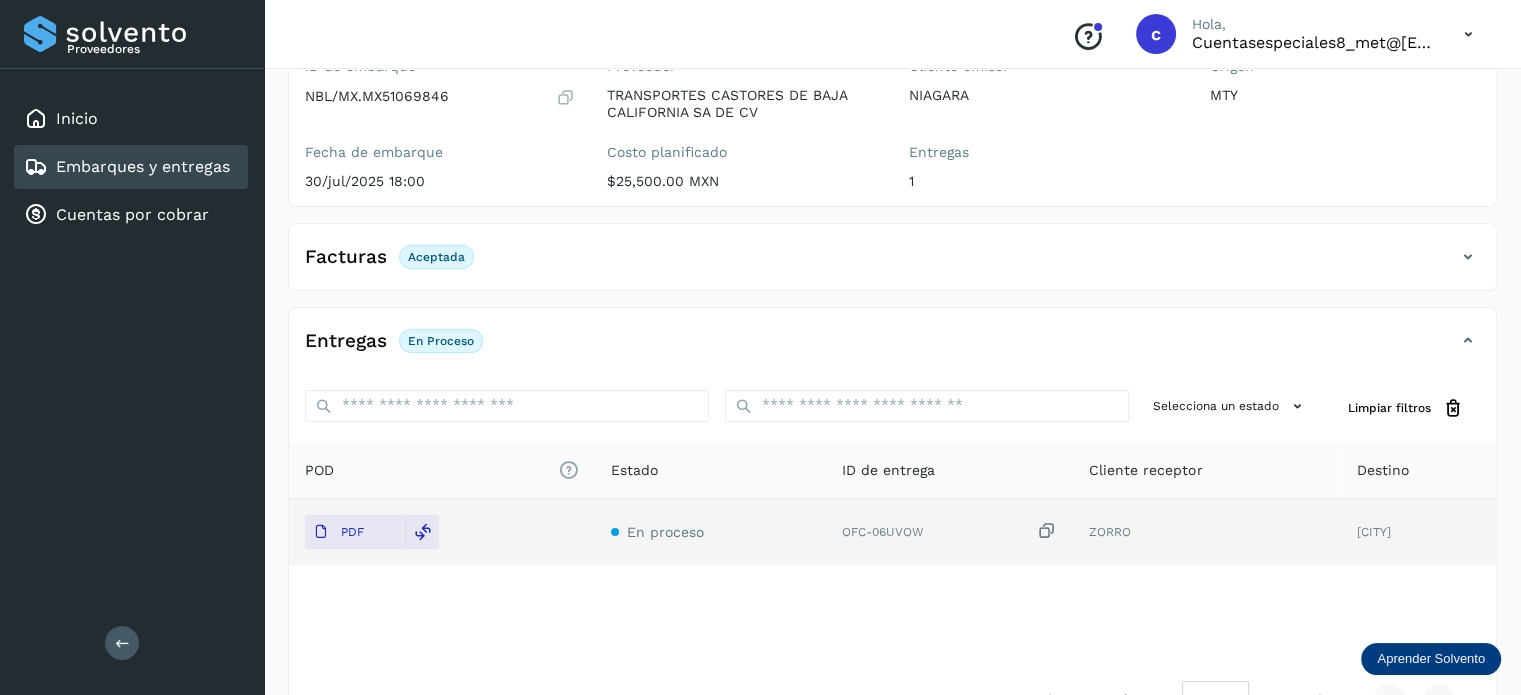 click on "Embarques y entregas" 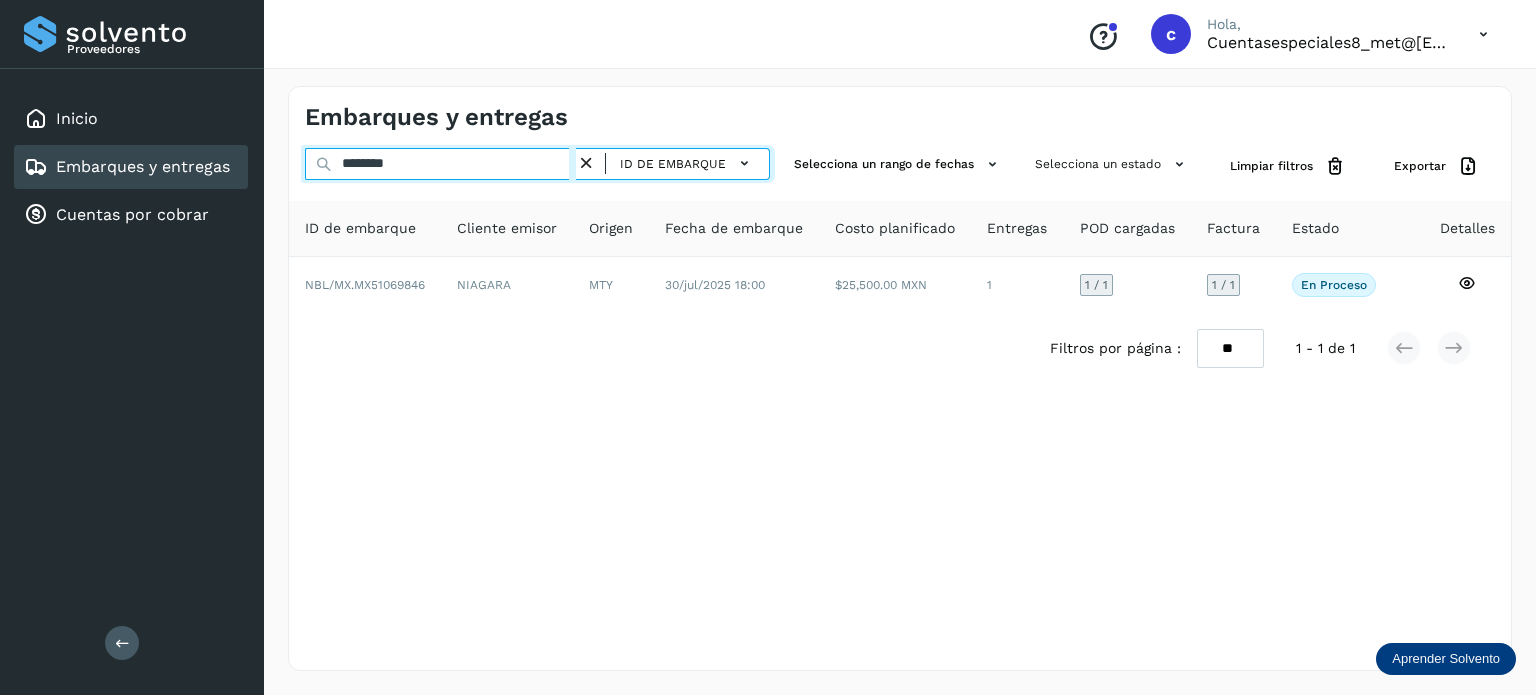 drag, startPoint x: 418, startPoint y: 171, endPoint x: 189, endPoint y: 163, distance: 229.1397 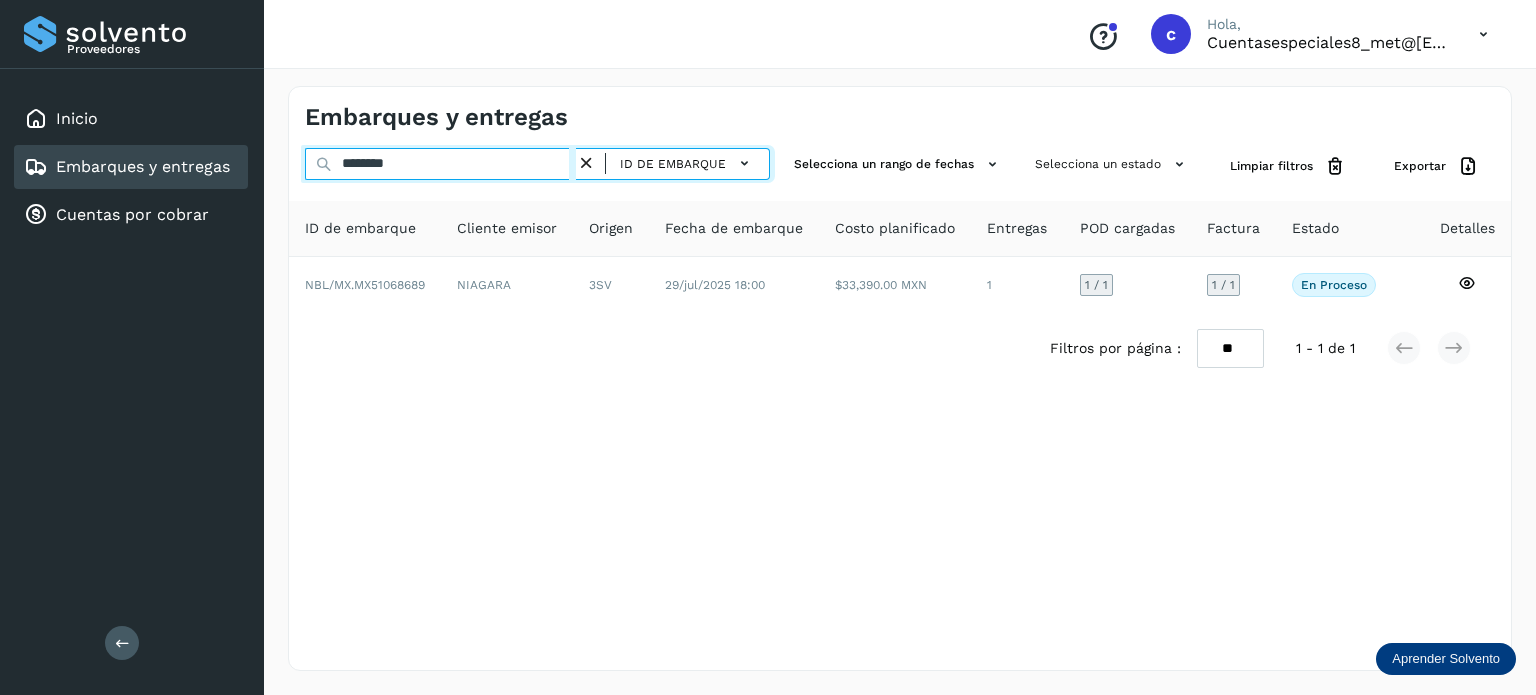 type on "********" 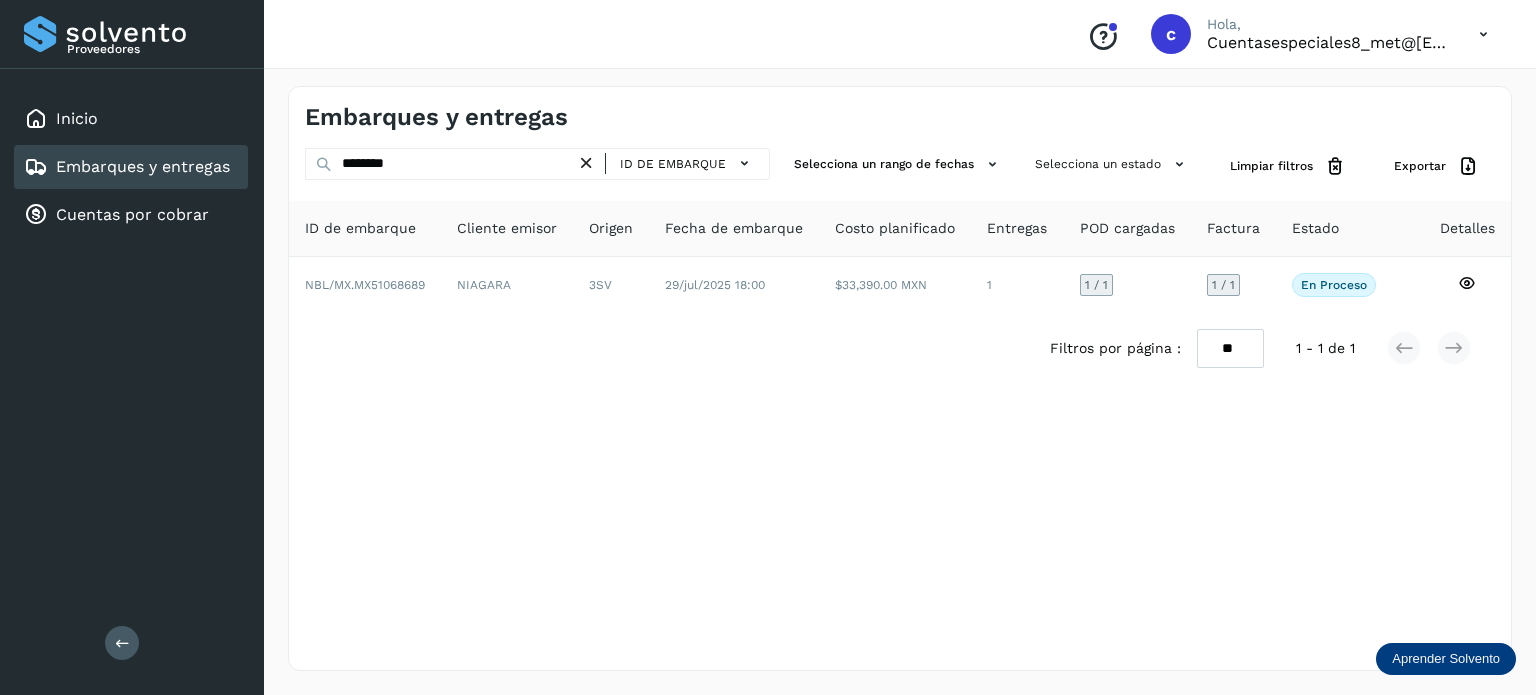 click on "Embarques y entregas ******** ID de embarque Selecciona un rango de fechas  Selecciona un estado Limpiar filtros Exportar ID de embarque Cliente emisor Origen Fecha de embarque Costo planificado Entregas POD cargadas Factura Estado Detalles NBL/MX.MX51068689 NIAGARA 3SV 29/jul/2025 18:00  $33,390.00 MXN  1 1  / 1 1 / 1 En proceso
Verifica el estado de la factura o entregas asociadas a este embarque
Filtros por página : ** ** ** 1 - 1 de 1" at bounding box center (900, 378) 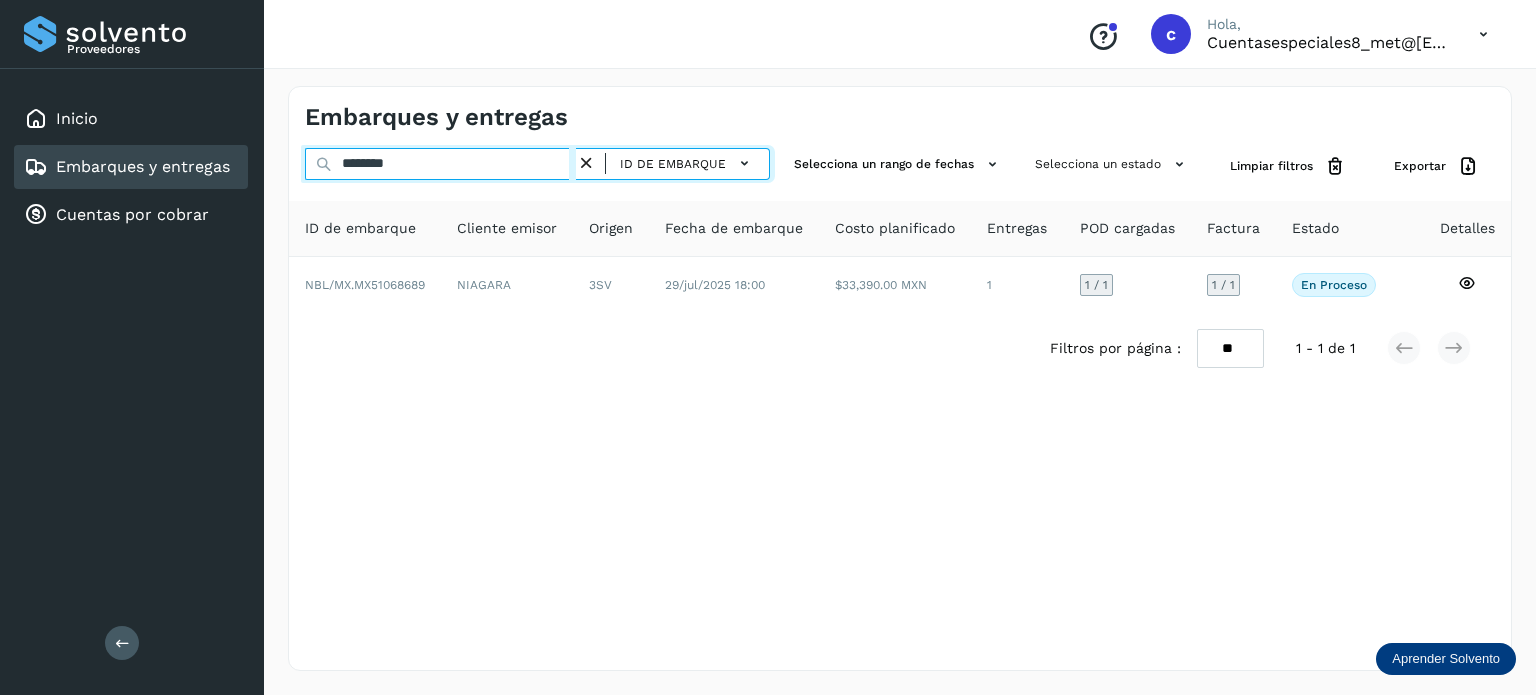 drag, startPoint x: 404, startPoint y: 170, endPoint x: 300, endPoint y: 159, distance: 104.58012 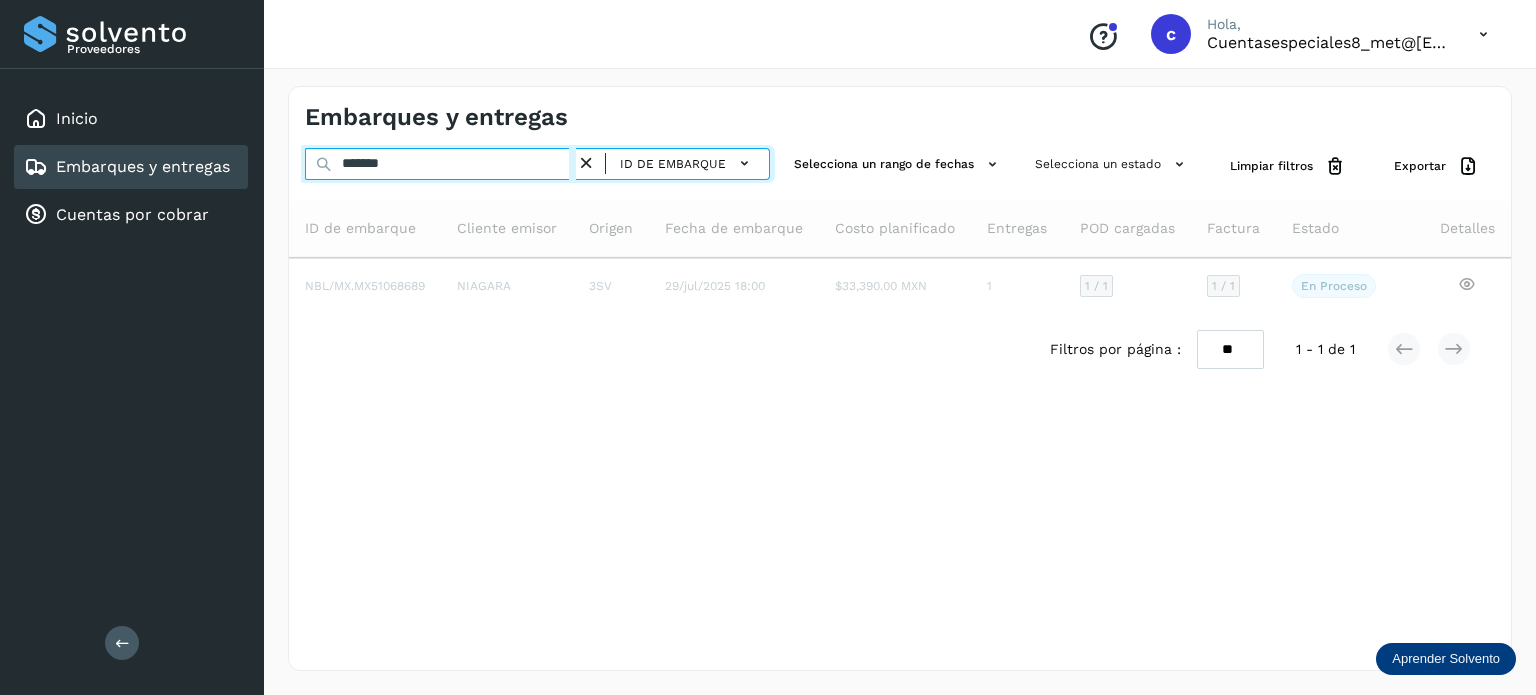 type on "********" 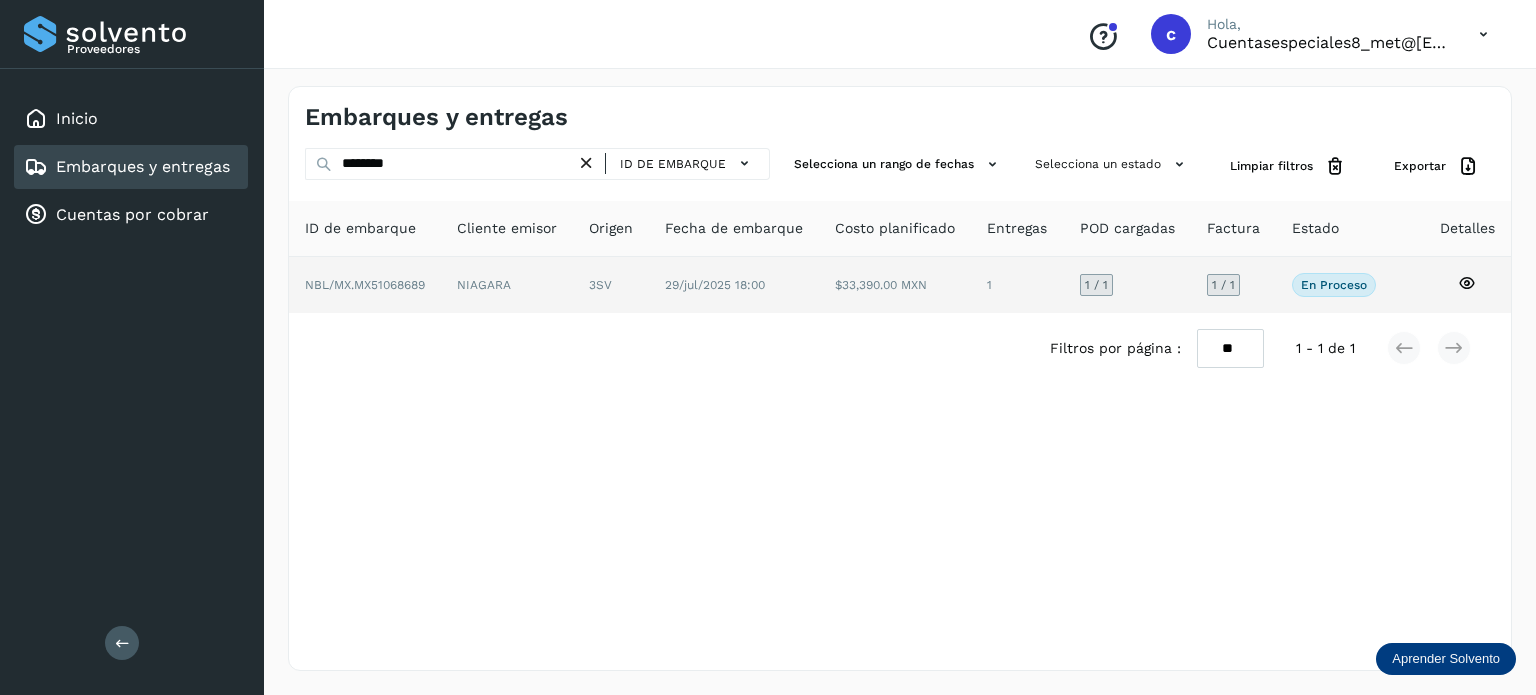click 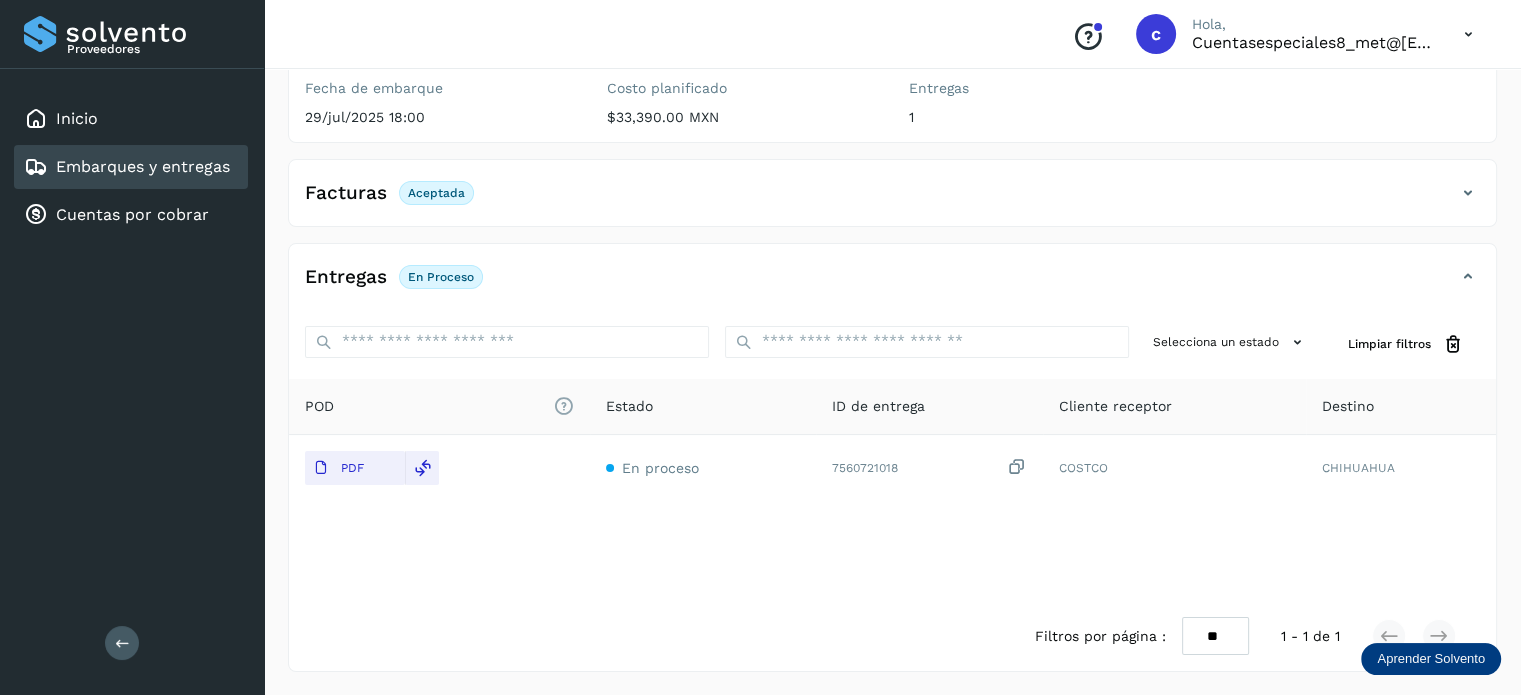 scroll, scrollTop: 0, scrollLeft: 0, axis: both 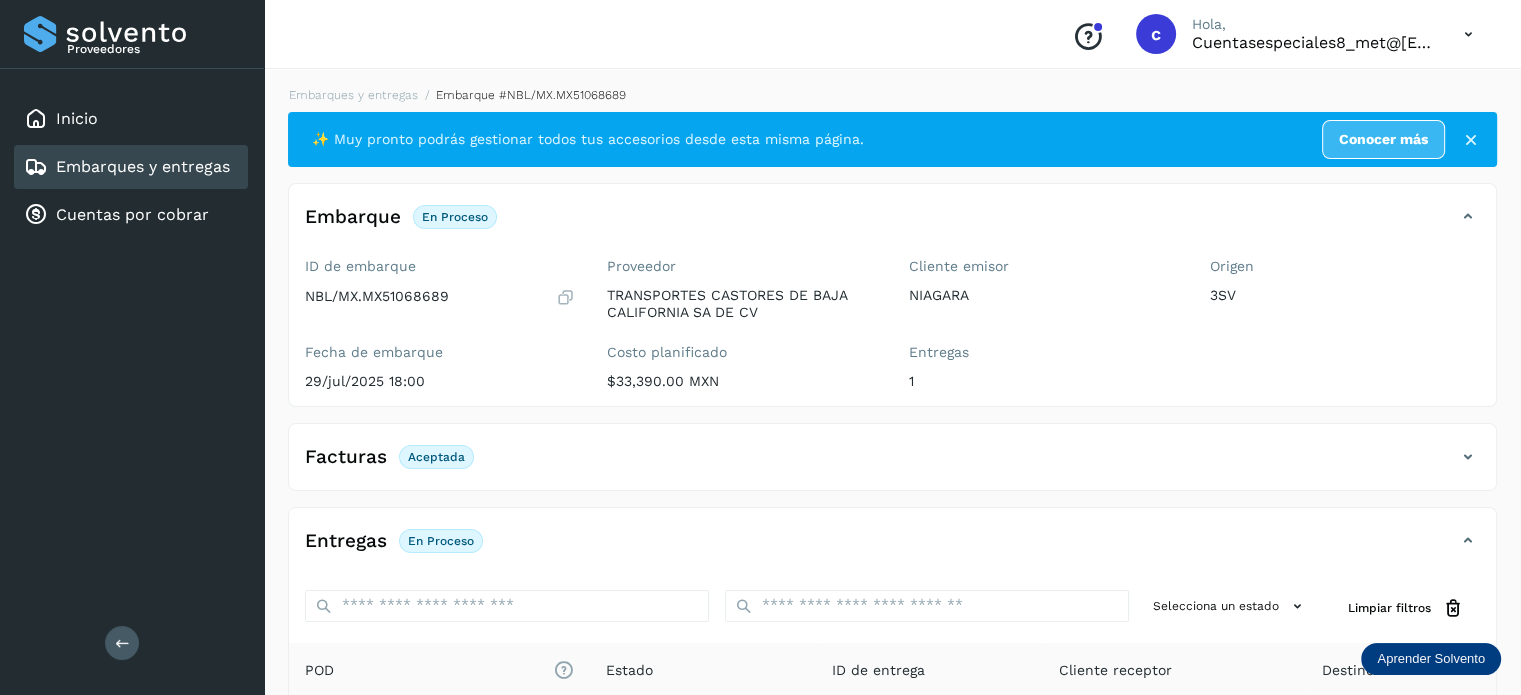 click on "Embarques y entregas" at bounding box center [143, 166] 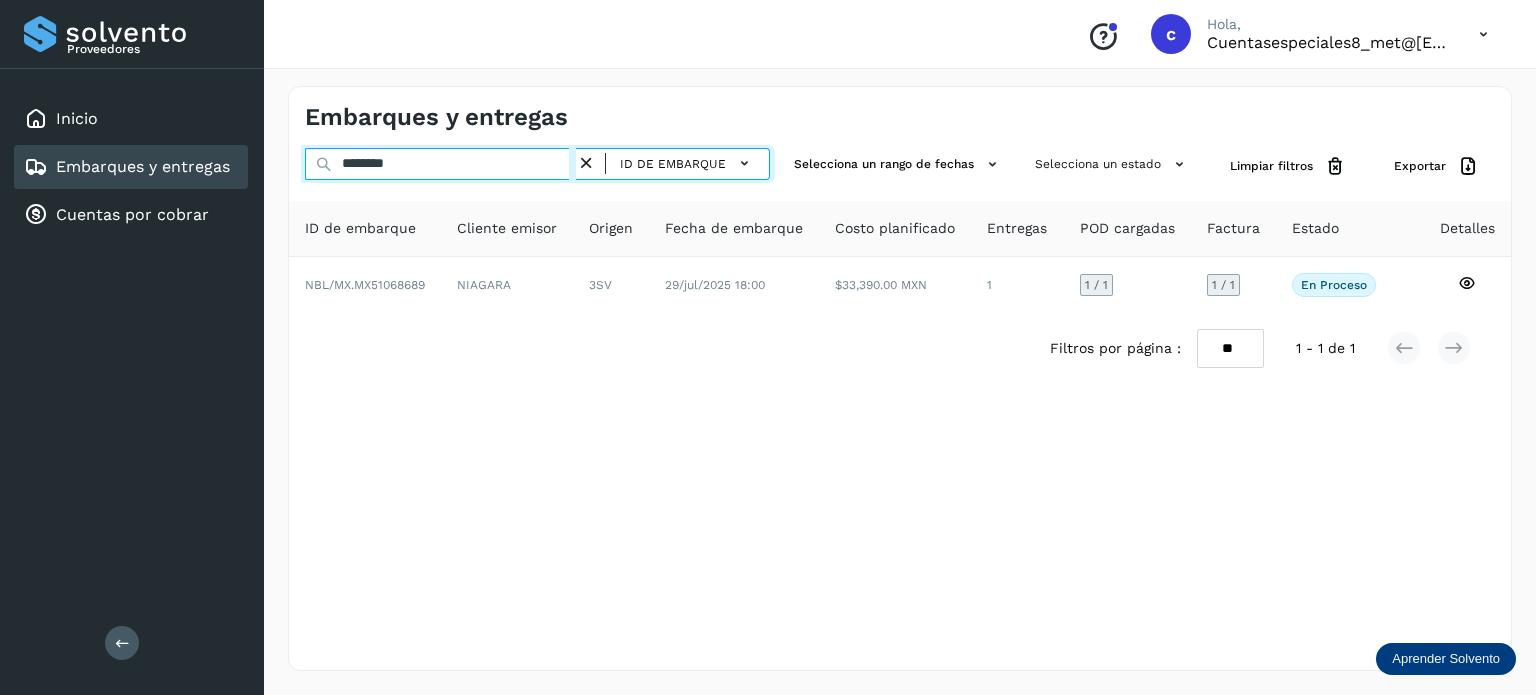 drag, startPoint x: 424, startPoint y: 170, endPoint x: 243, endPoint y: 166, distance: 181.04419 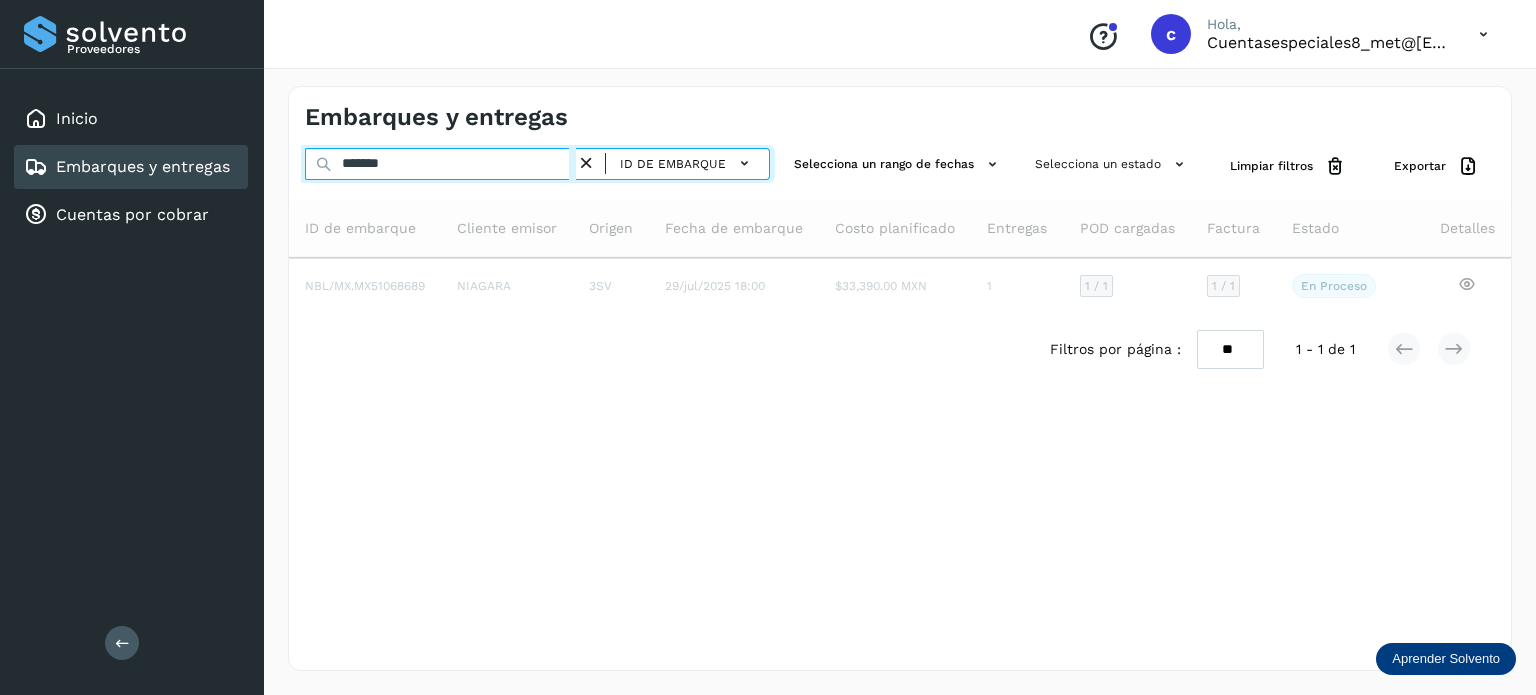 type on "********" 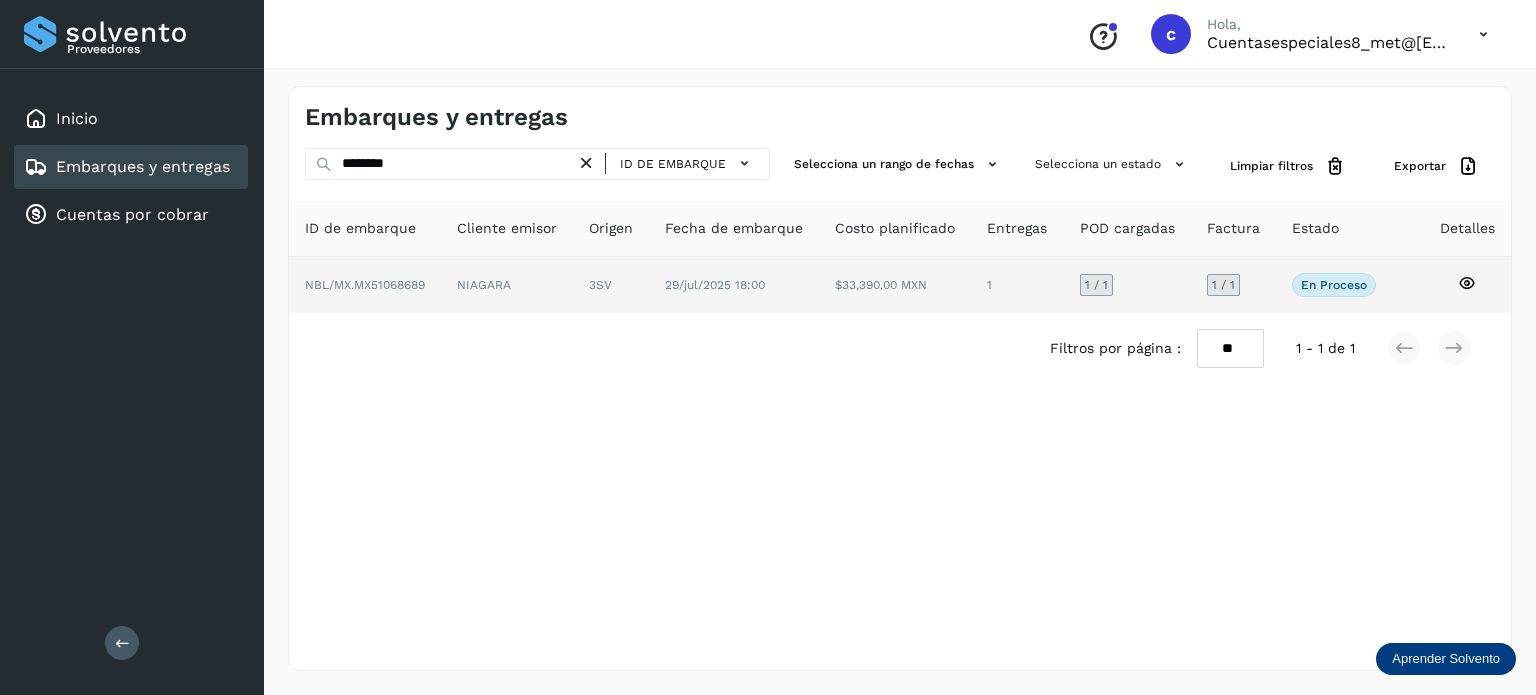 click 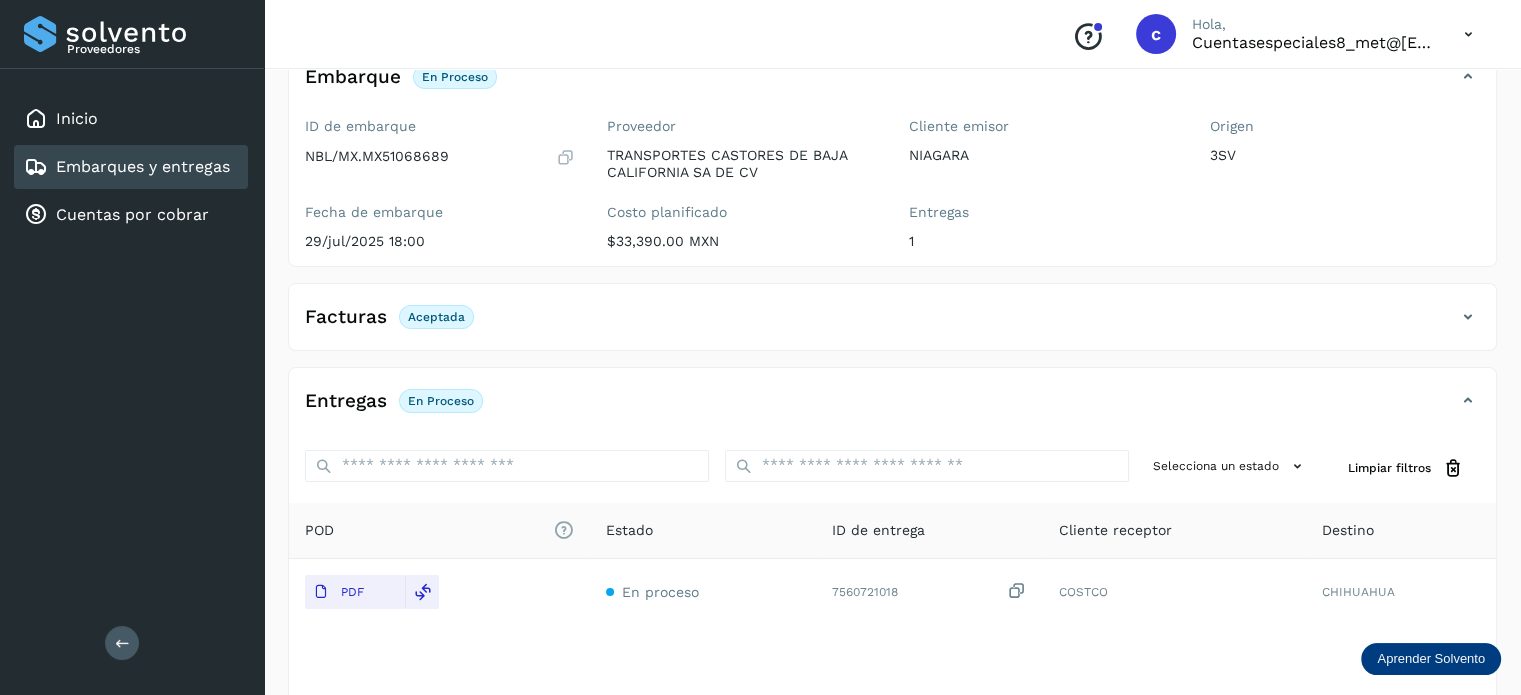 scroll, scrollTop: 0, scrollLeft: 0, axis: both 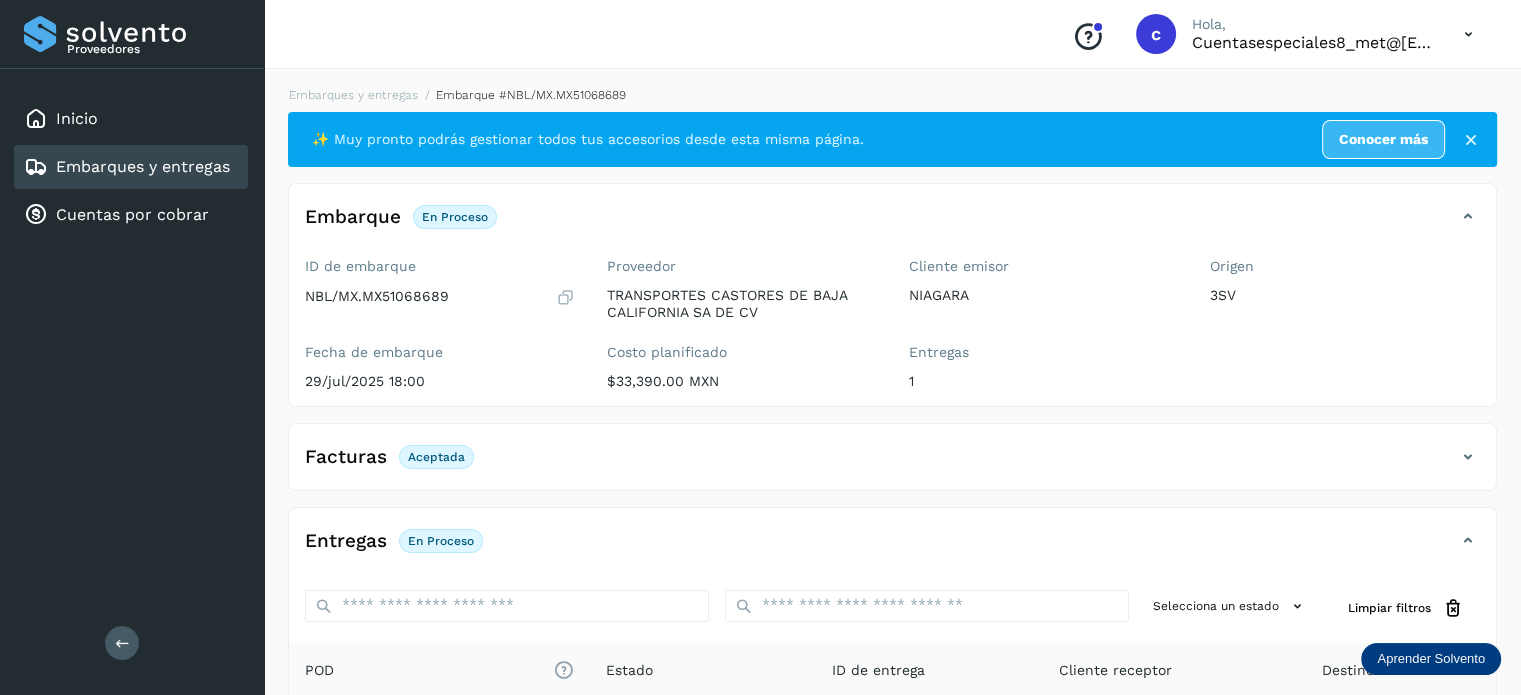 click on "Embarques y entregas" at bounding box center [143, 166] 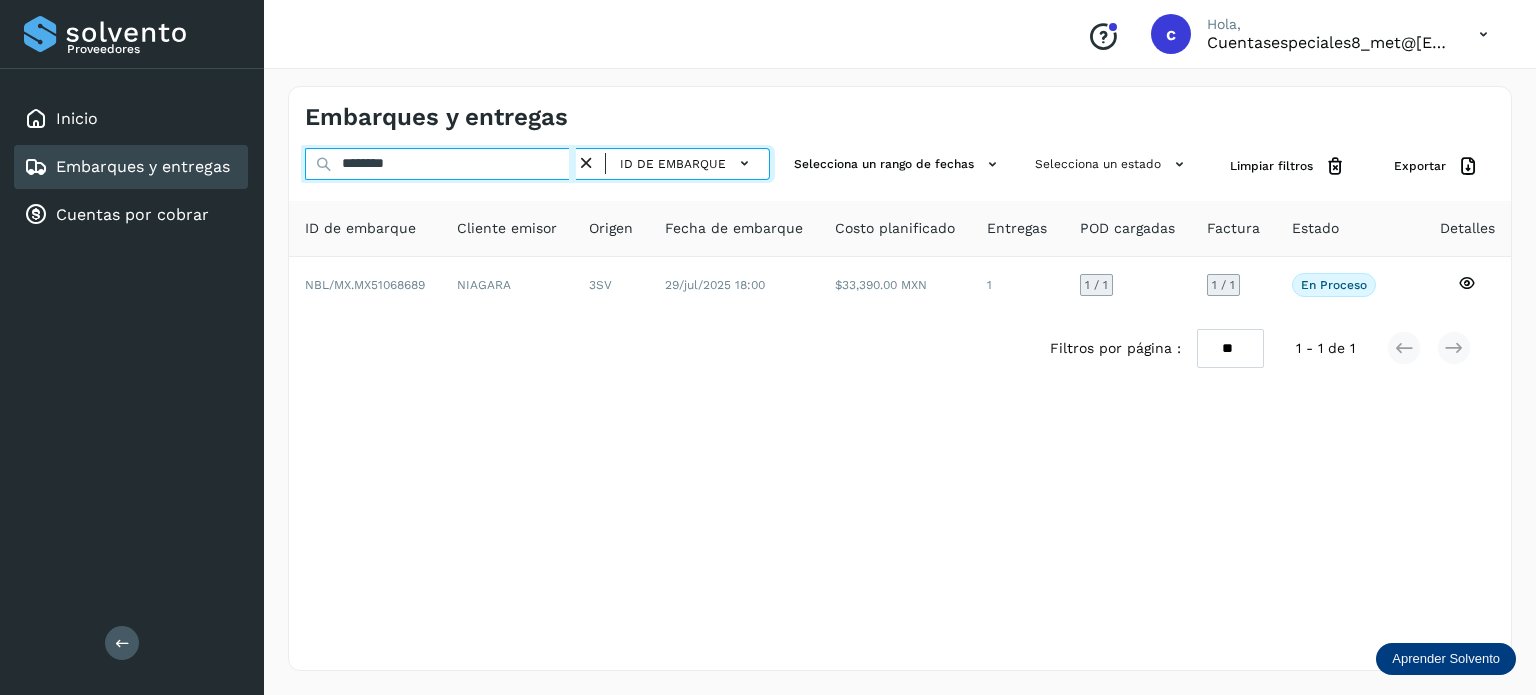 drag, startPoint x: 417, startPoint y: 174, endPoint x: 282, endPoint y: 168, distance: 135.13327 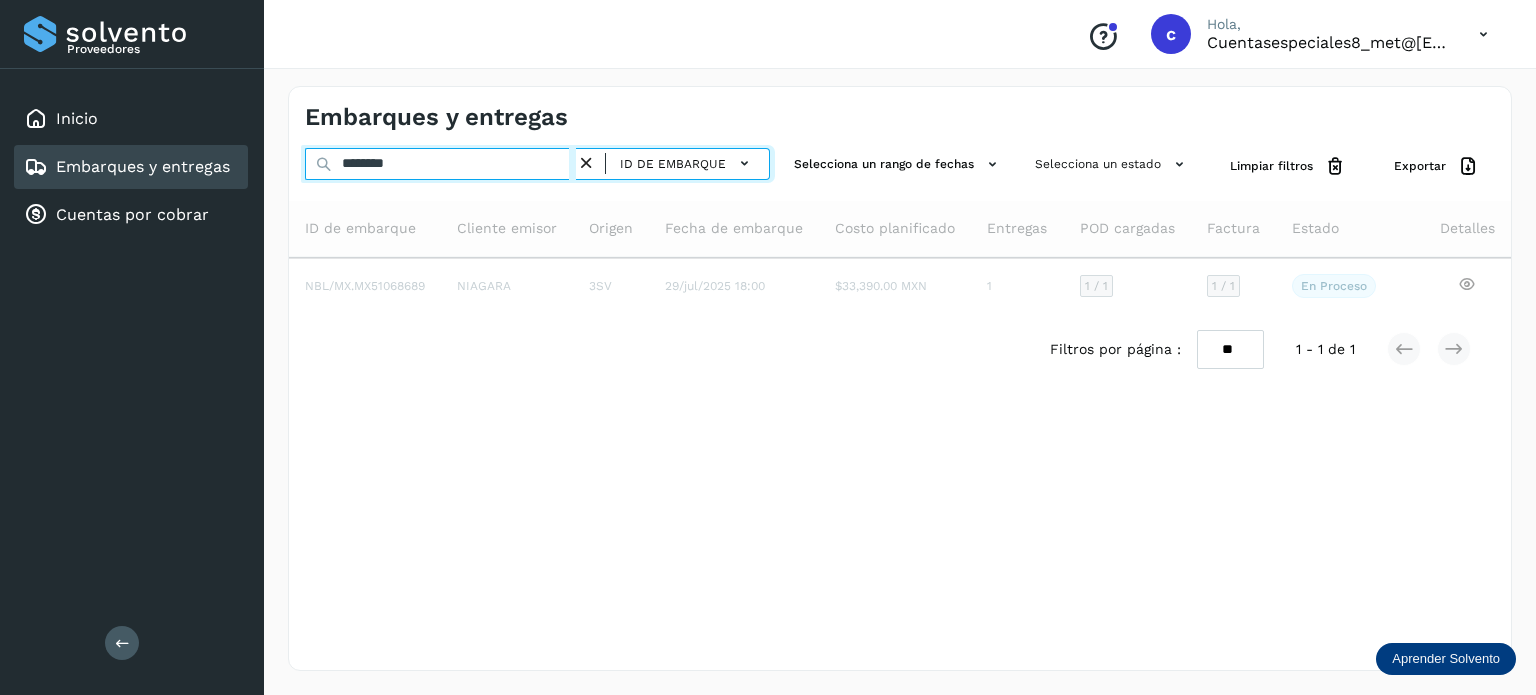 type on "********" 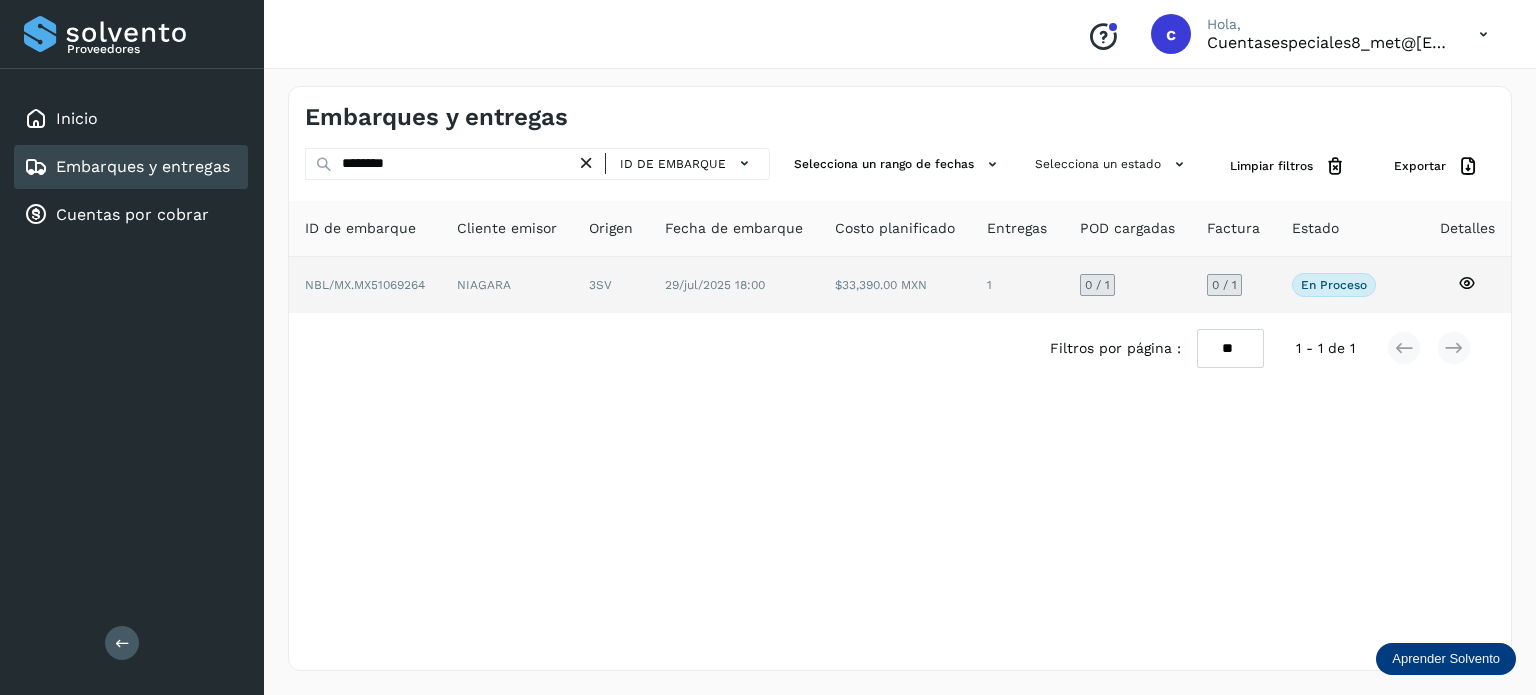 click 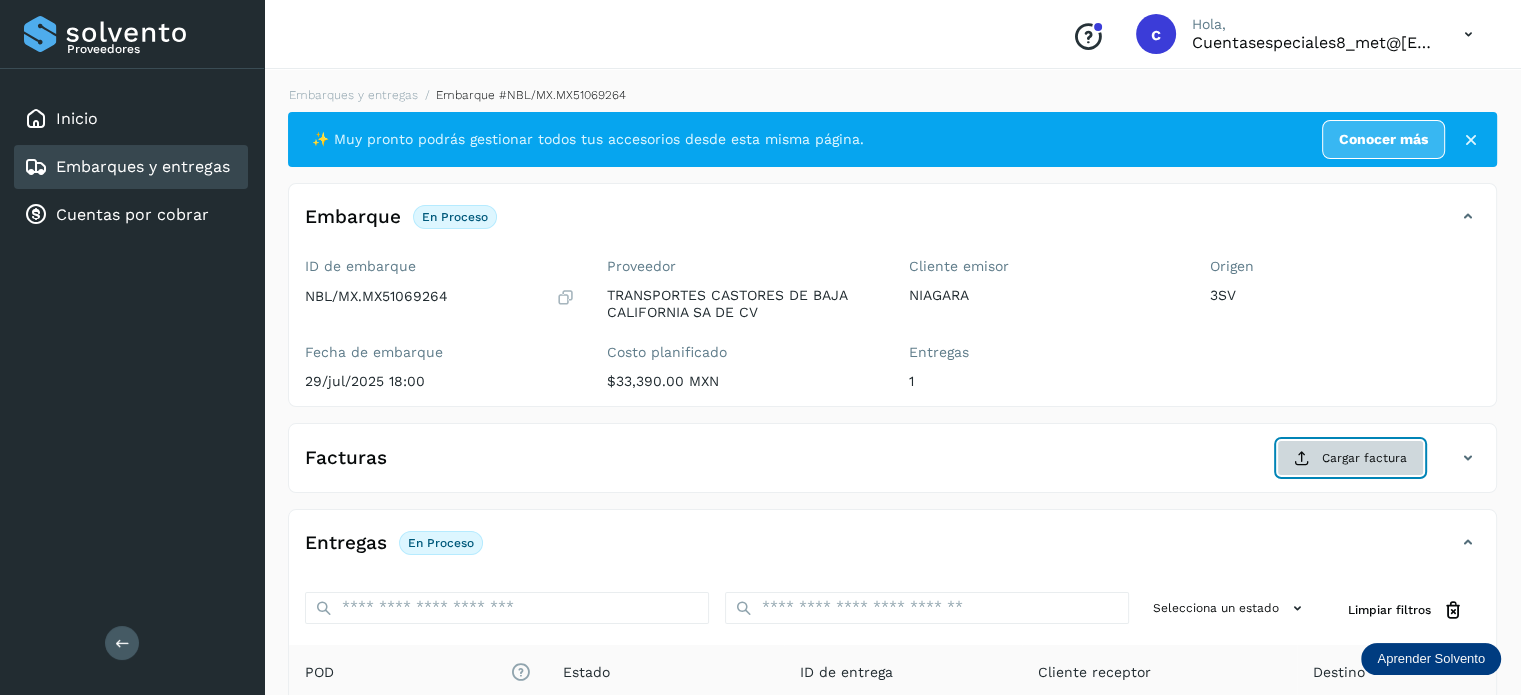 click on "Cargar factura" at bounding box center (1350, 458) 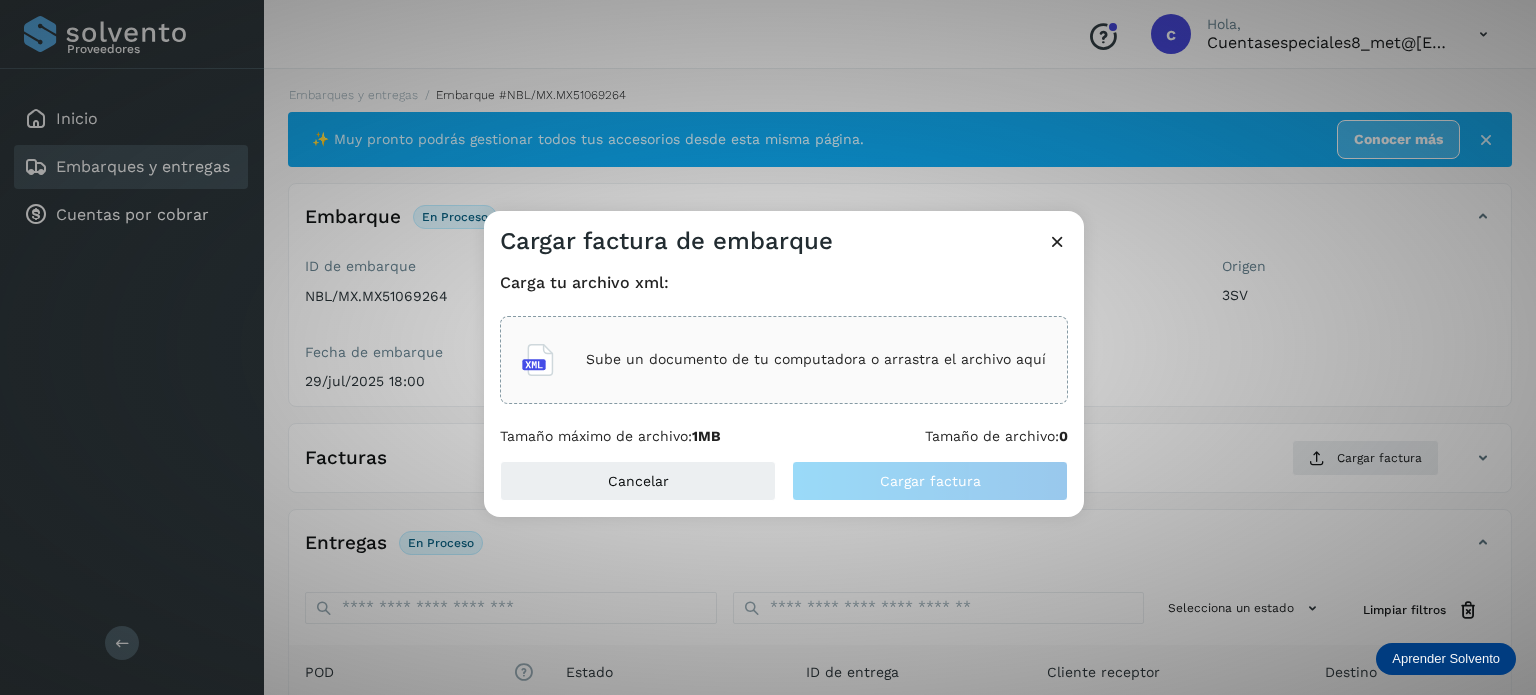 click on "Sube un documento de tu computadora o arrastra el archivo aquí" 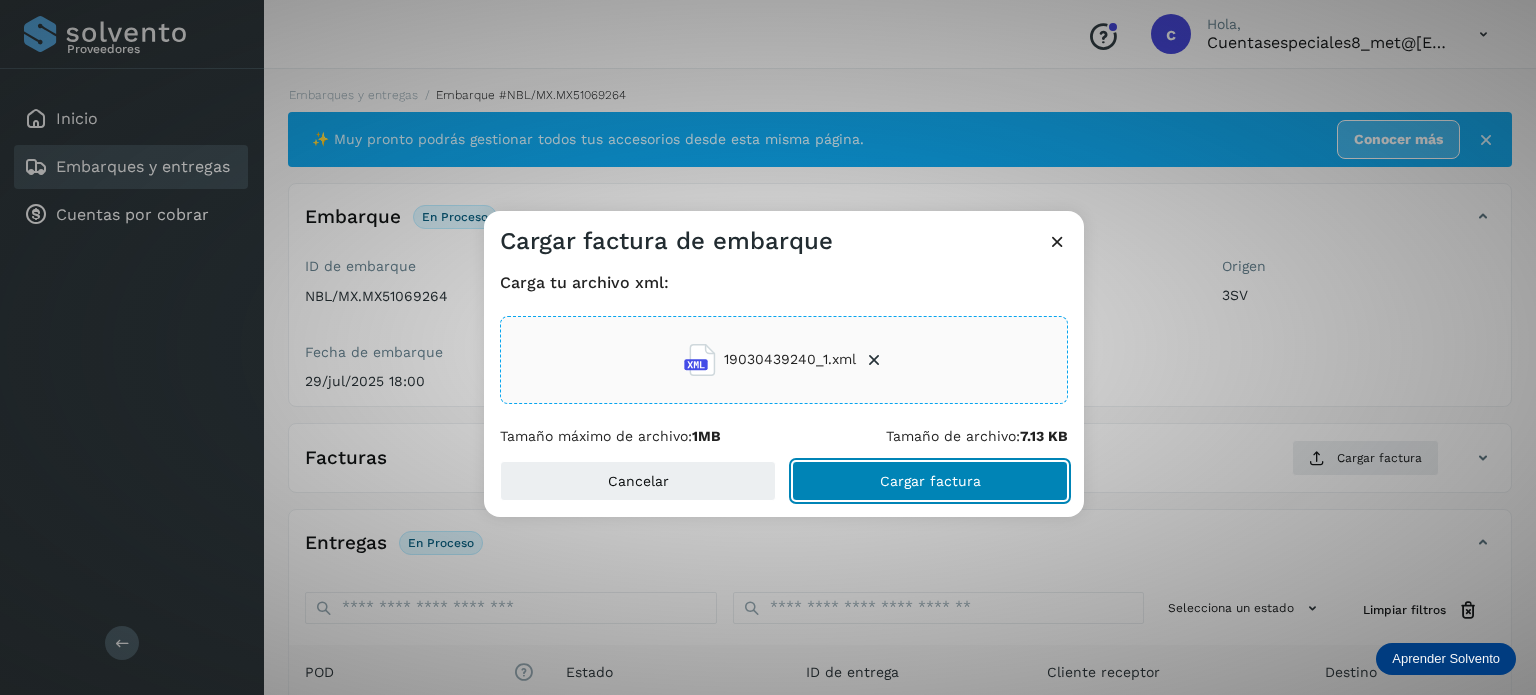 click on "Cargar factura" 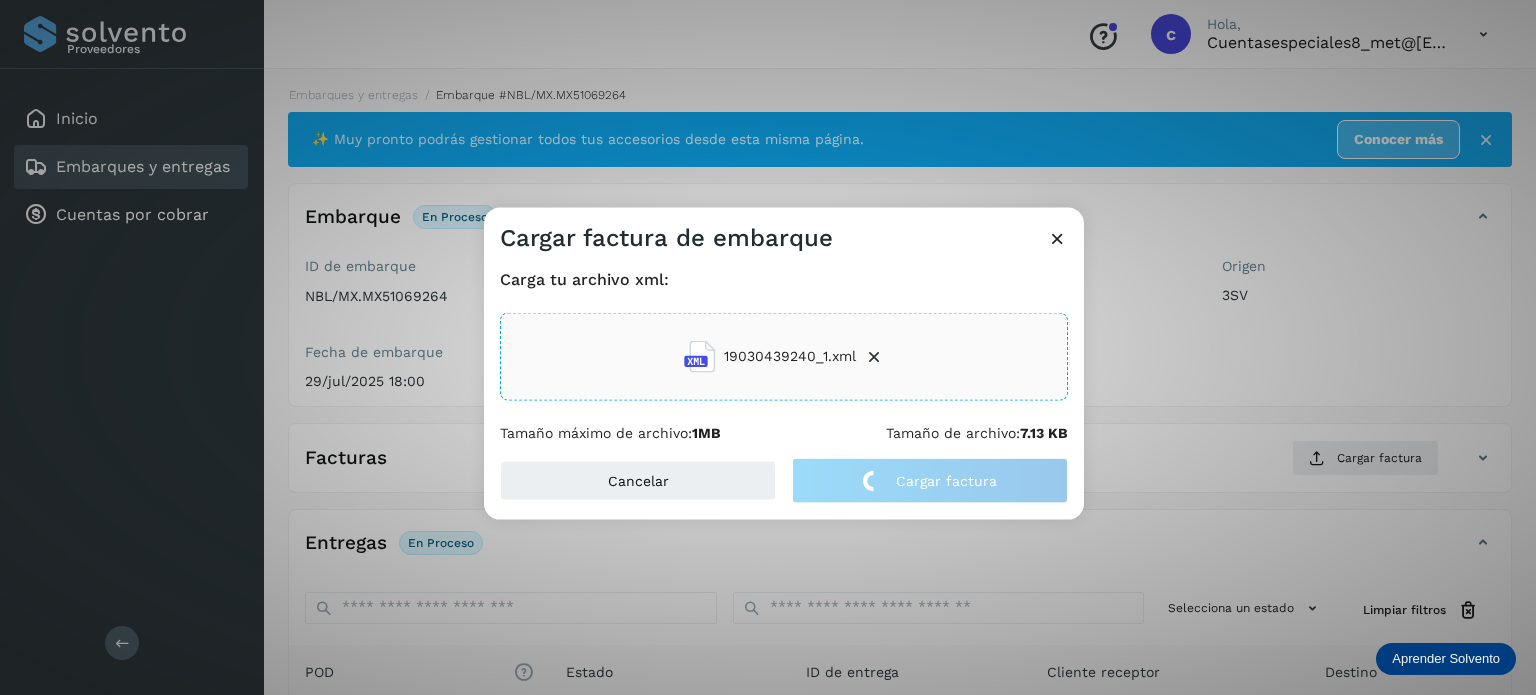 click on "Cargar factura de embarque Carga tu archivo xml: 19030439240_1.xml Tamaño máximo de archivo:  1MB Tamaño de archivo:  7.13 KB Cancelar Cargar factura" 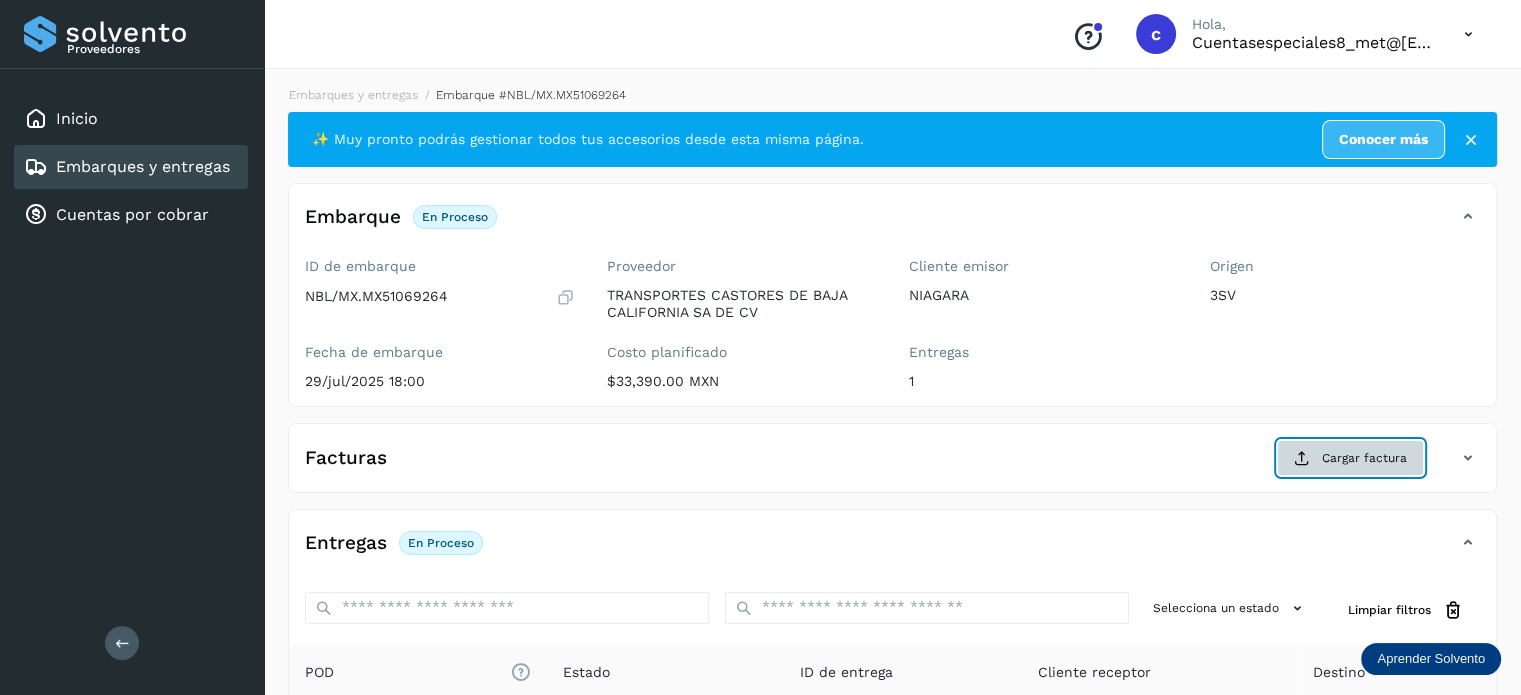 click on "Cargar factura" 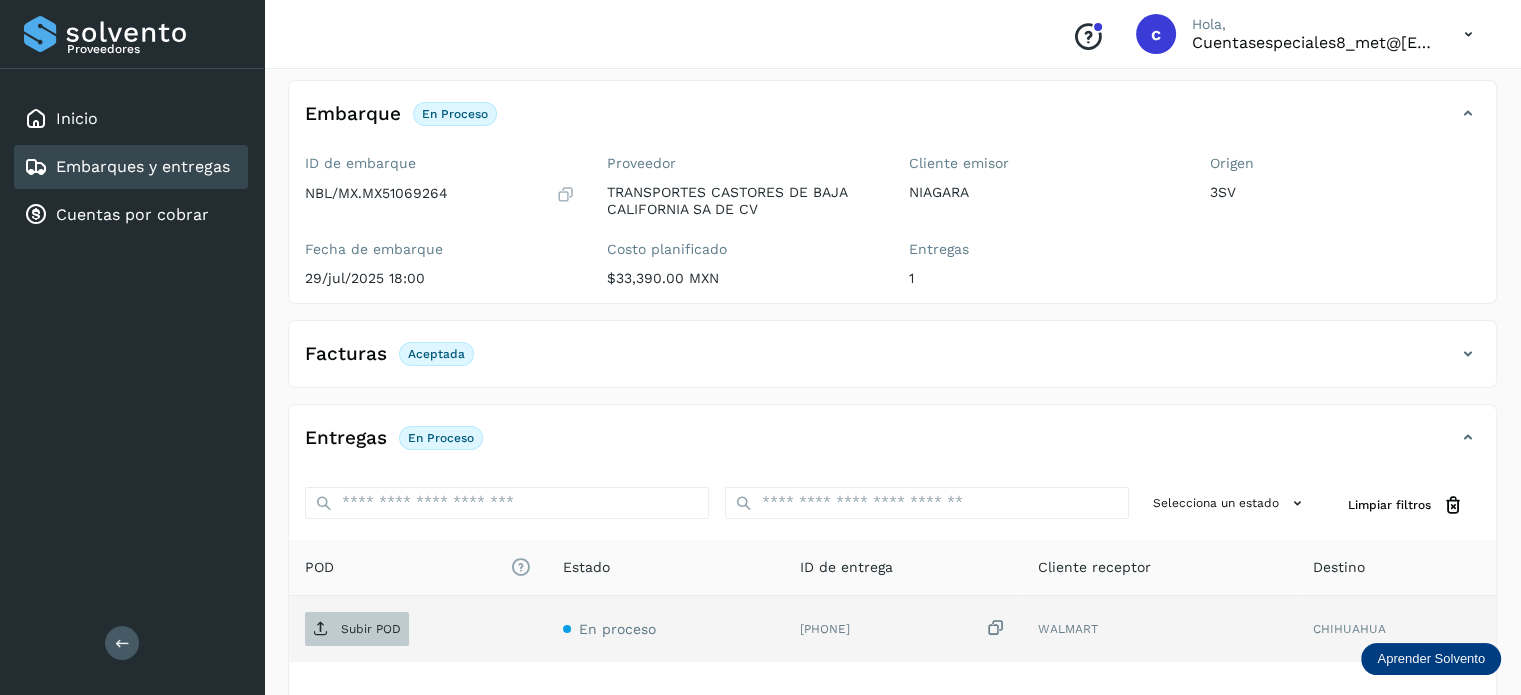 scroll, scrollTop: 200, scrollLeft: 0, axis: vertical 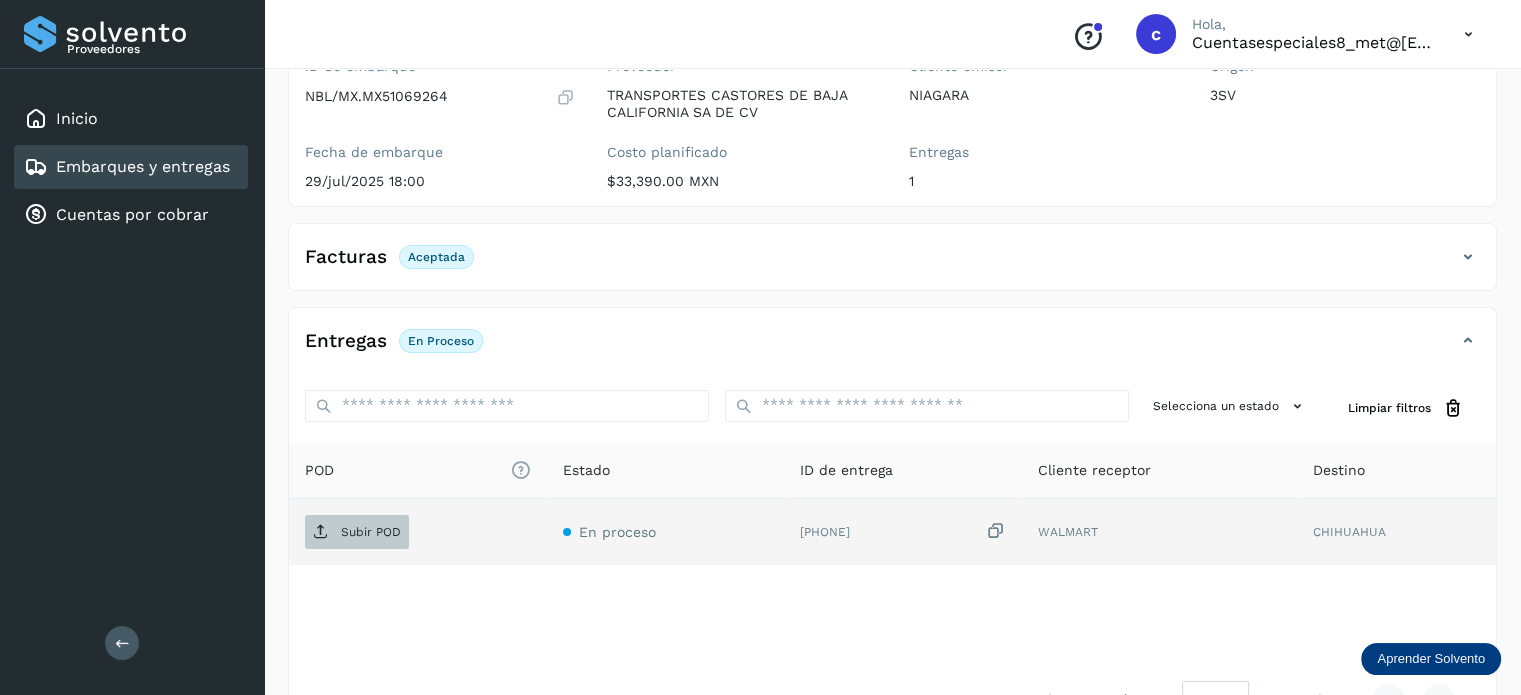 click on "Subir POD" at bounding box center (357, 532) 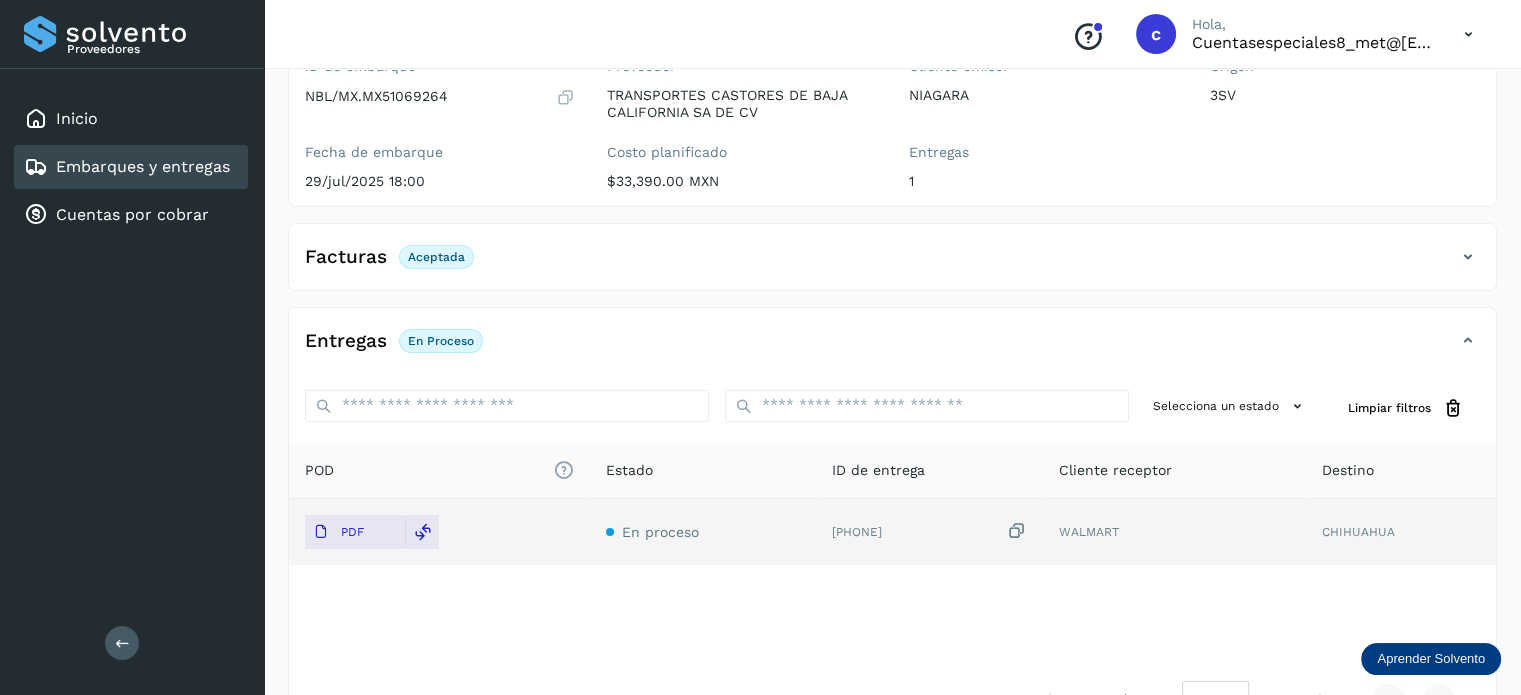 click on "Embarques y entregas" at bounding box center (143, 166) 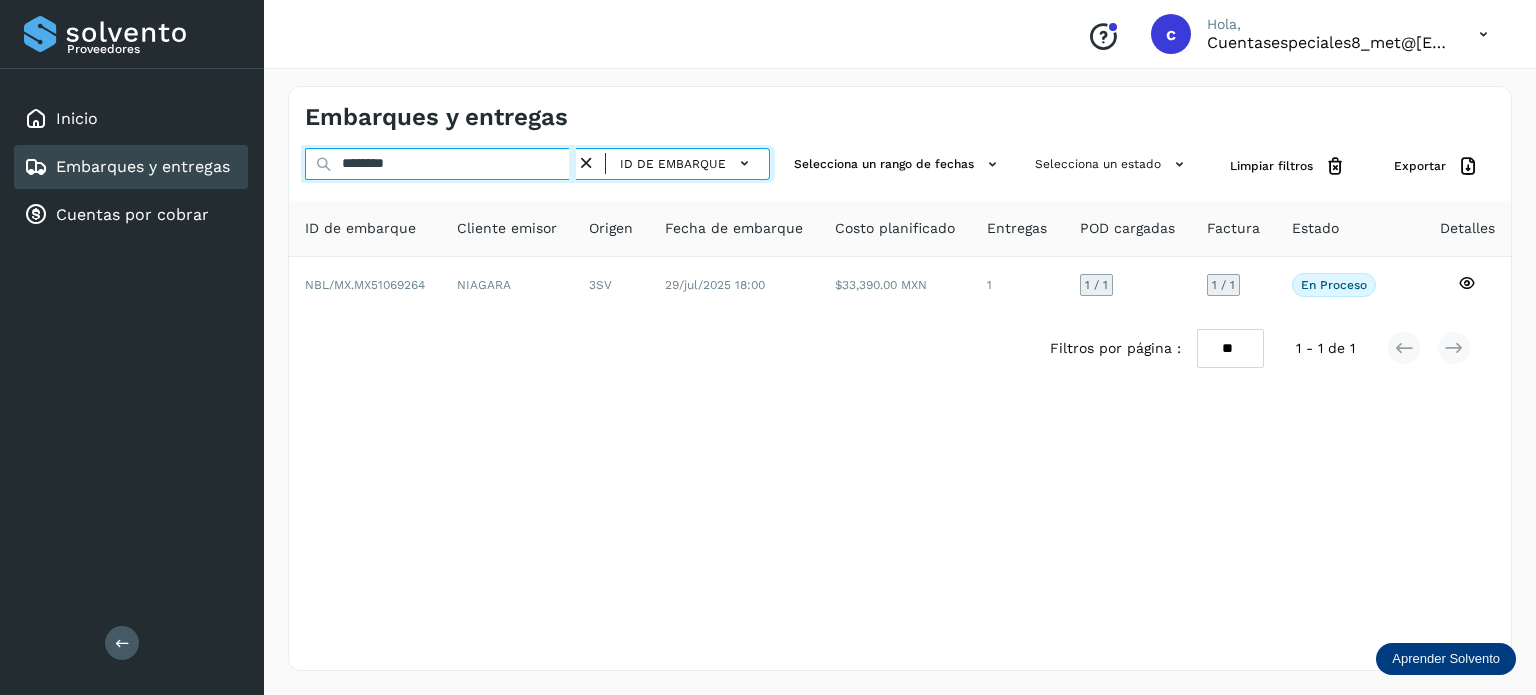 click on "********" at bounding box center [440, 164] 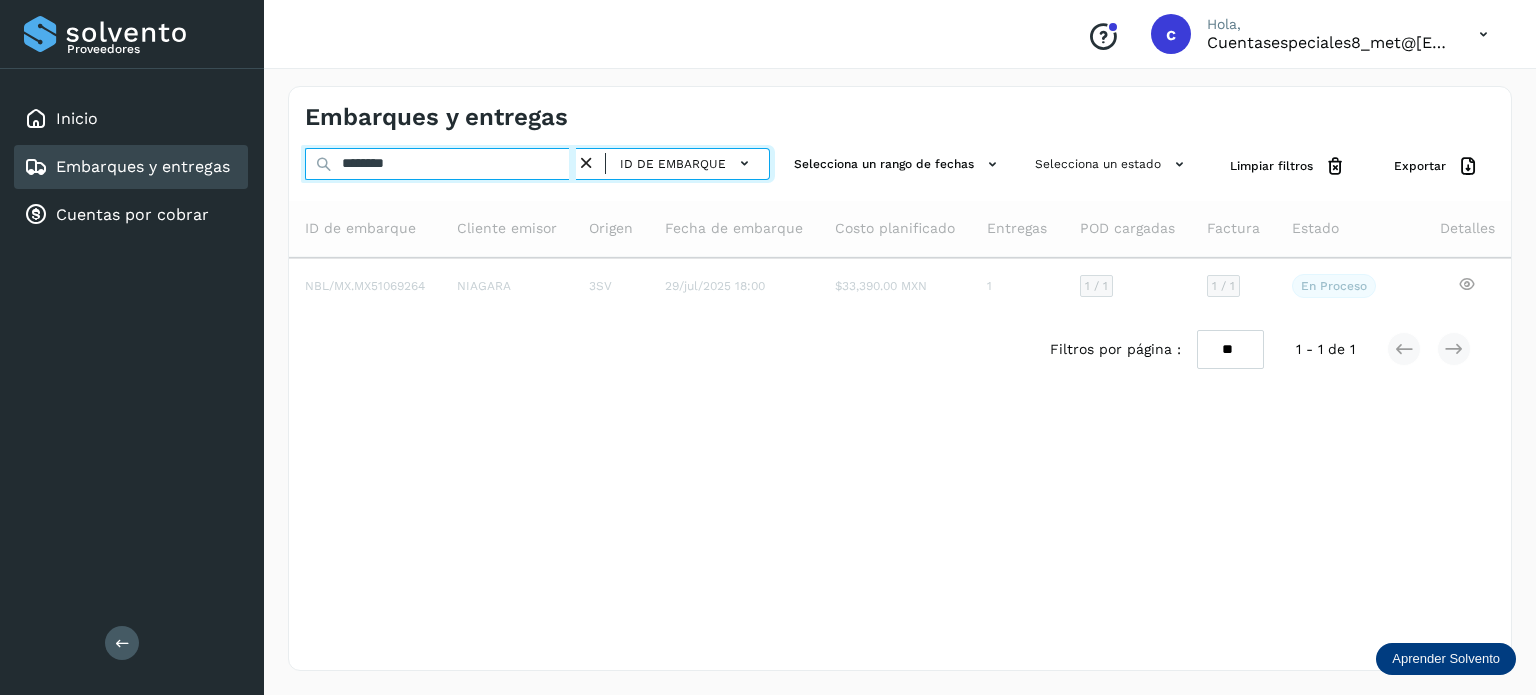 type on "********" 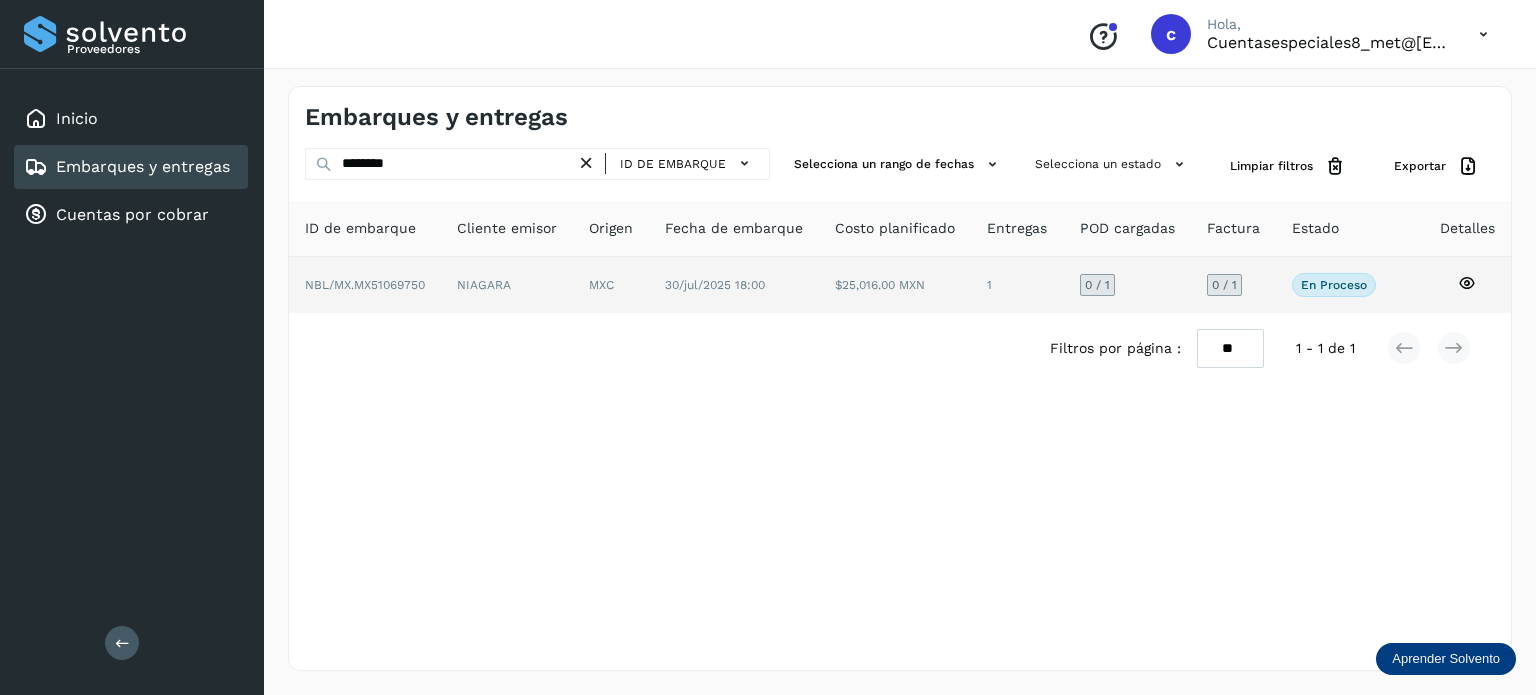 click 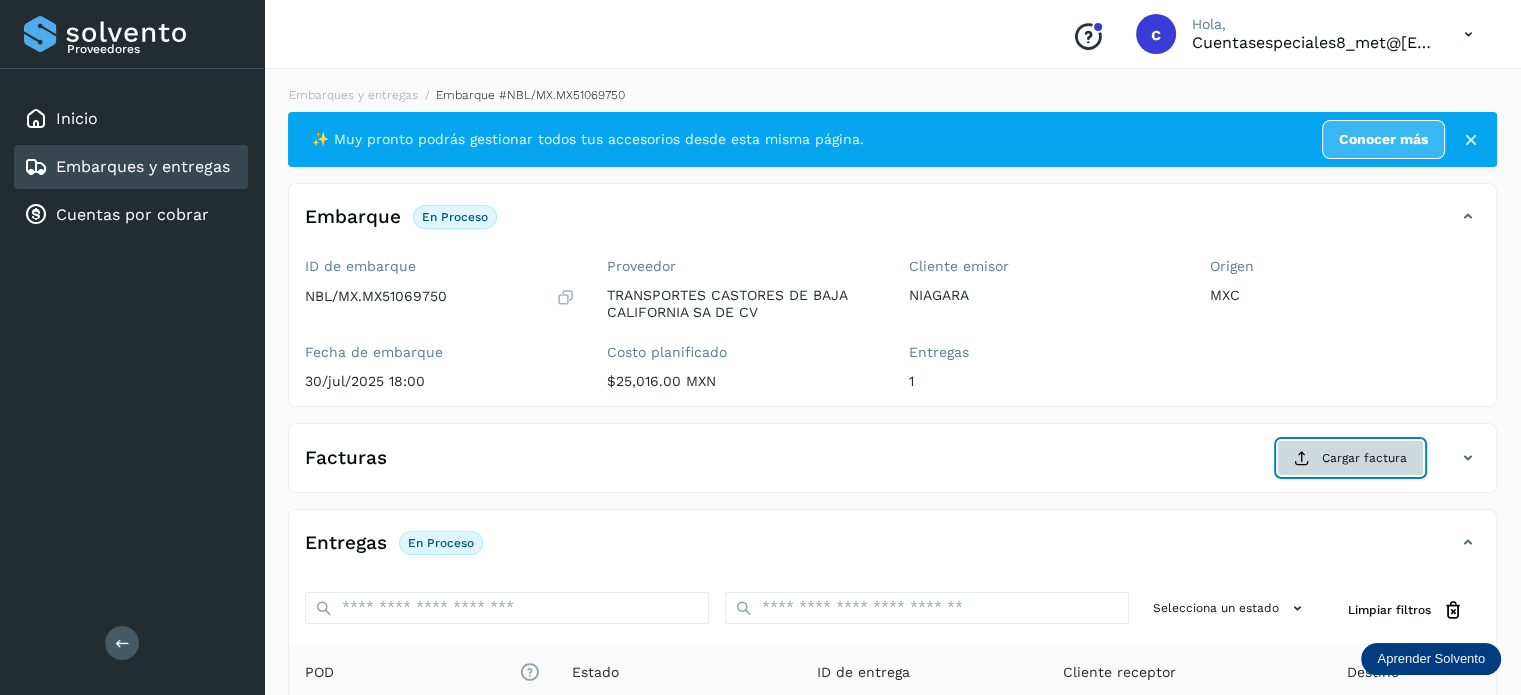 click on "Cargar factura" 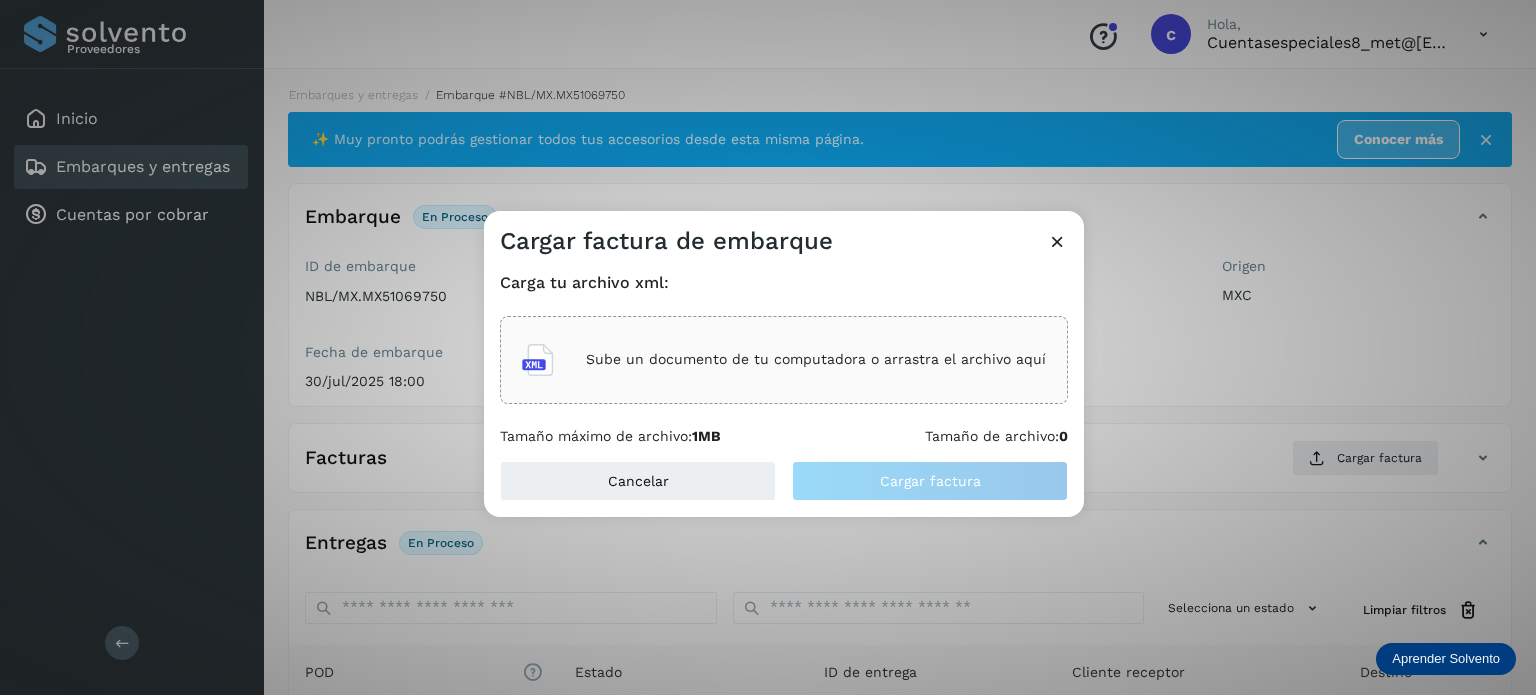 click on "Sube un documento de tu computadora o arrastra el archivo aquí" at bounding box center [816, 359] 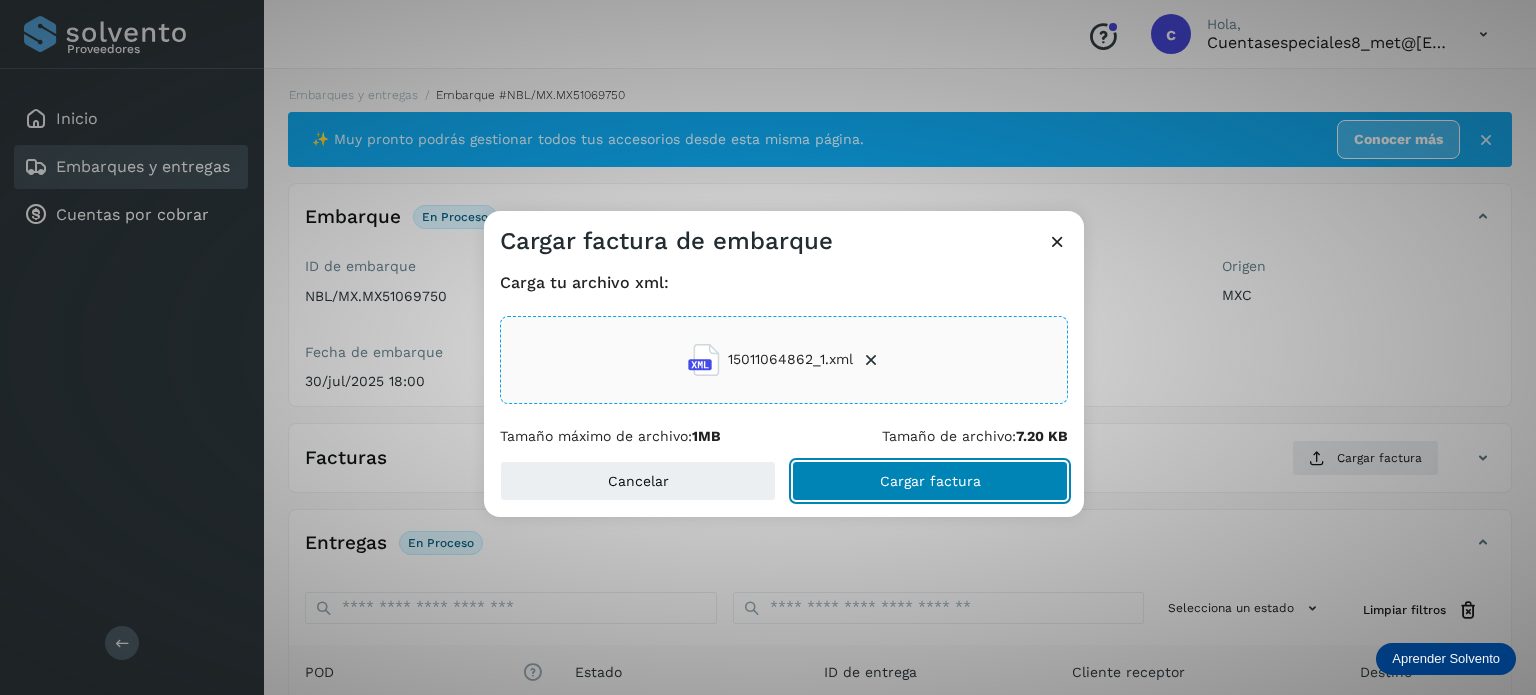 click on "Cargar factura" 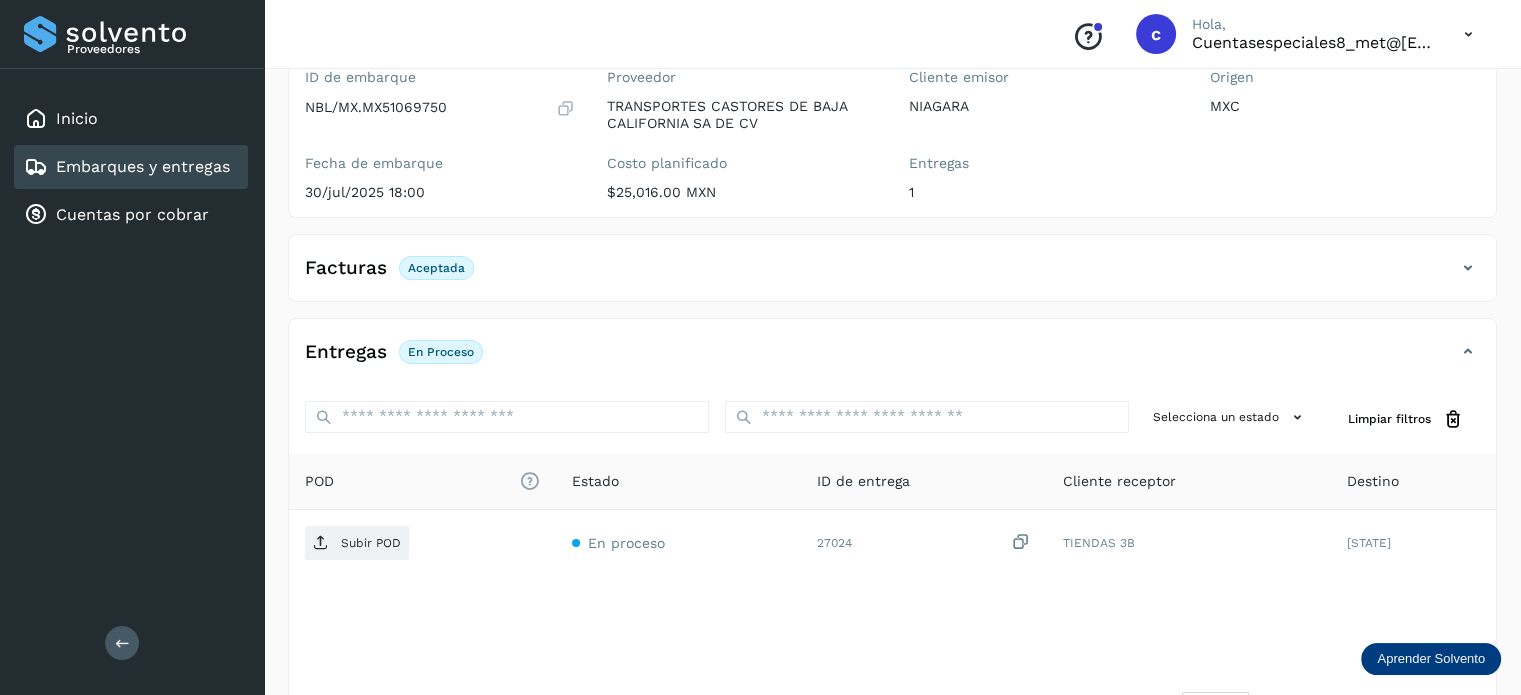 scroll, scrollTop: 200, scrollLeft: 0, axis: vertical 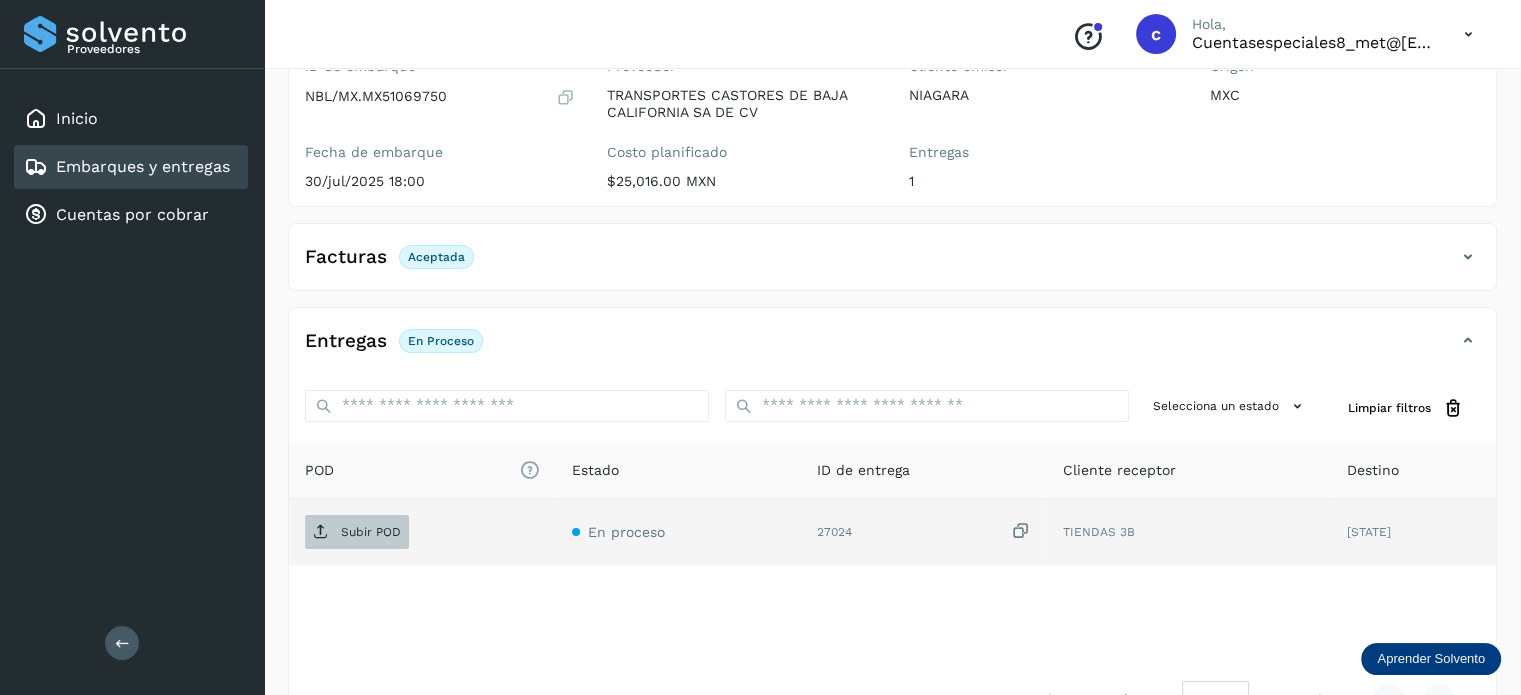 click on "Subir POD" at bounding box center (371, 532) 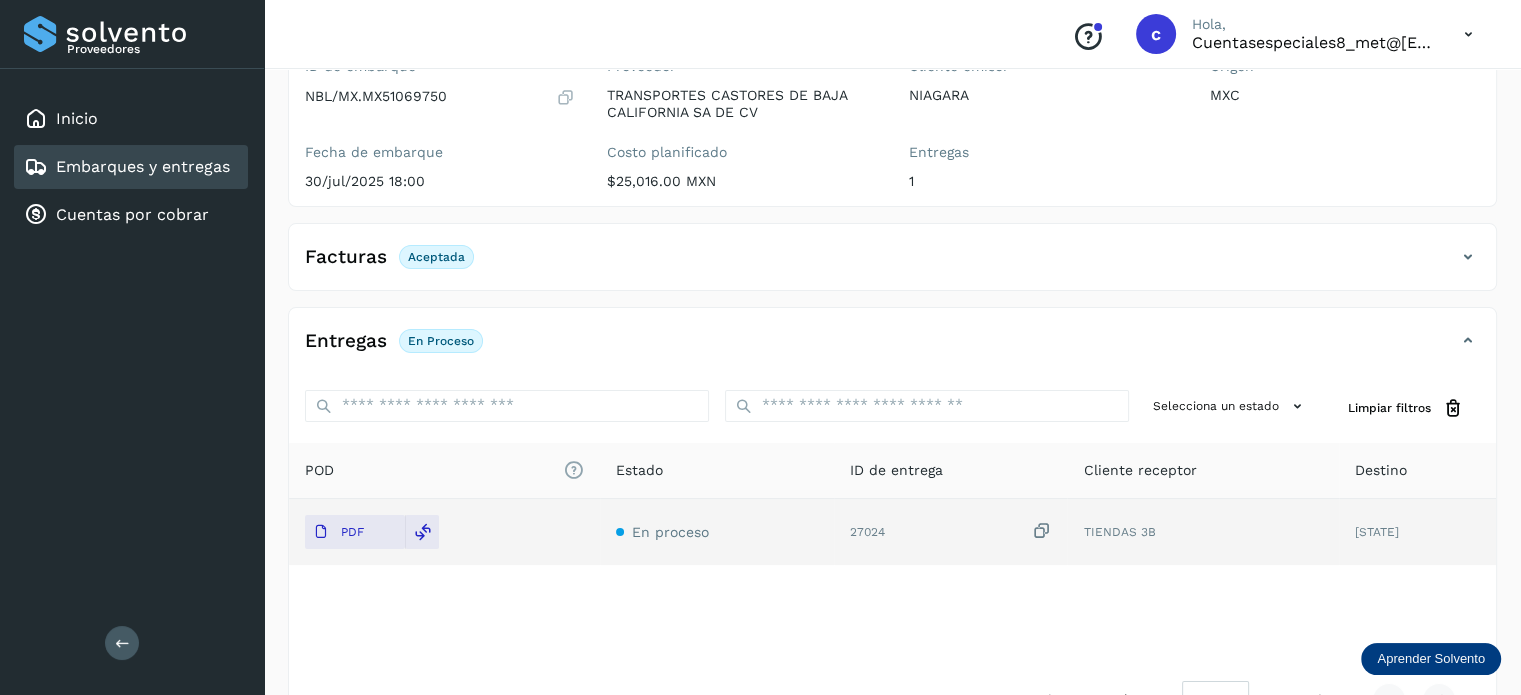 click on "Embarques y entregas" at bounding box center (143, 166) 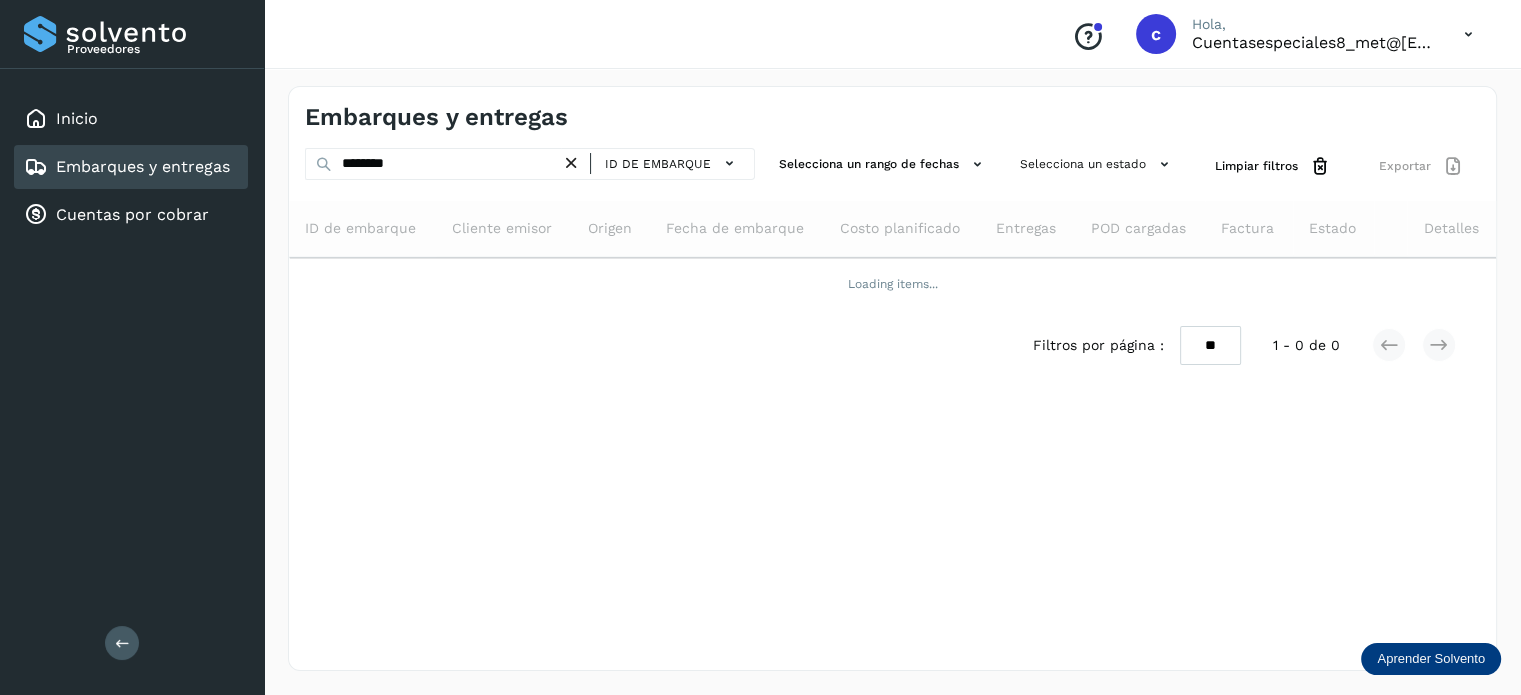 scroll, scrollTop: 0, scrollLeft: 0, axis: both 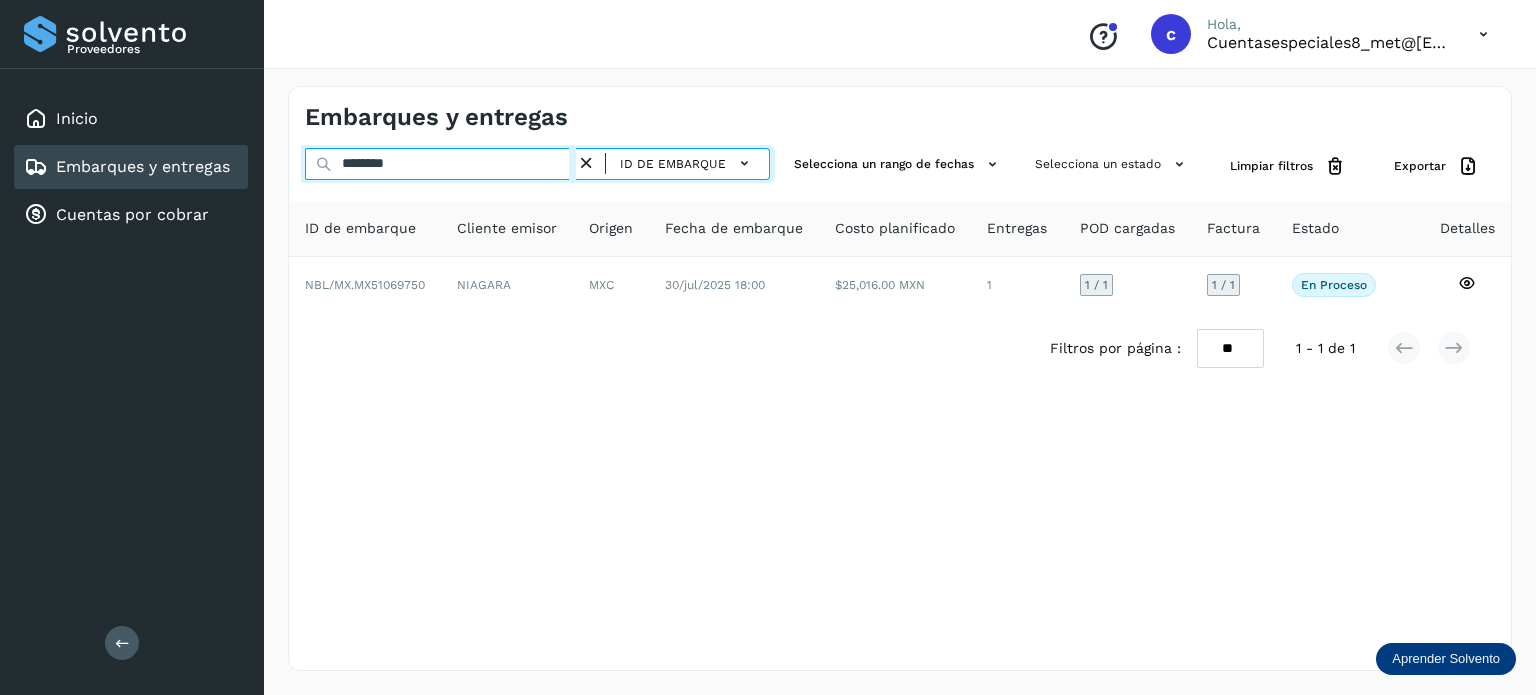 drag, startPoint x: 429, startPoint y: 157, endPoint x: 275, endPoint y: 143, distance: 154.63506 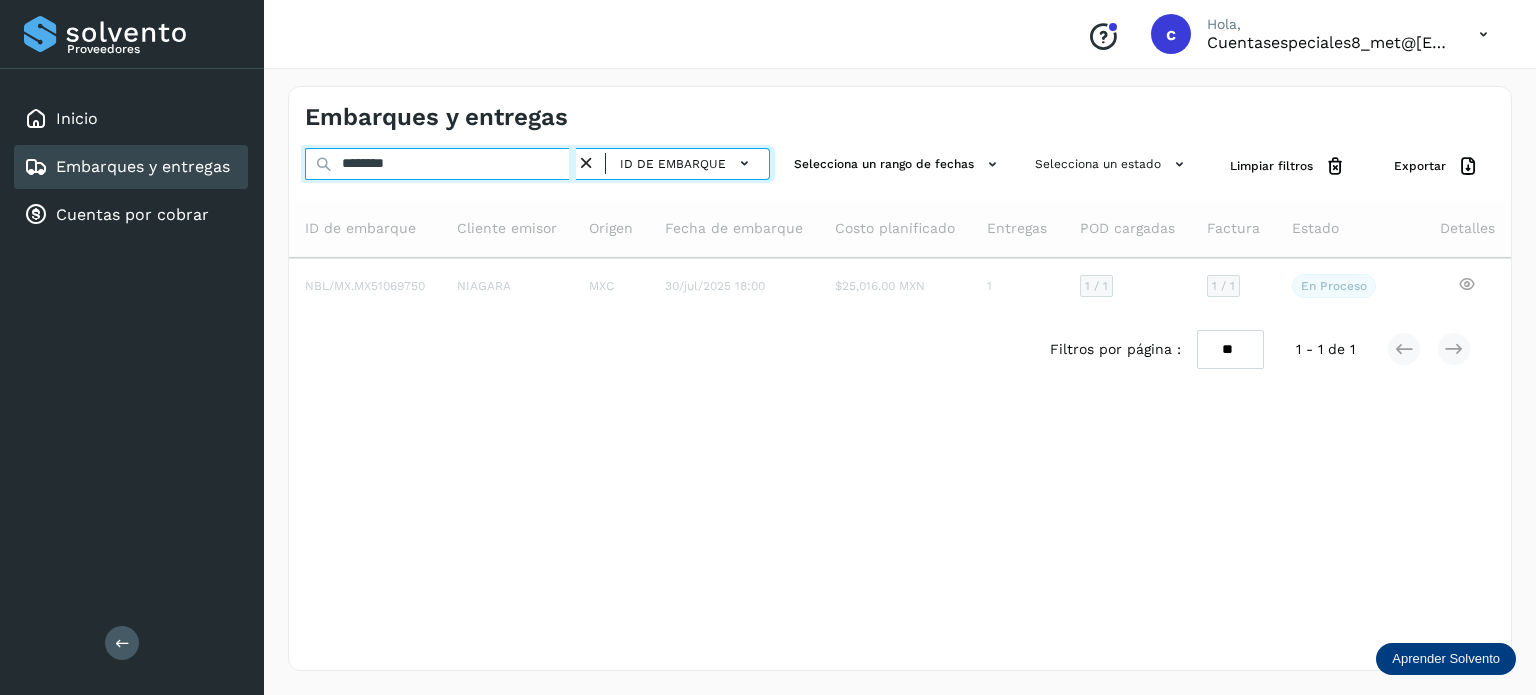 type on "********" 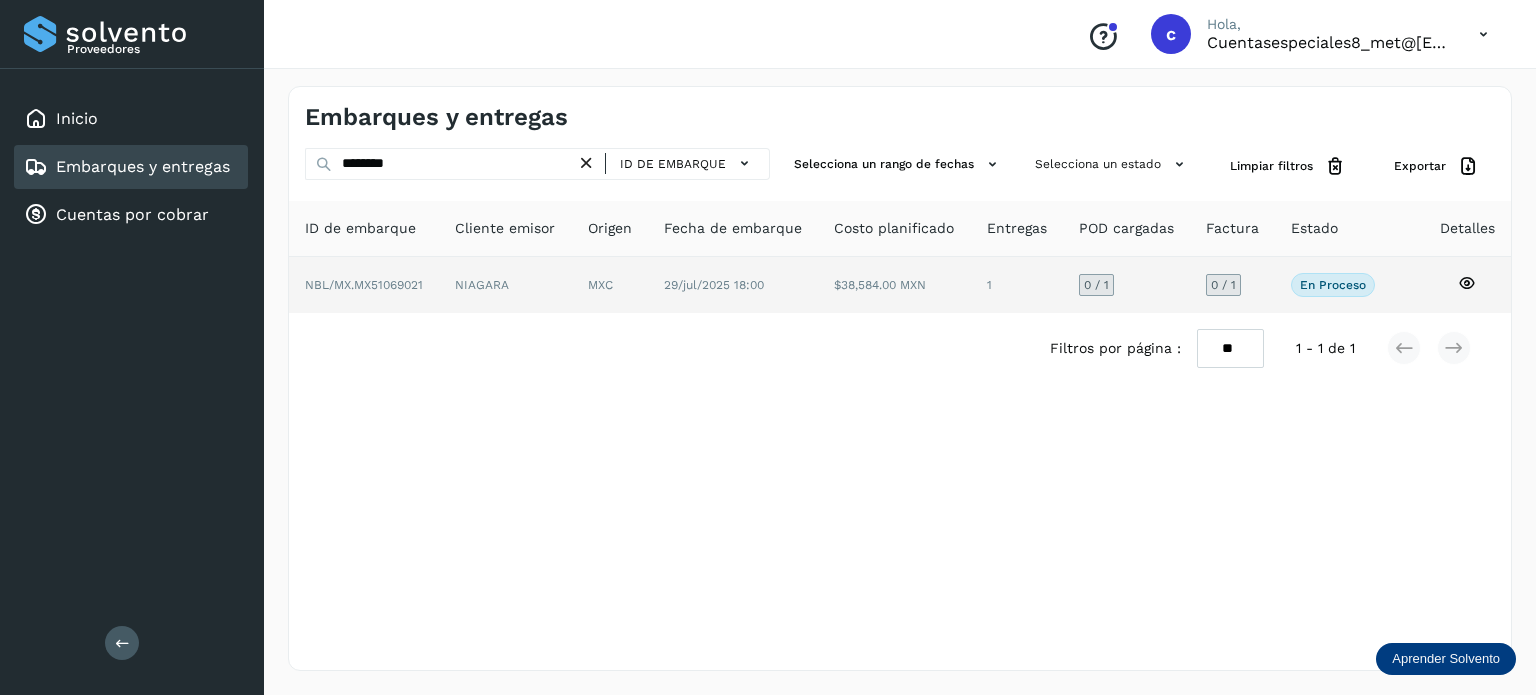 click 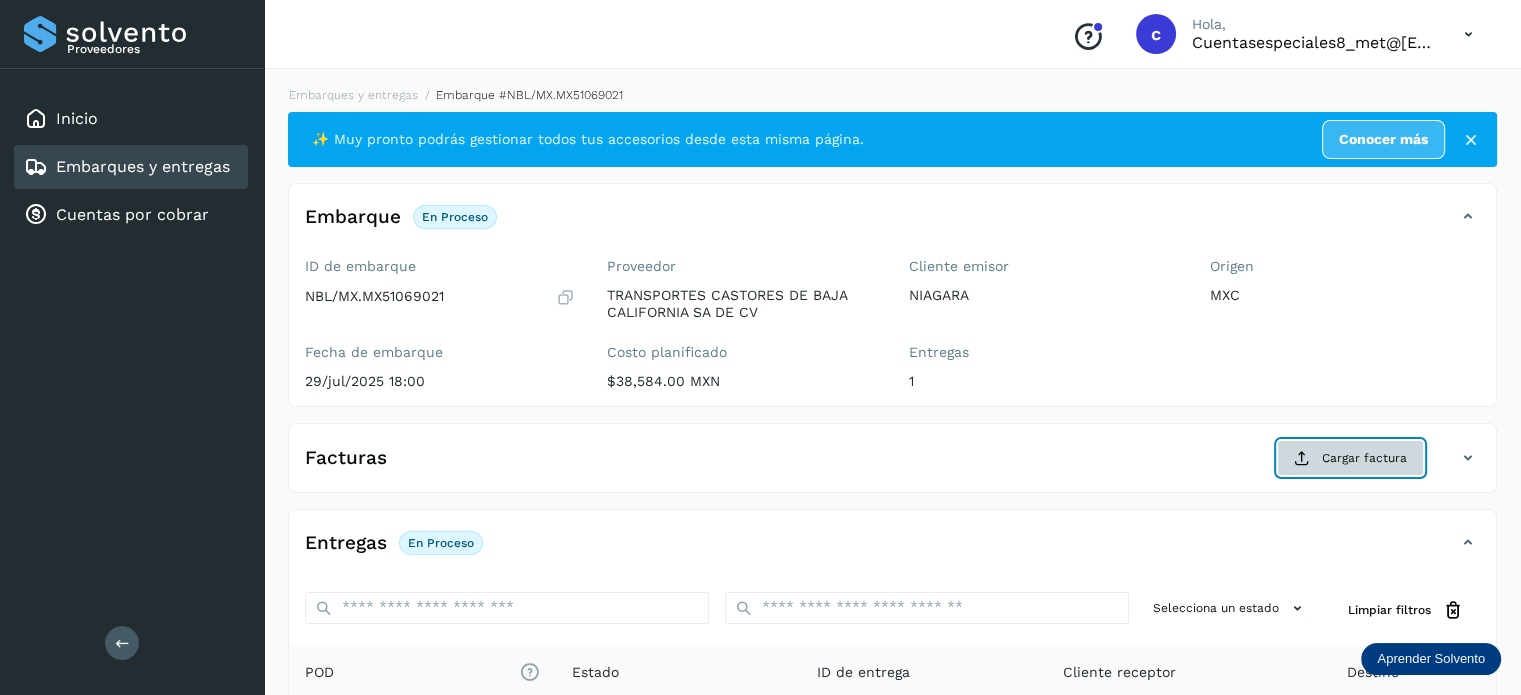 click on "Cargar factura" 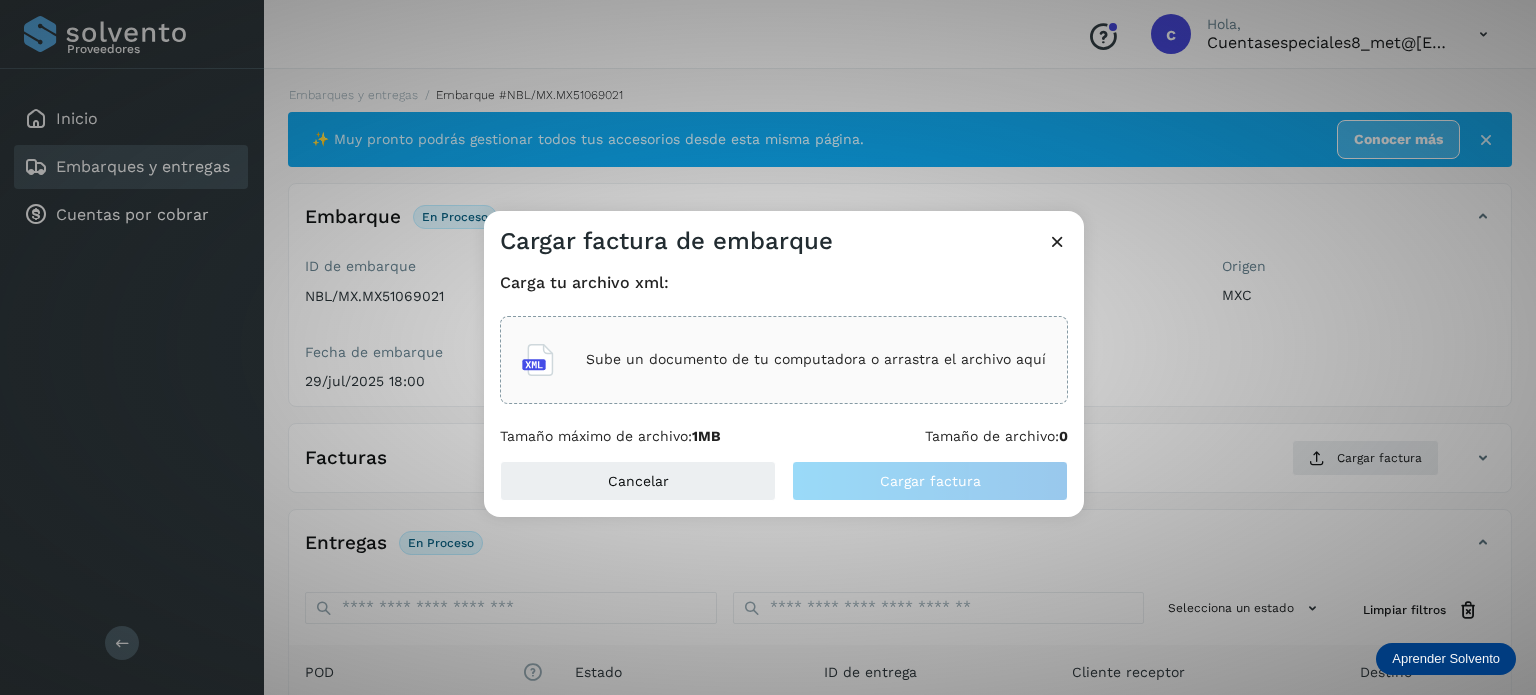 click on "Sube un documento de tu computadora o arrastra el archivo aquí" at bounding box center [816, 359] 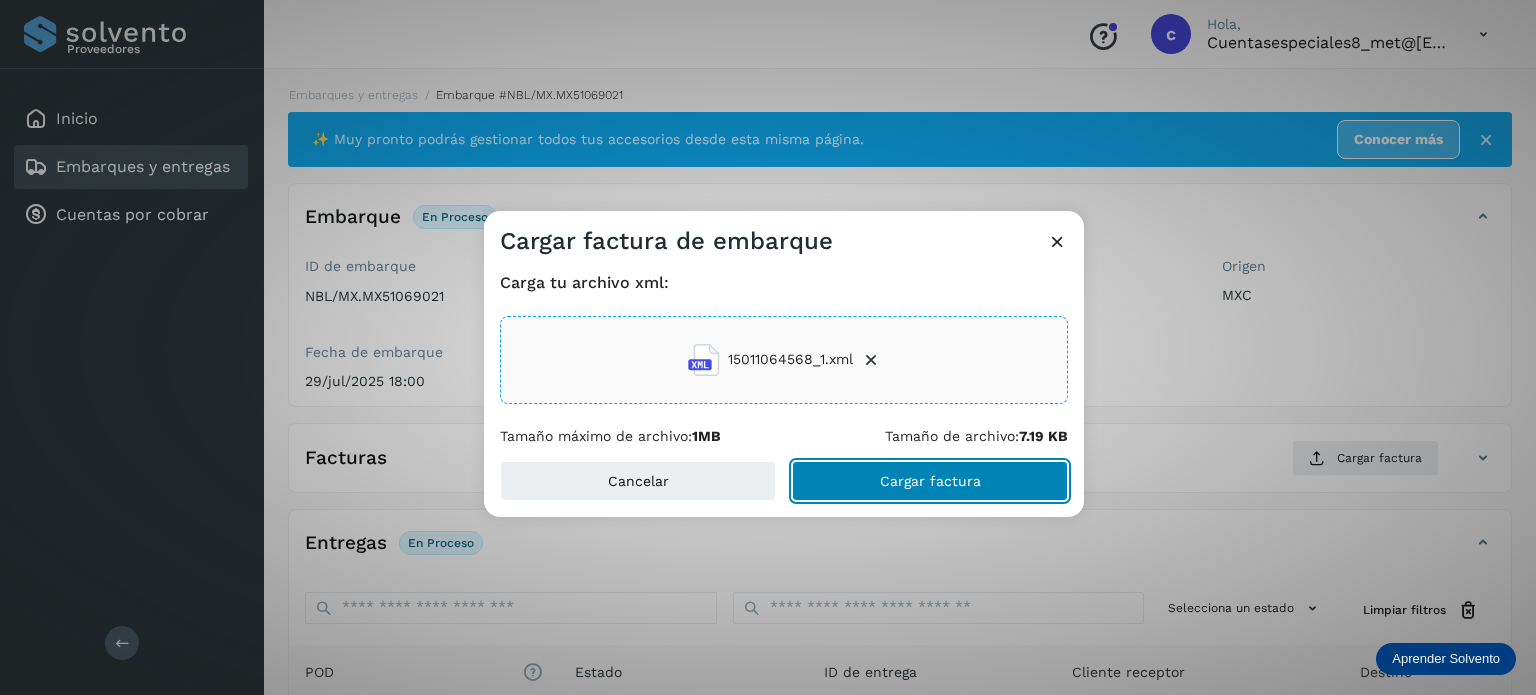 click on "Cargar factura" 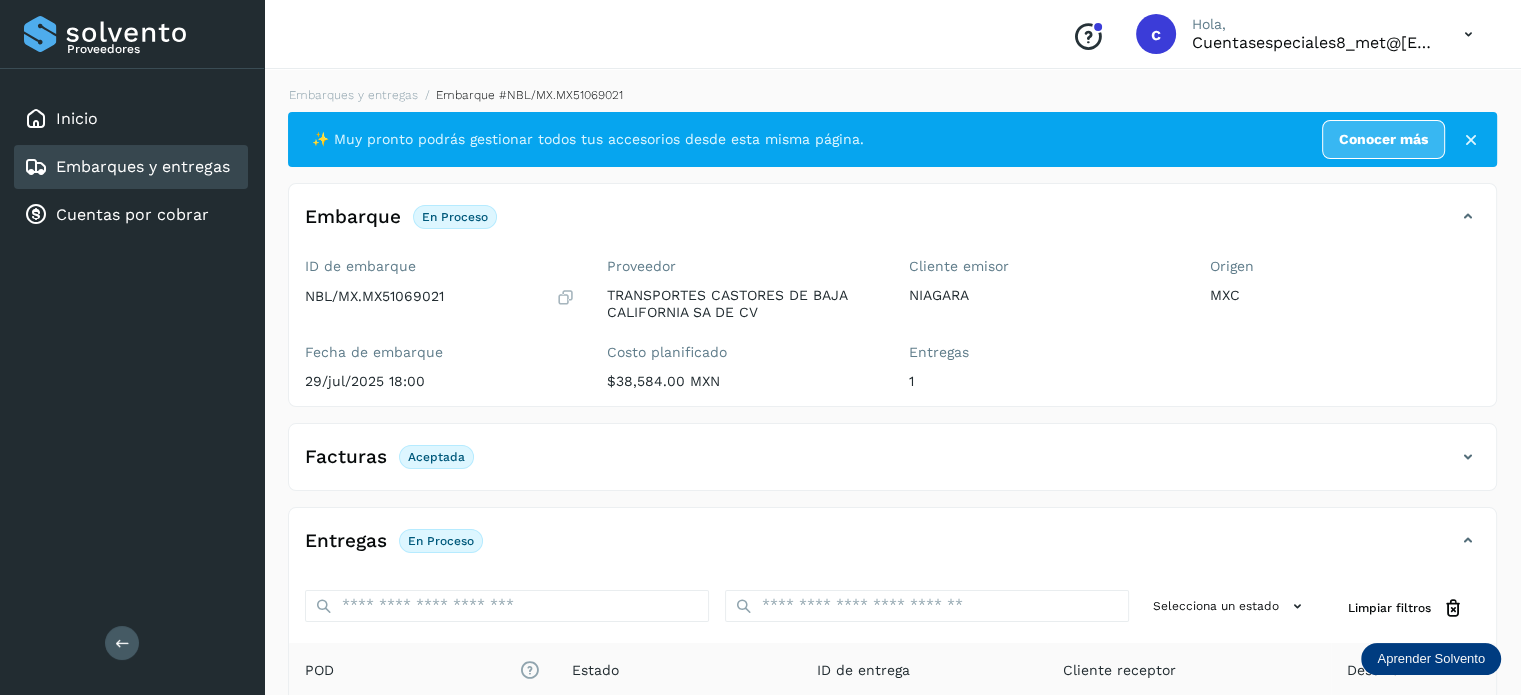 drag, startPoint x: 807, startPoint y: 481, endPoint x: 647, endPoint y: 491, distance: 160.3122 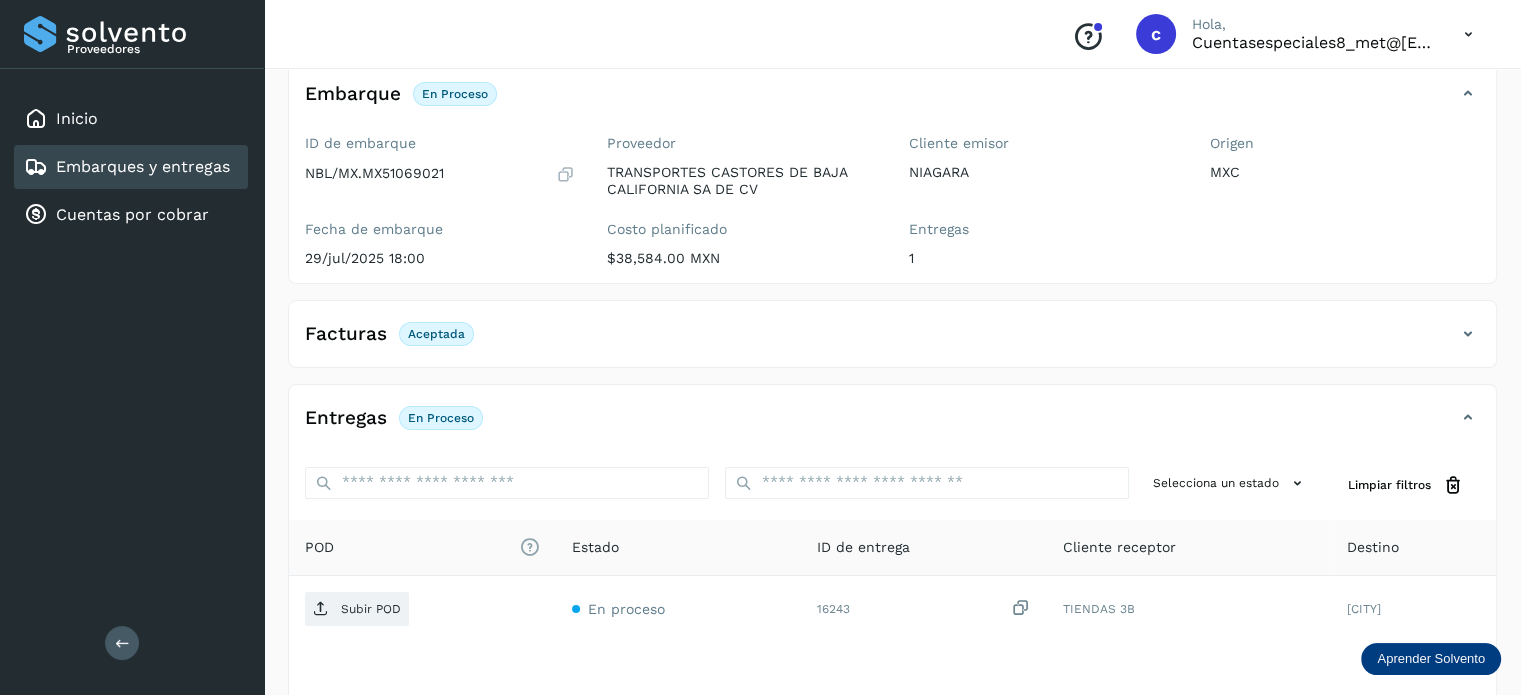 scroll, scrollTop: 264, scrollLeft: 0, axis: vertical 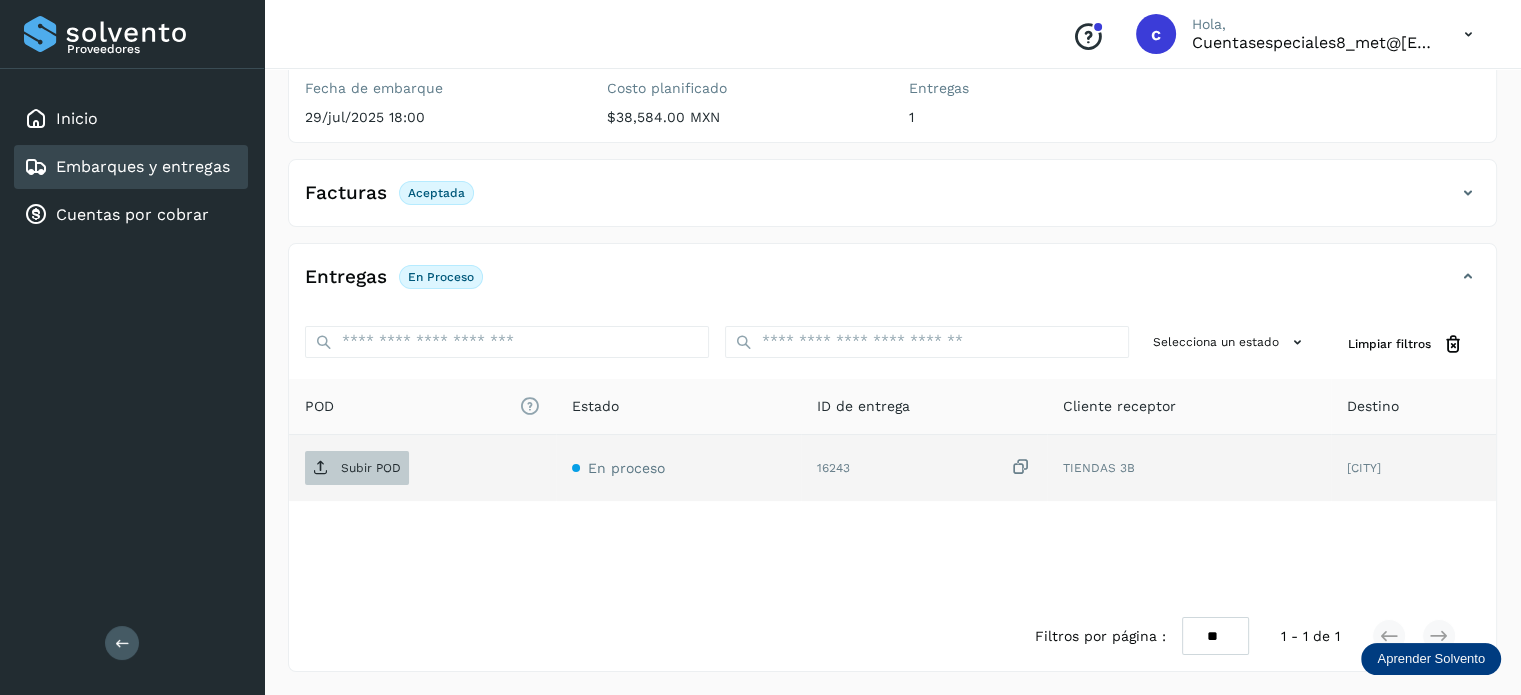 click on "Subir POD" at bounding box center [371, 468] 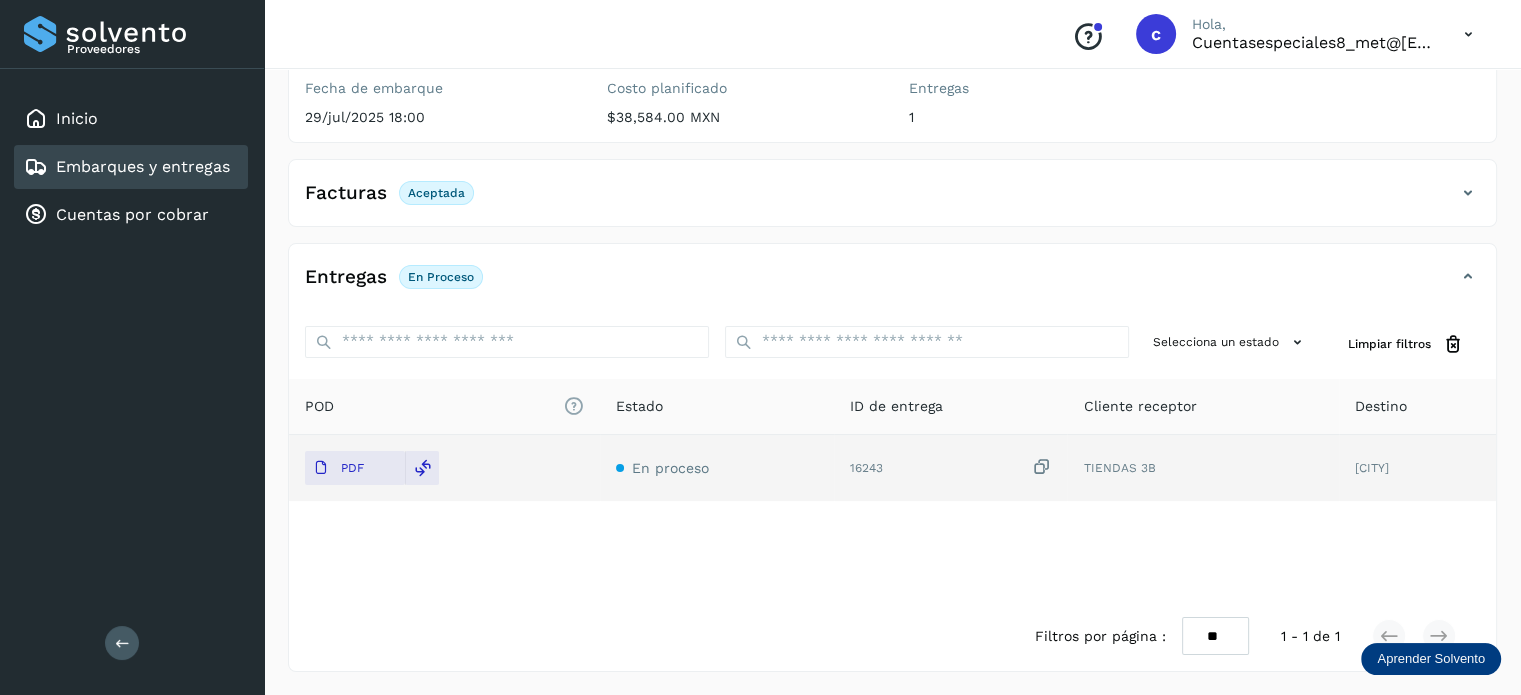 click on "Embarques y entregas" 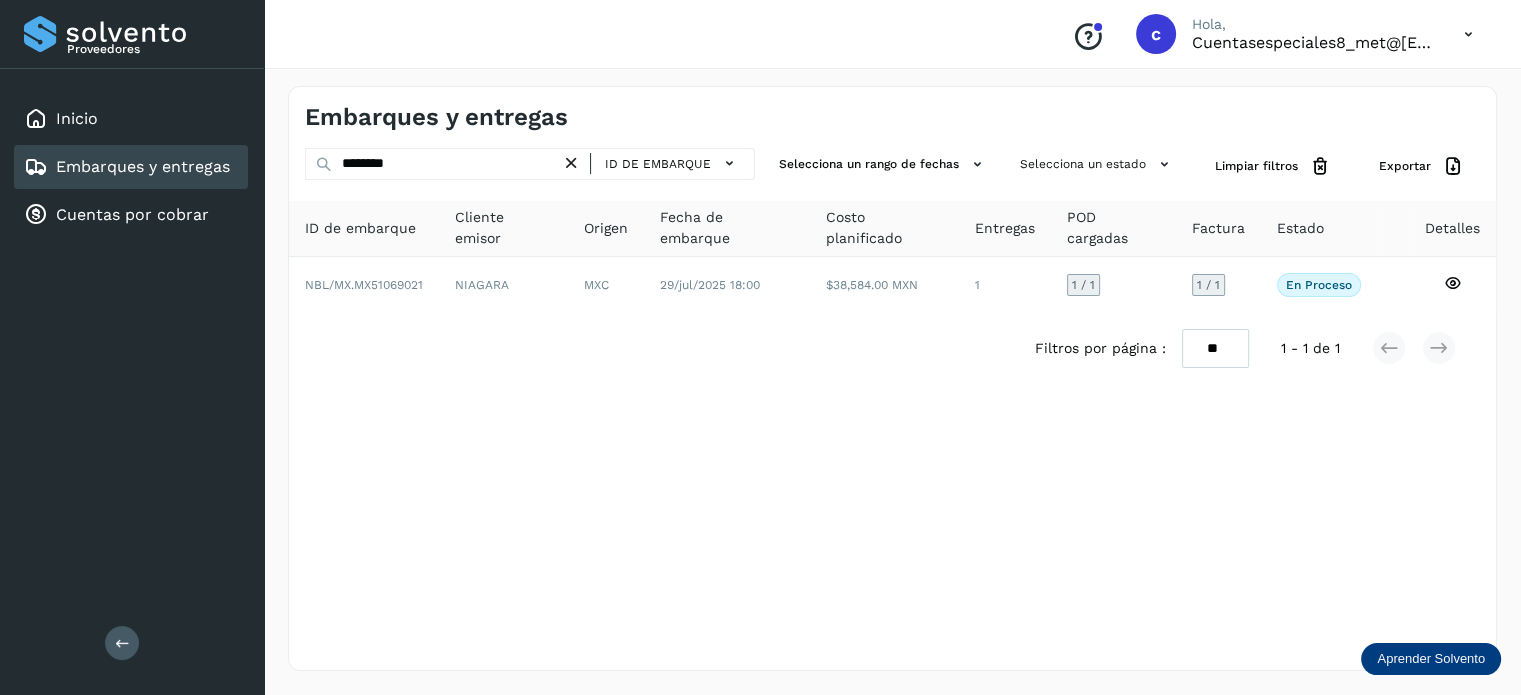 scroll, scrollTop: 0, scrollLeft: 0, axis: both 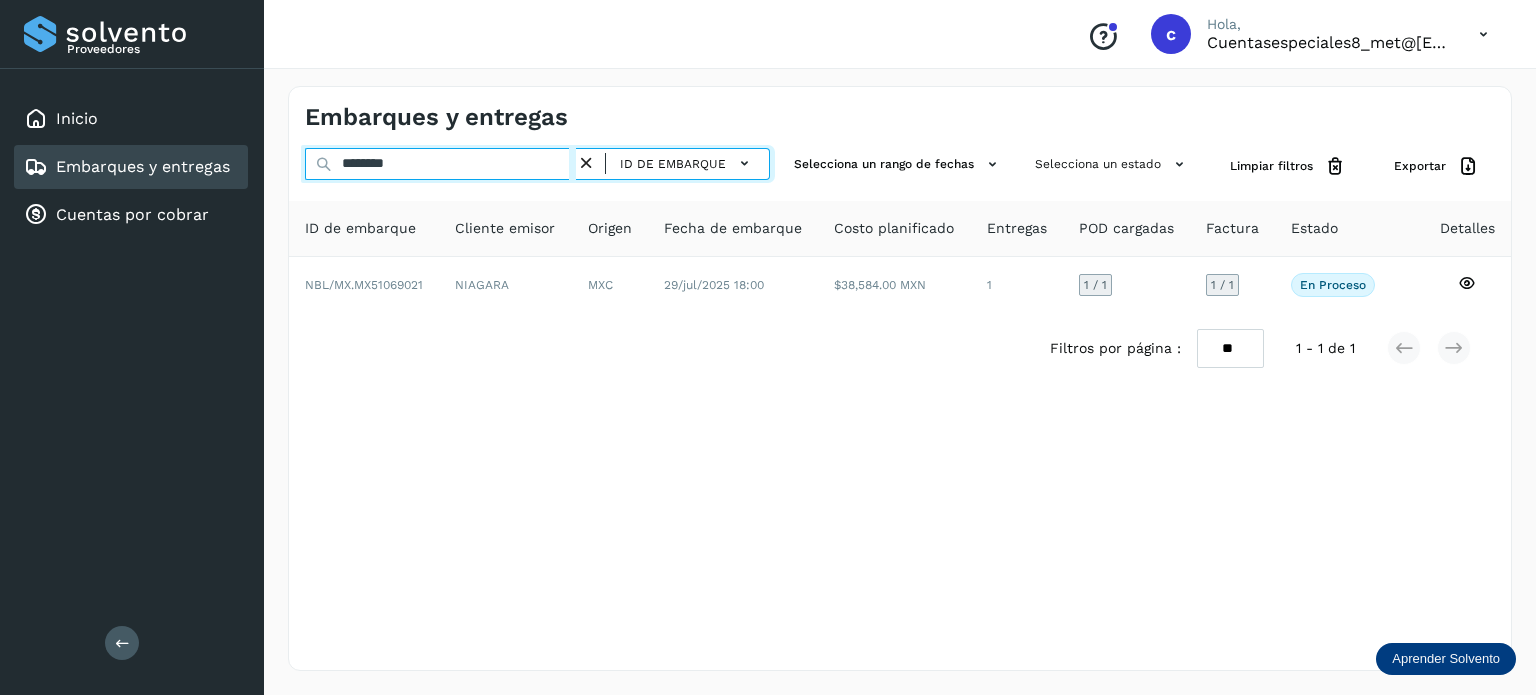 drag, startPoint x: 431, startPoint y: 163, endPoint x: 324, endPoint y: 170, distance: 107.22873 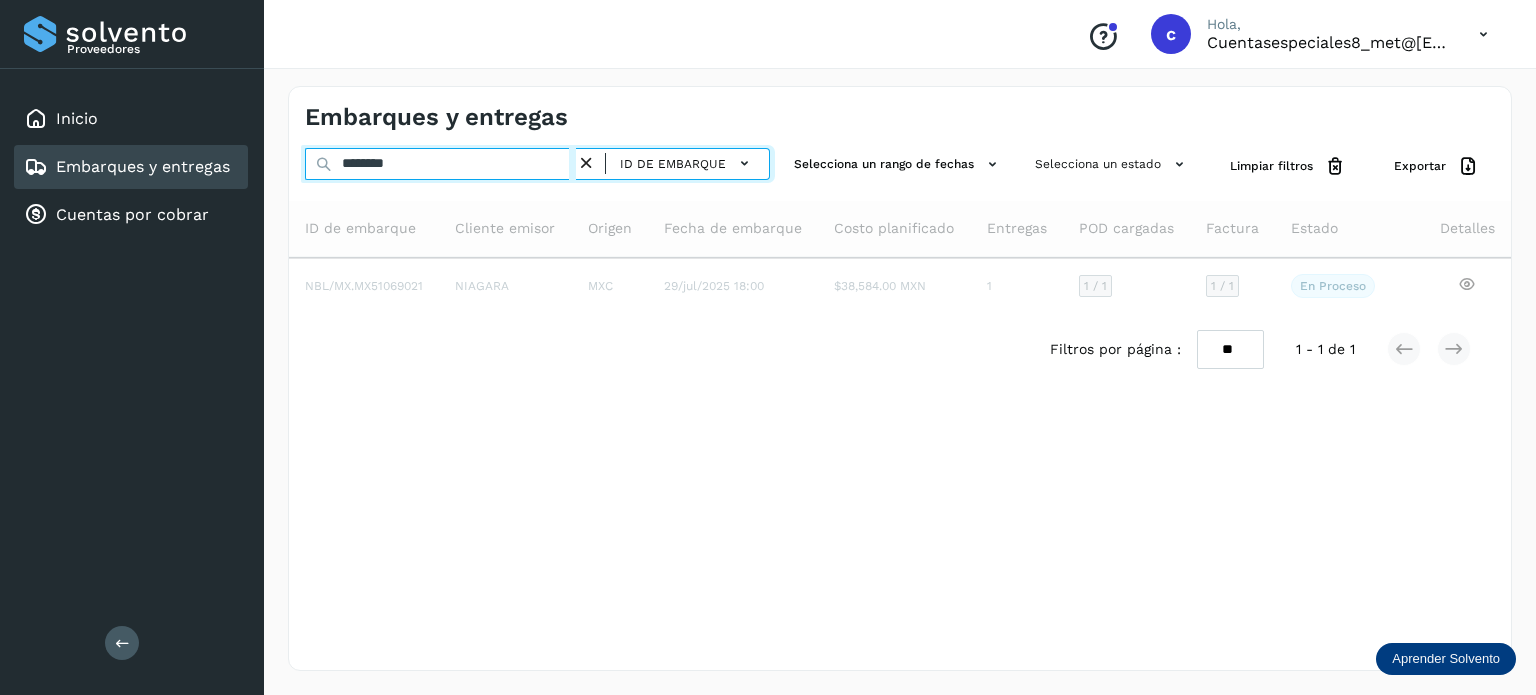 type on "********" 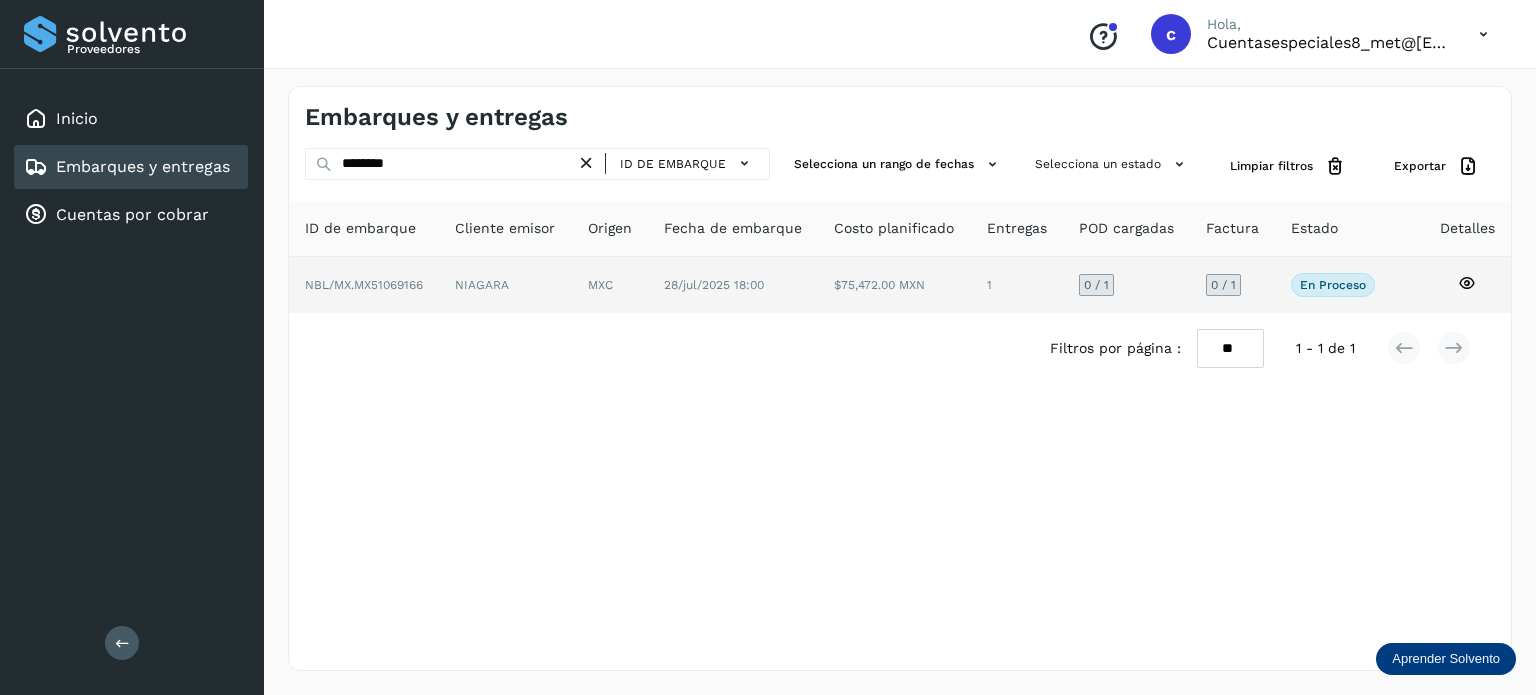 click 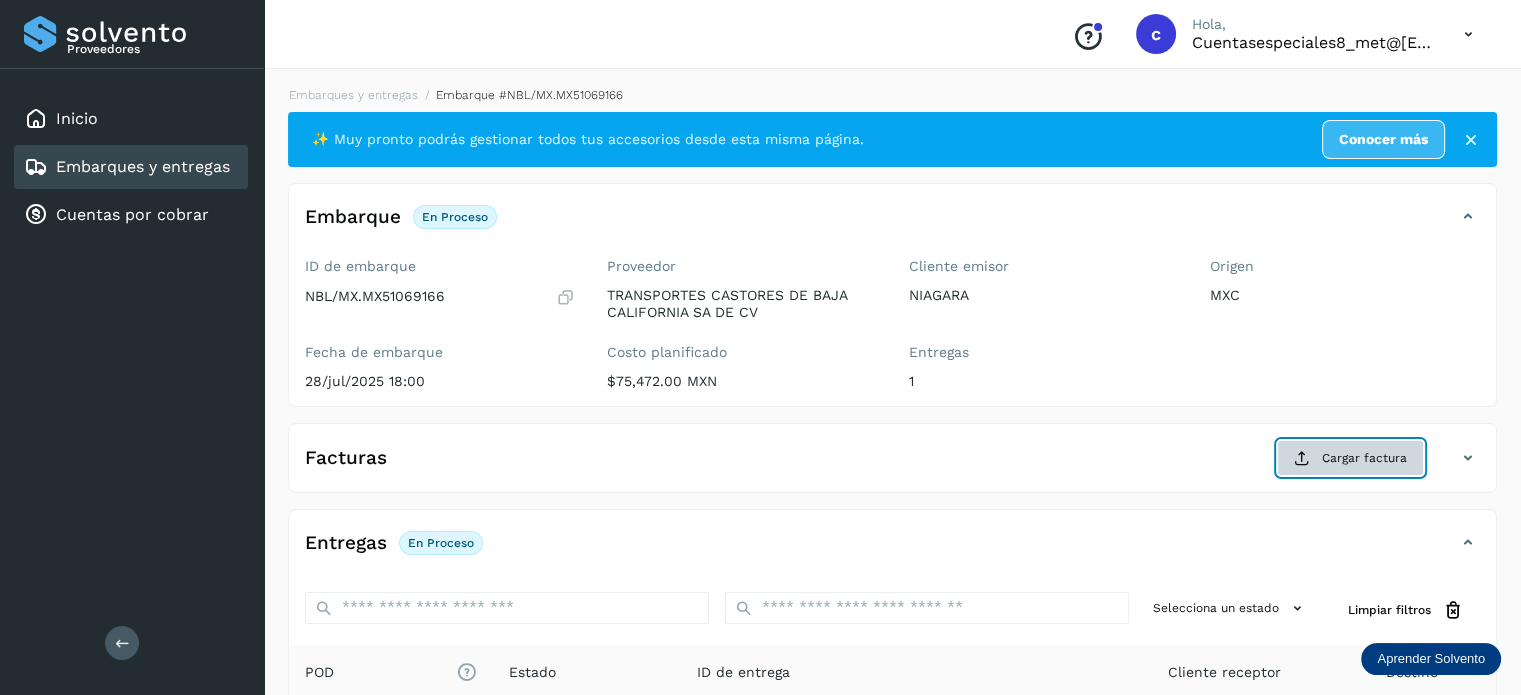 click on "Cargar factura" at bounding box center (1350, 458) 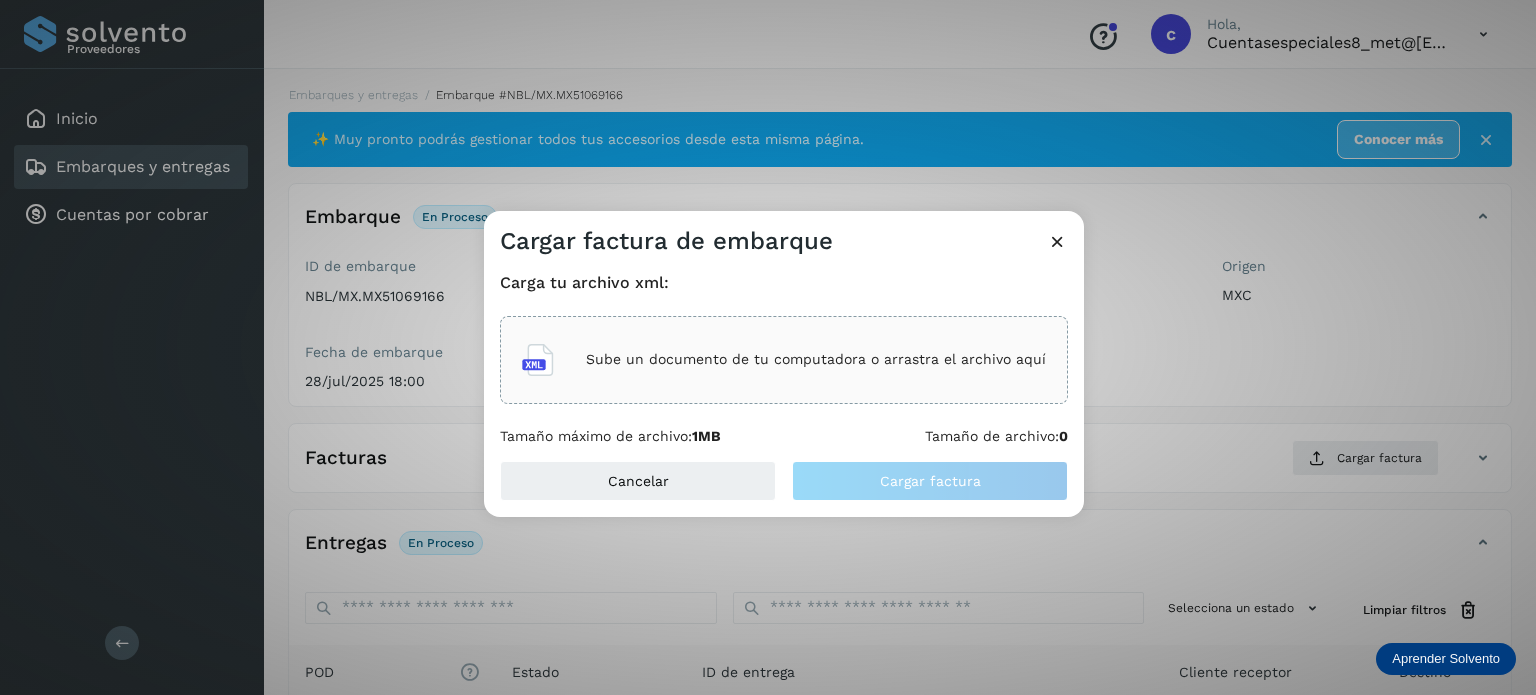 click on "Sube un documento de tu computadora o arrastra el archivo aquí" at bounding box center (816, 359) 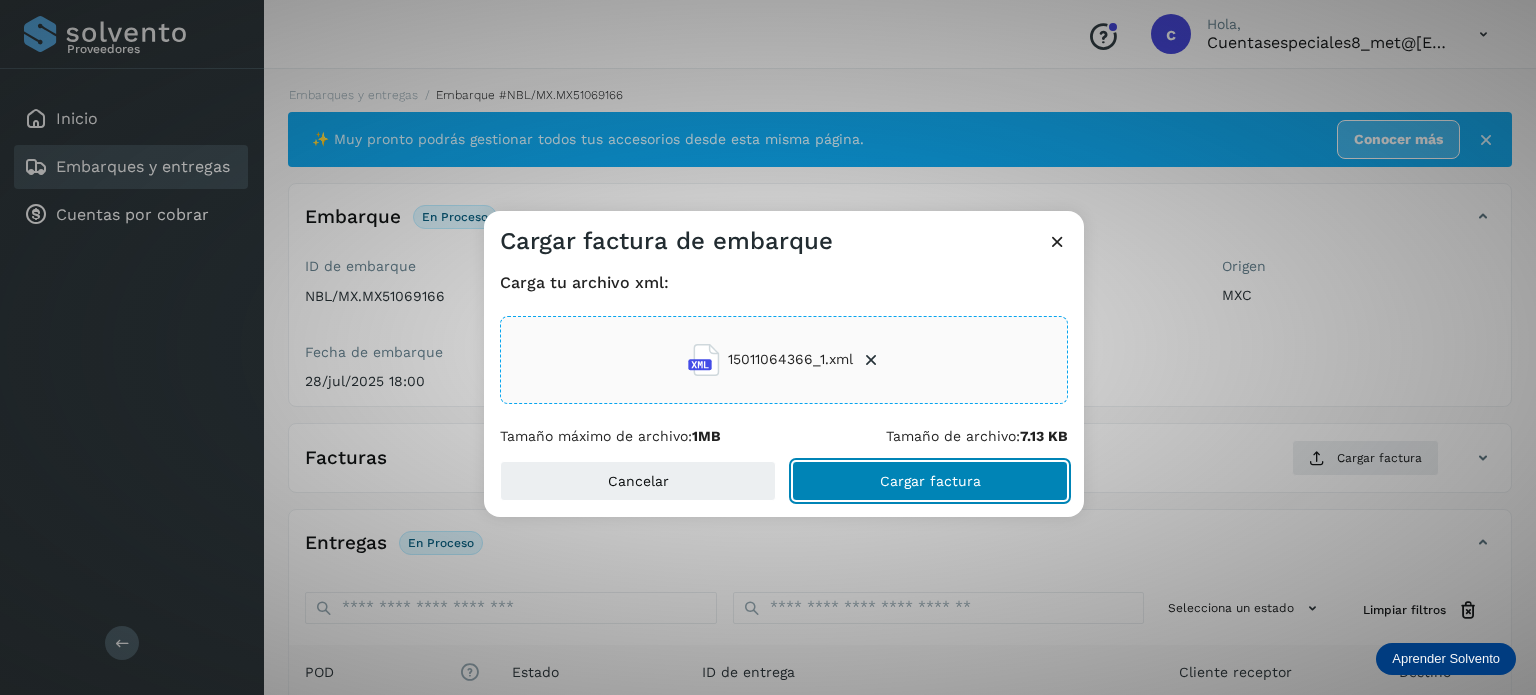 click on "Cargar factura" 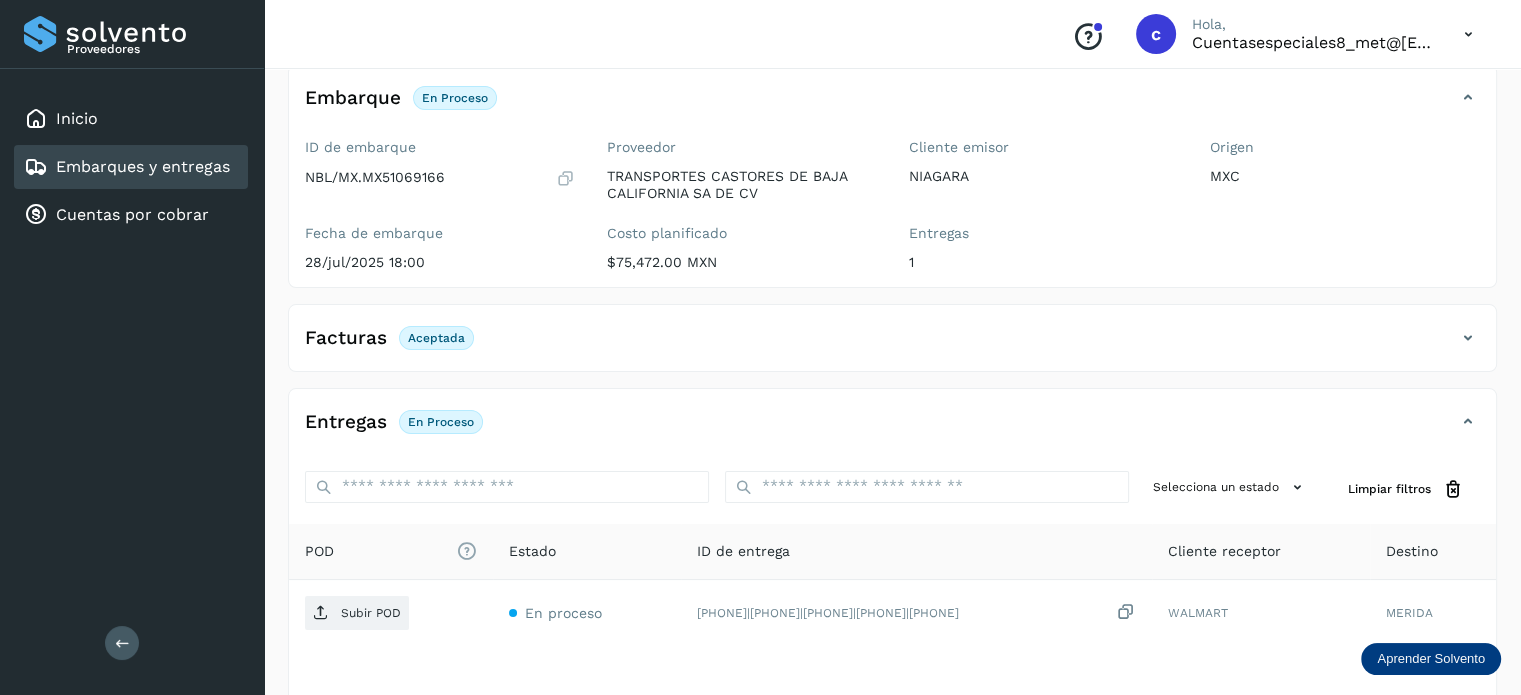 scroll, scrollTop: 264, scrollLeft: 0, axis: vertical 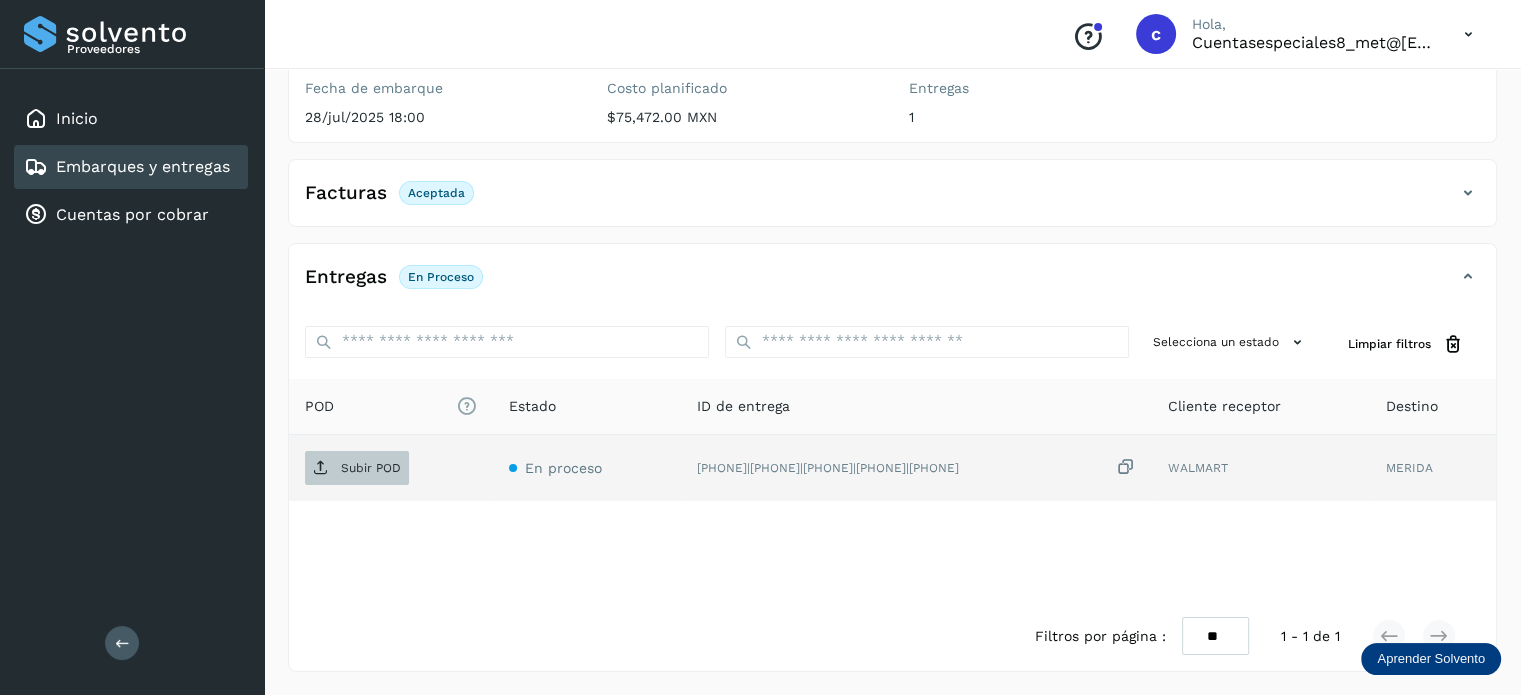 click on "Subir POD" at bounding box center [357, 468] 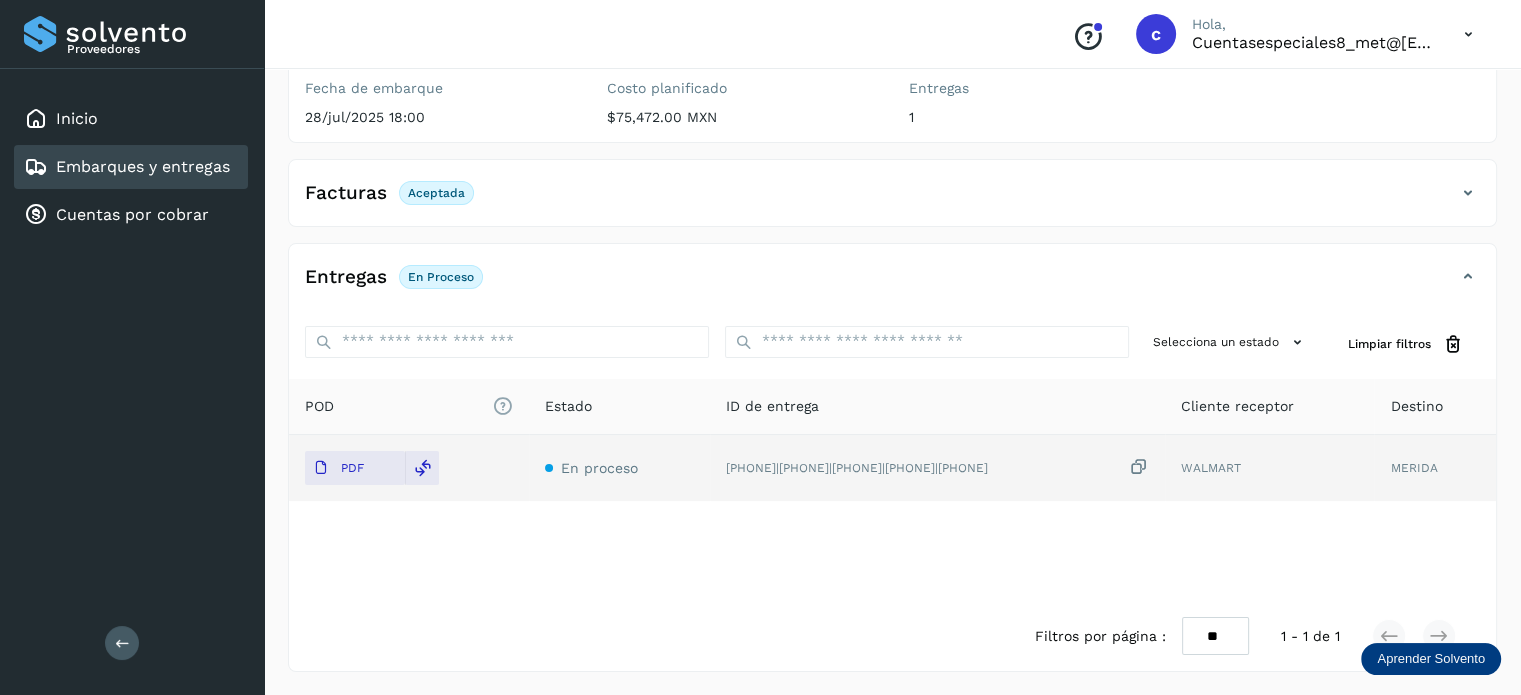 click on "Embarques y entregas" at bounding box center [143, 166] 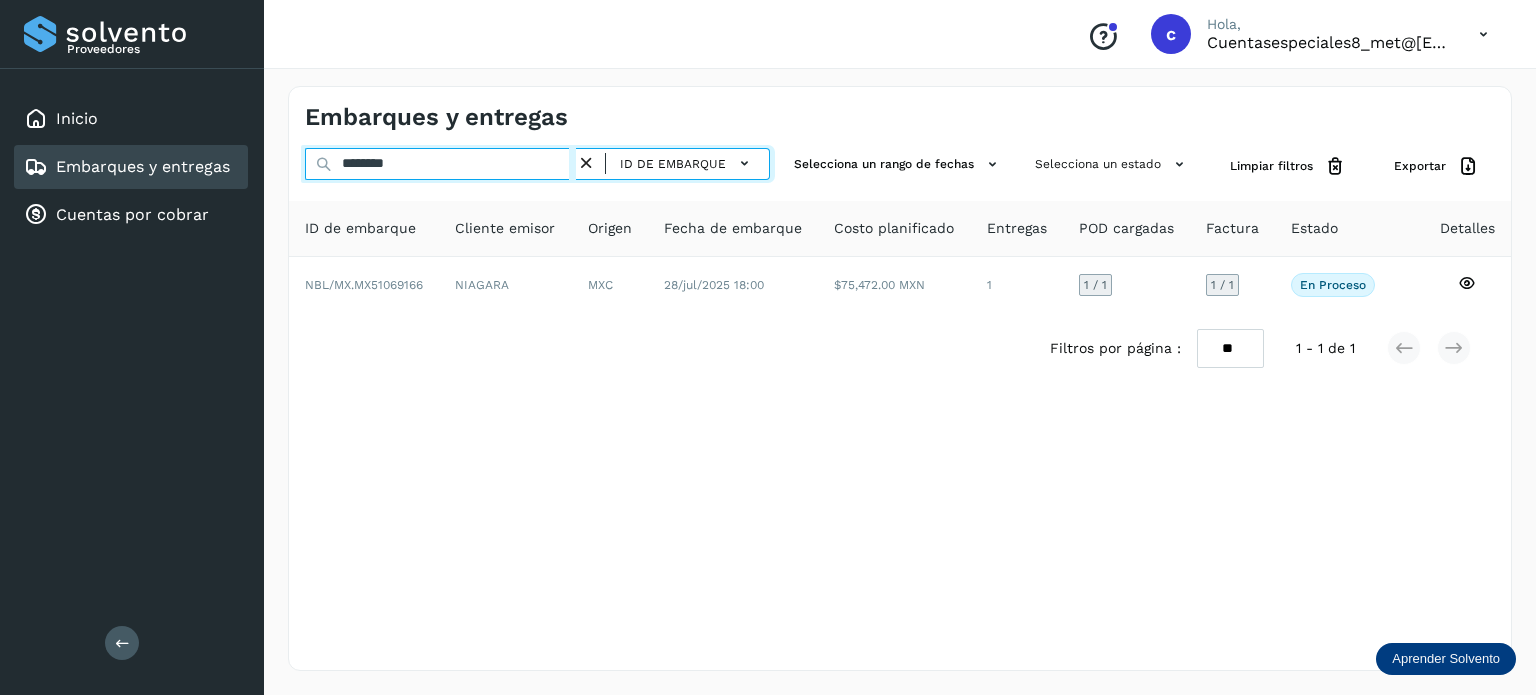 drag, startPoint x: 445, startPoint y: 167, endPoint x: 267, endPoint y: 131, distance: 181.60396 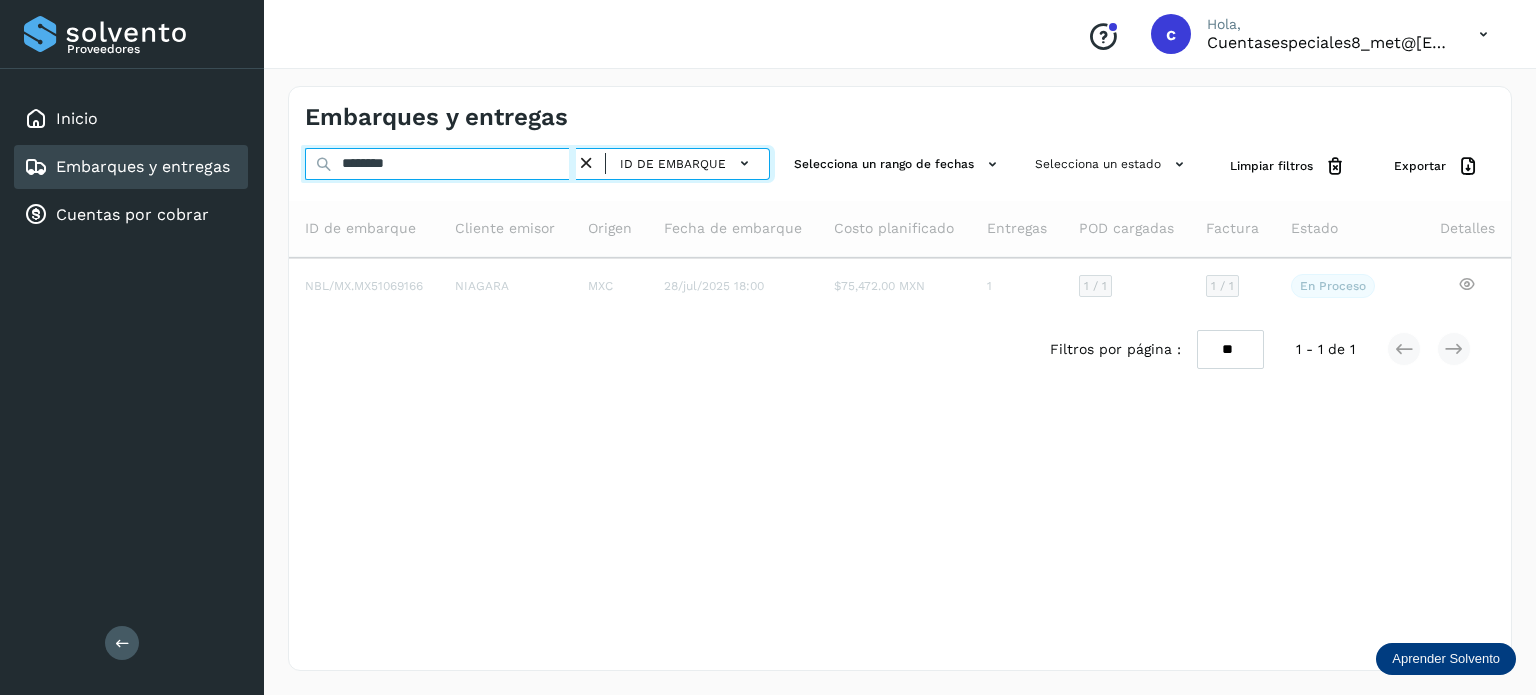 type on "********" 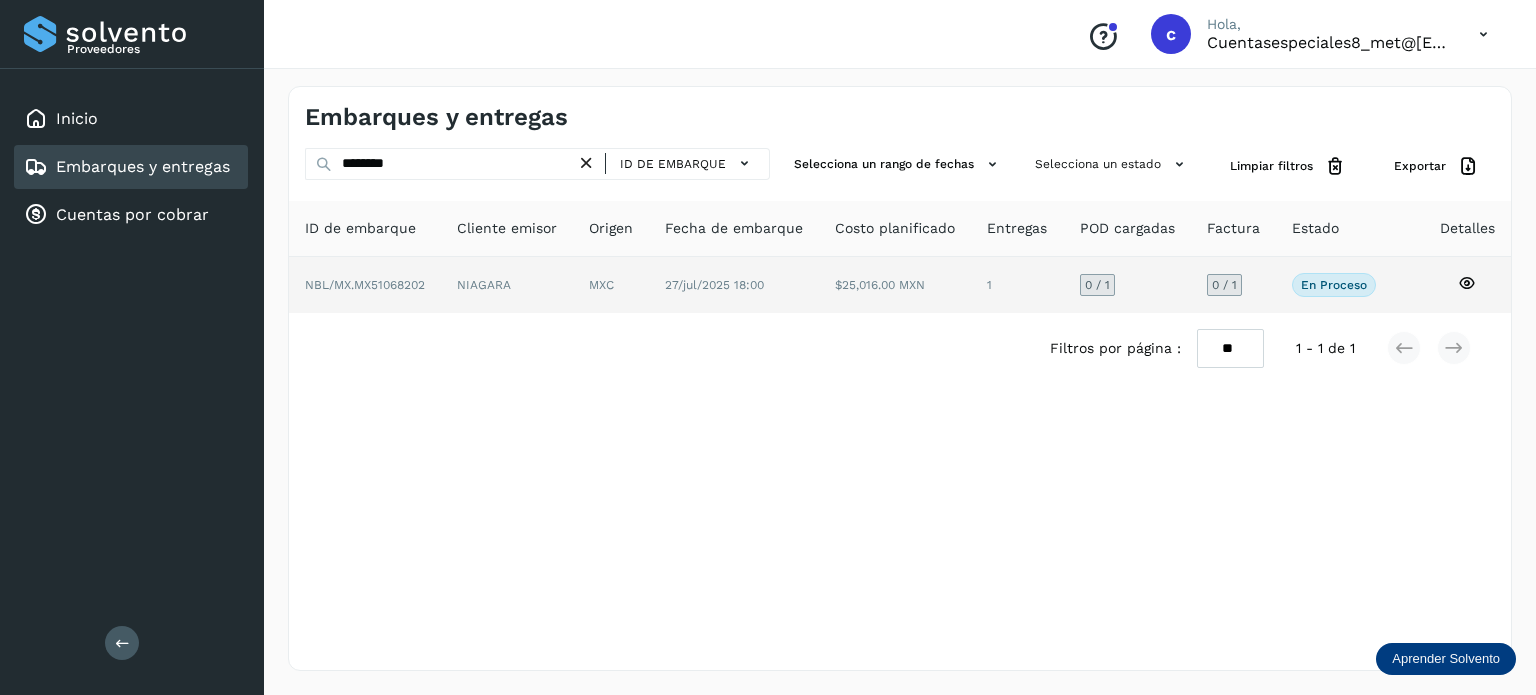 click 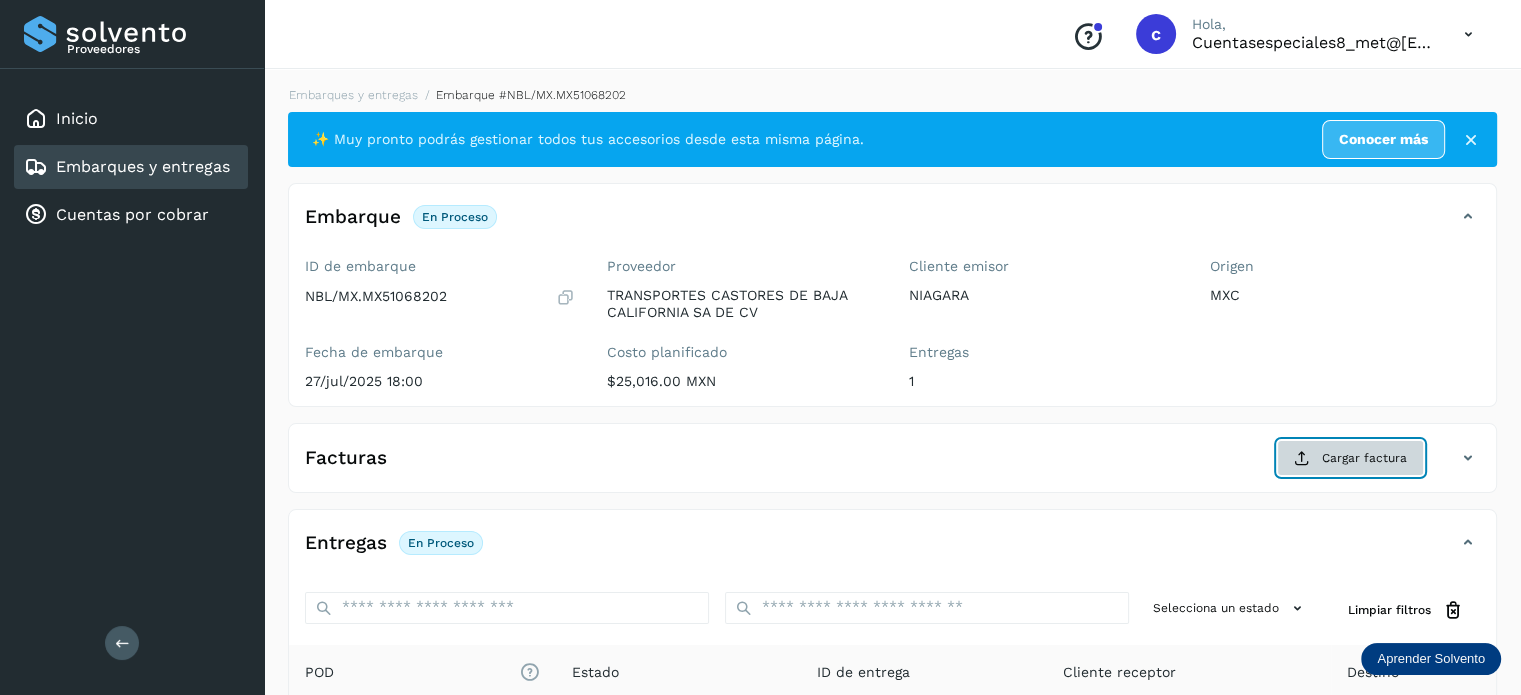 click on "Cargar factura" 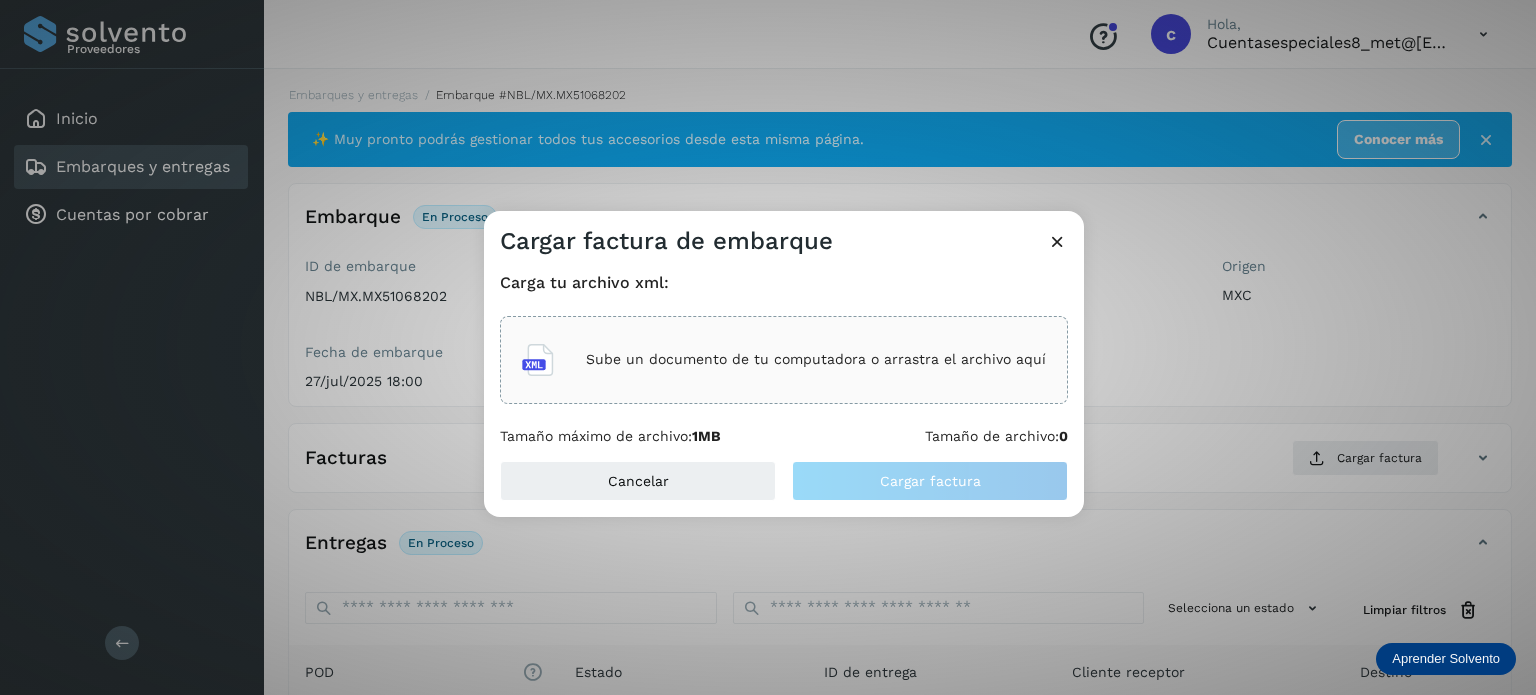 click on "Sube un documento de tu computadora o arrastra el archivo aquí" at bounding box center (816, 359) 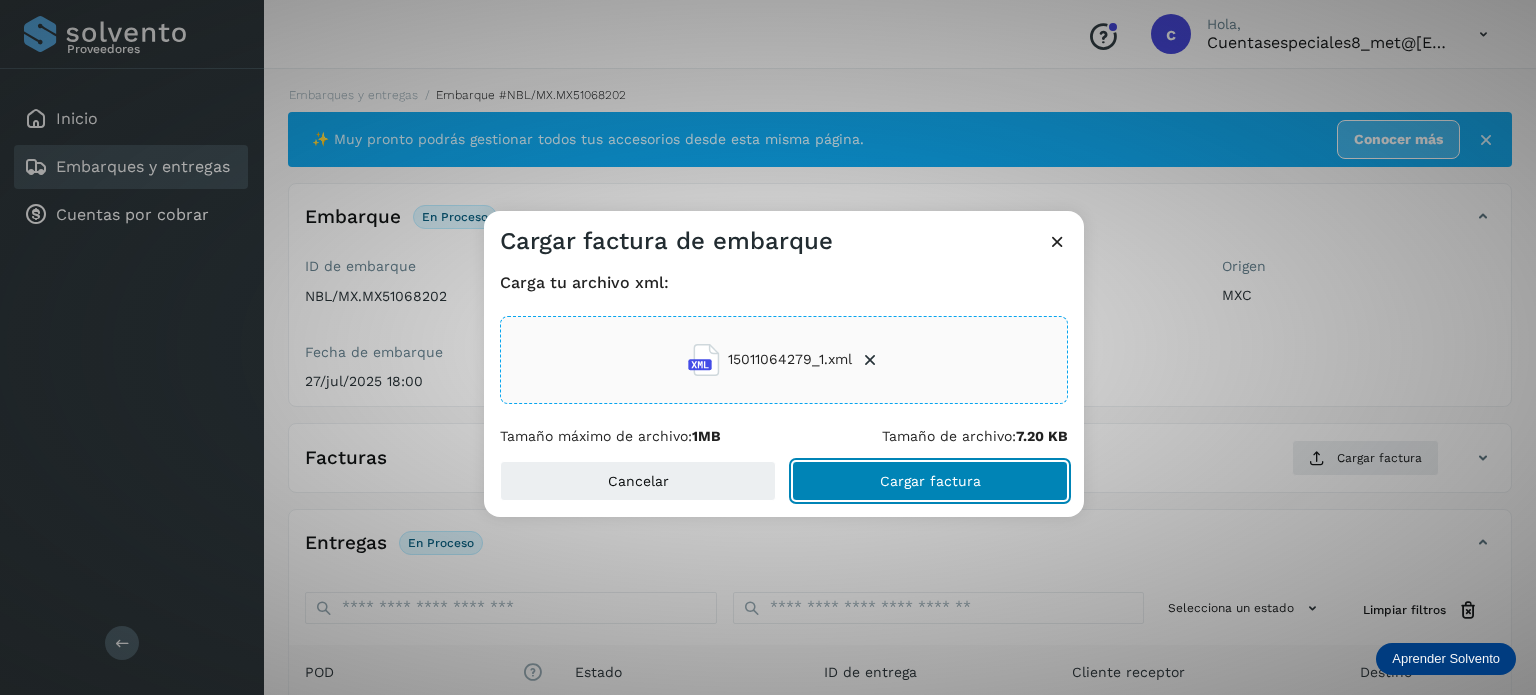 click on "Cargar factura" 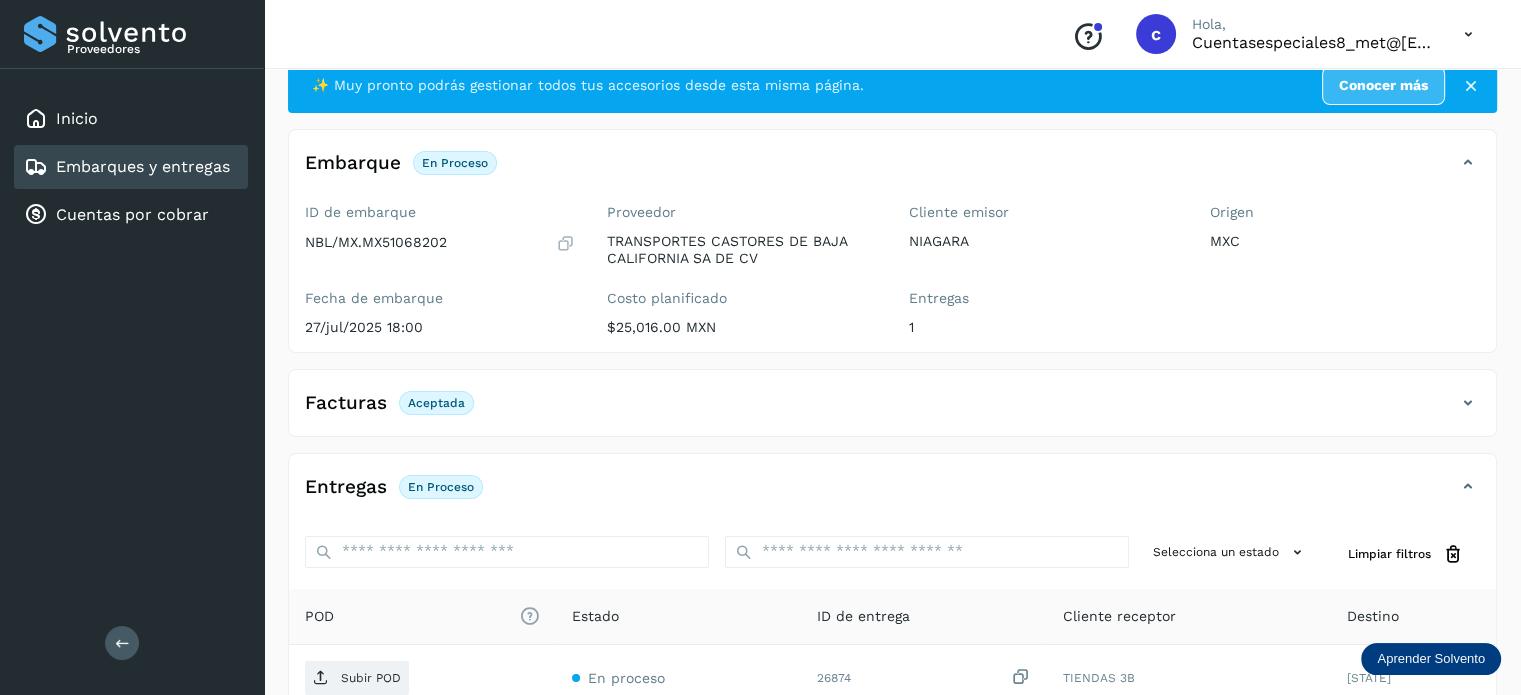 scroll, scrollTop: 200, scrollLeft: 0, axis: vertical 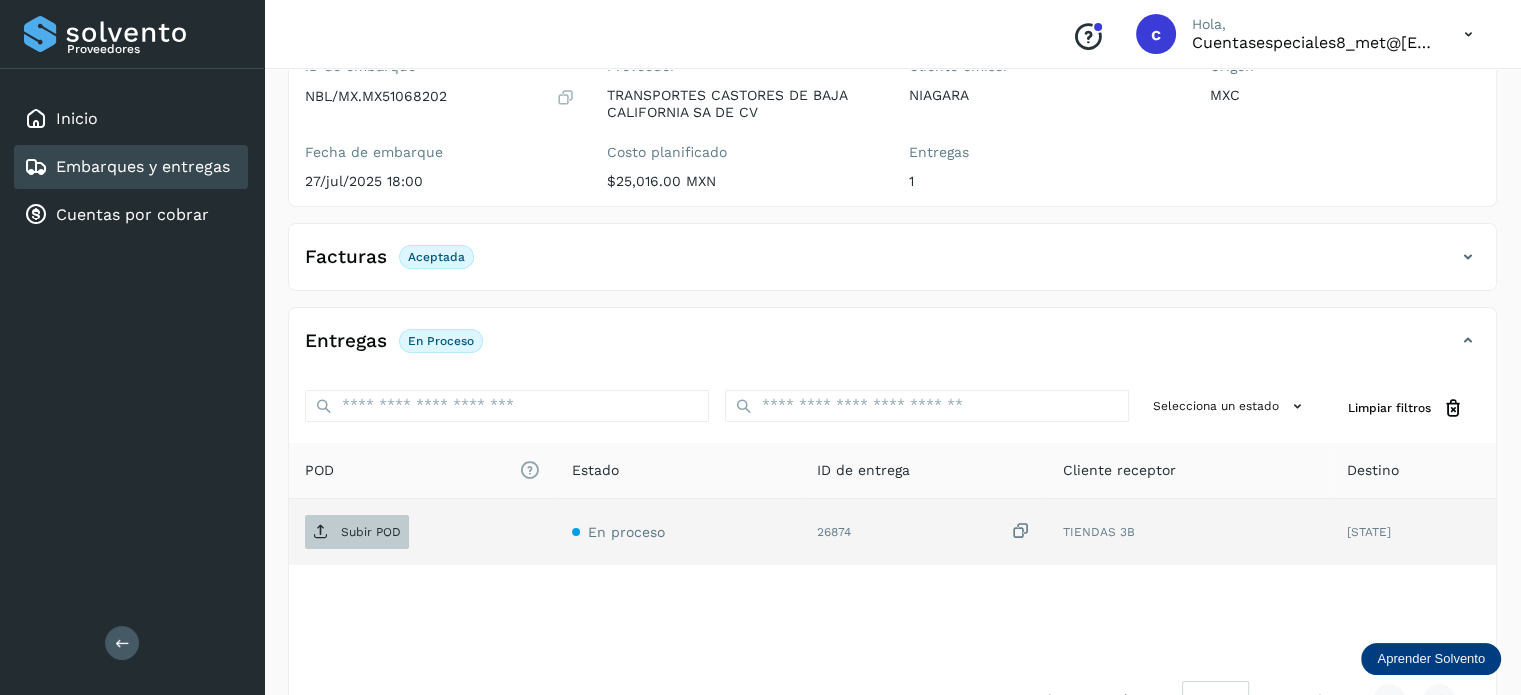 click on "Subir POD" at bounding box center [371, 532] 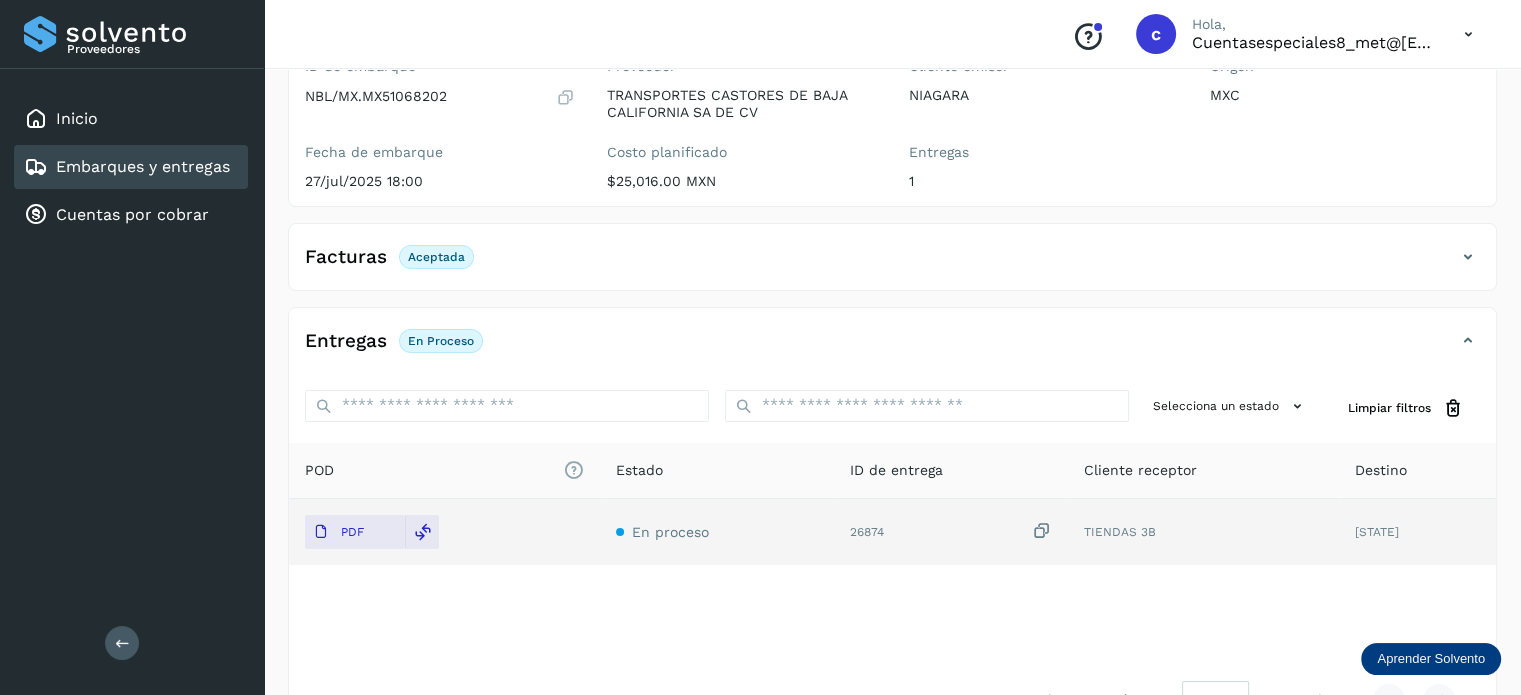 click on "Embarques y entregas" at bounding box center [143, 166] 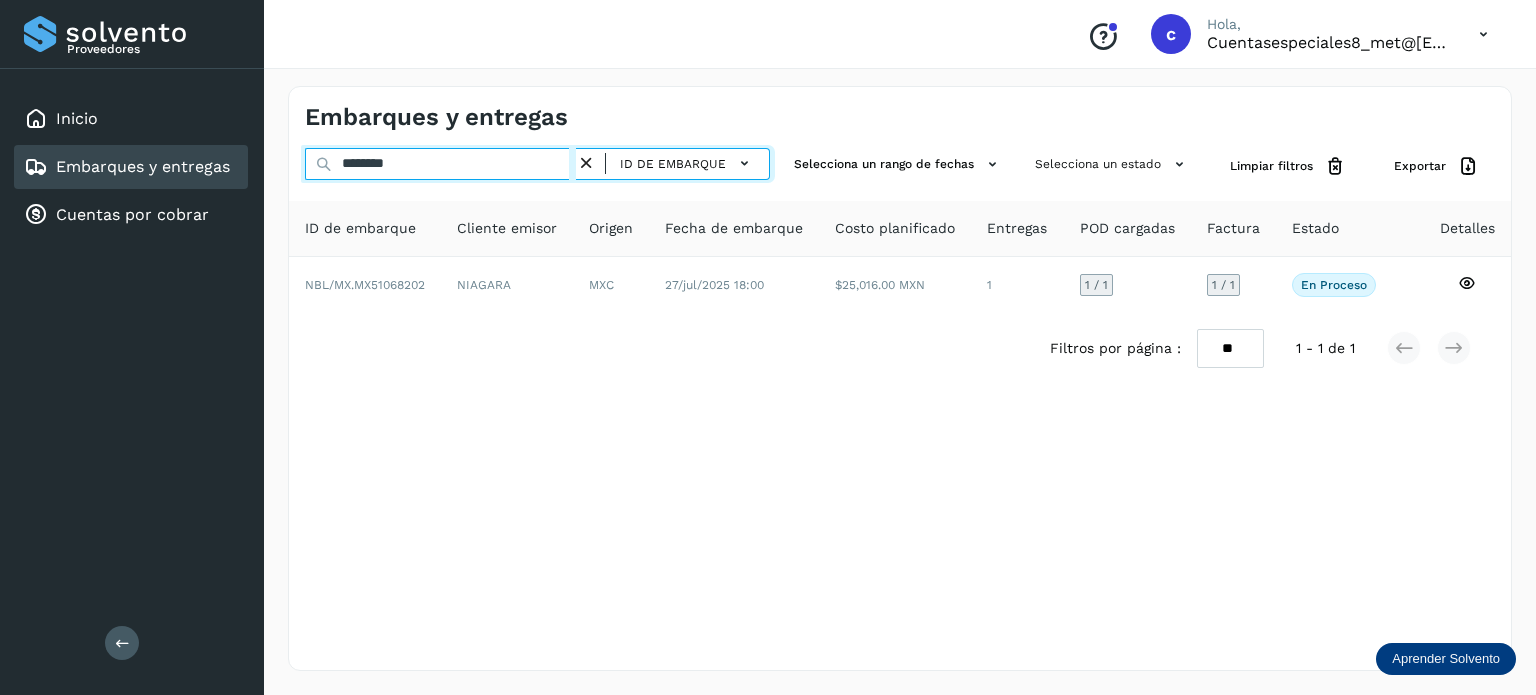 click on "********" at bounding box center [440, 164] 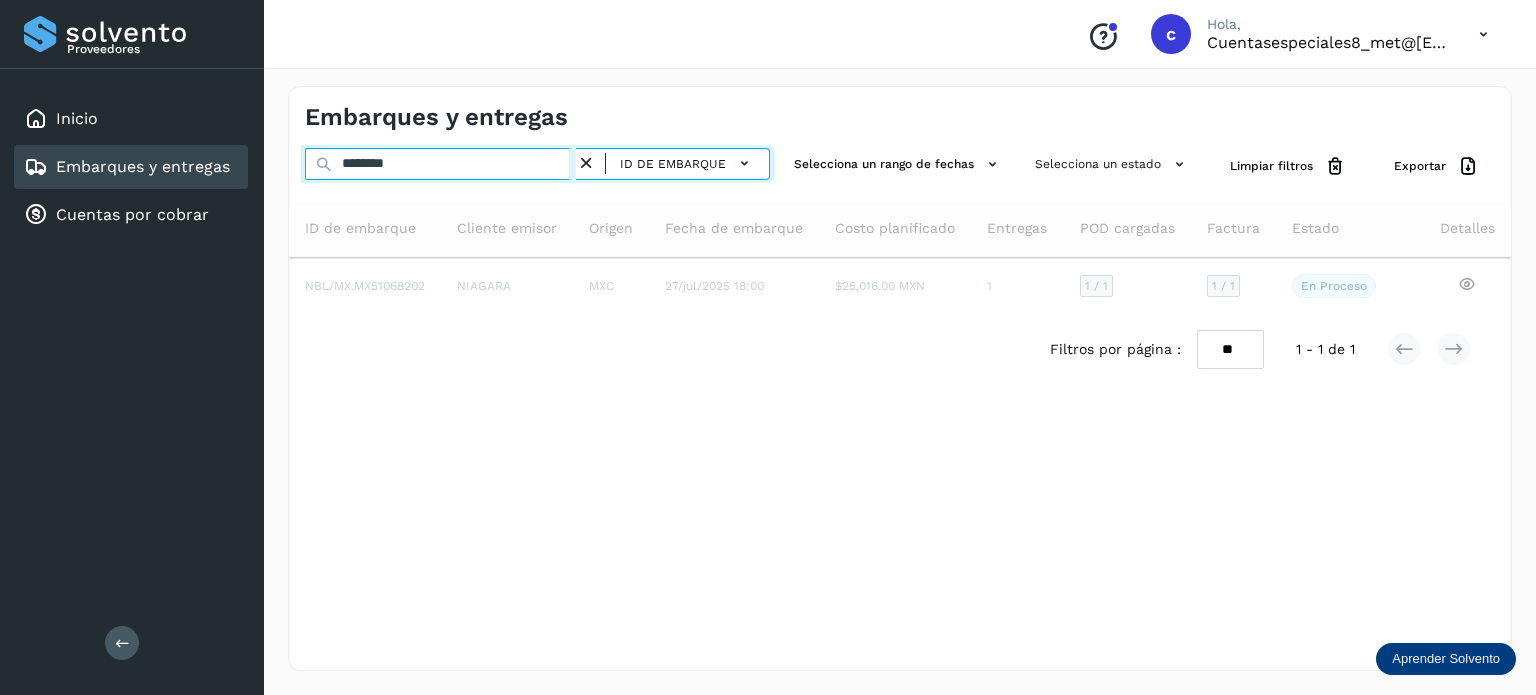 type on "********" 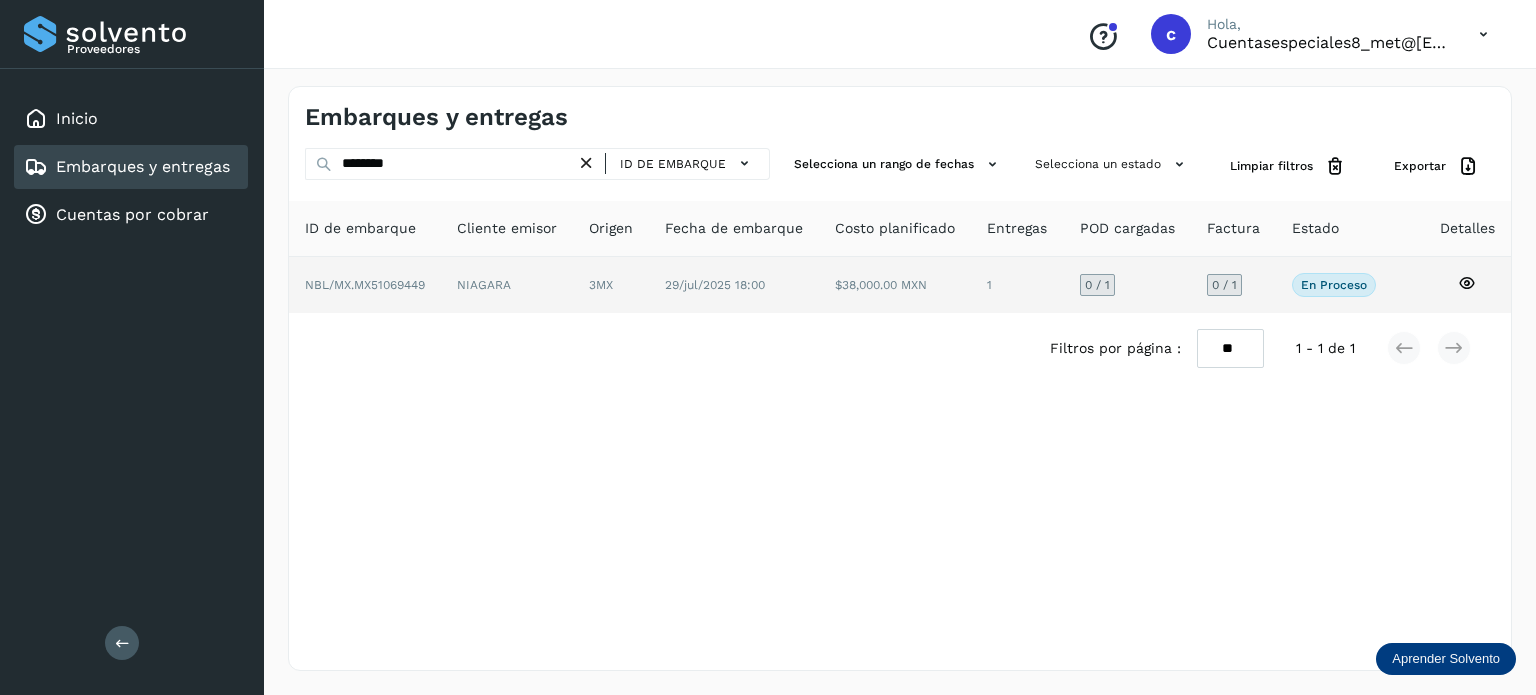 click 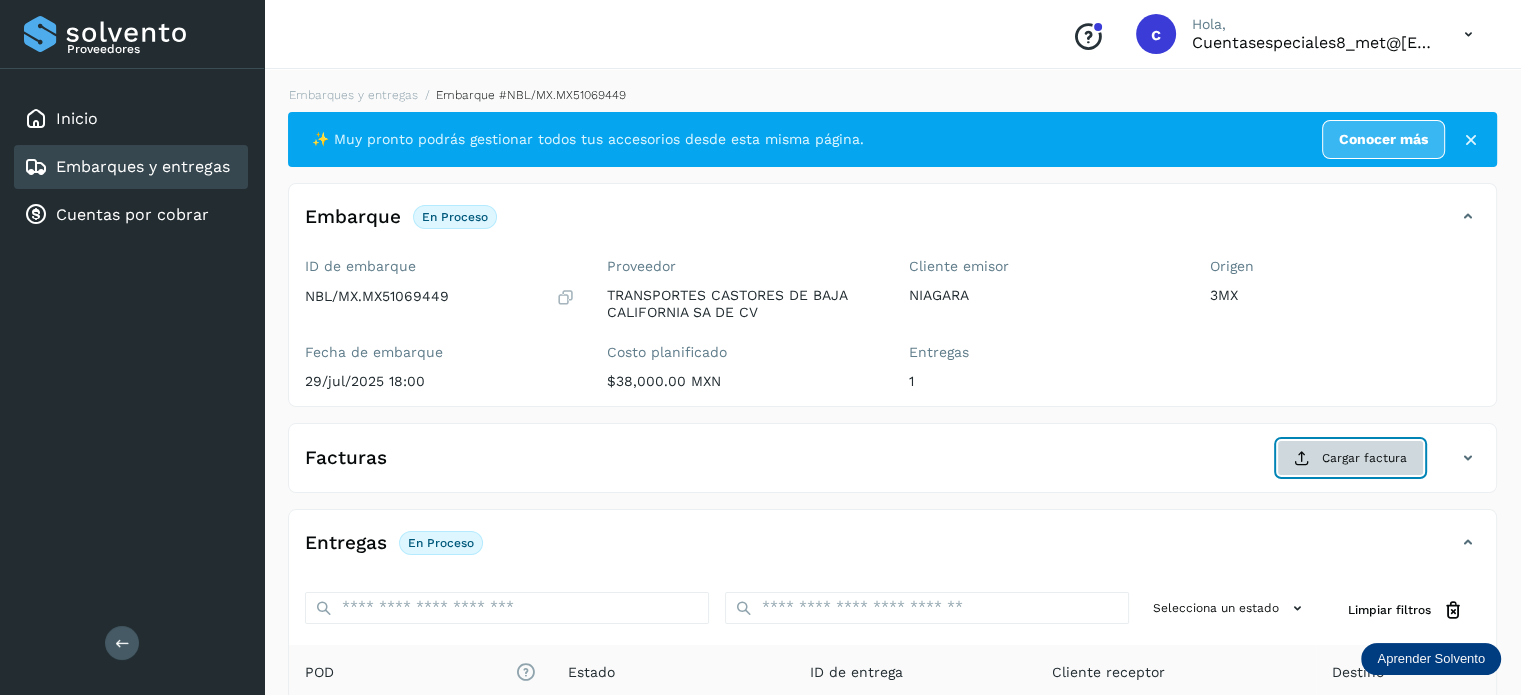 click on "Cargar factura" 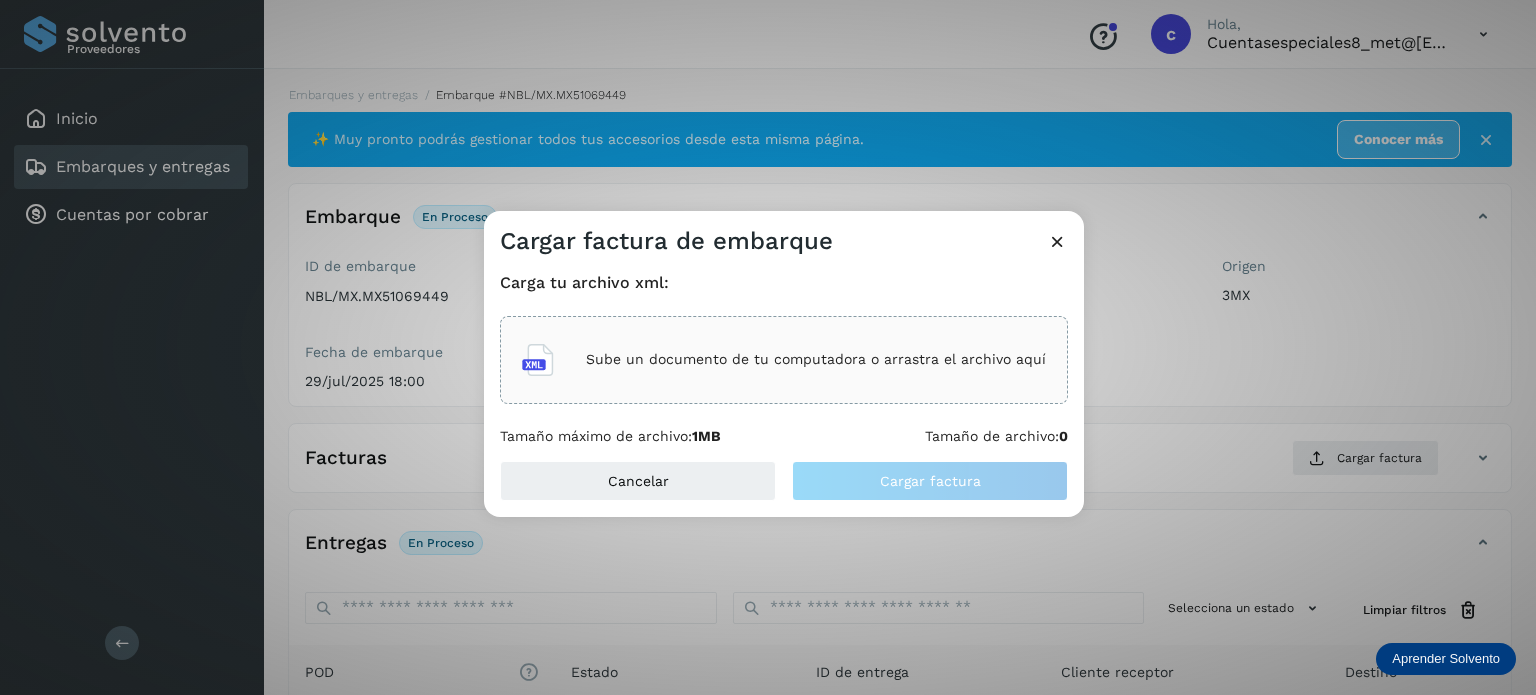 click on "Sube un documento de tu computadora o arrastra el archivo aquí" at bounding box center (816, 359) 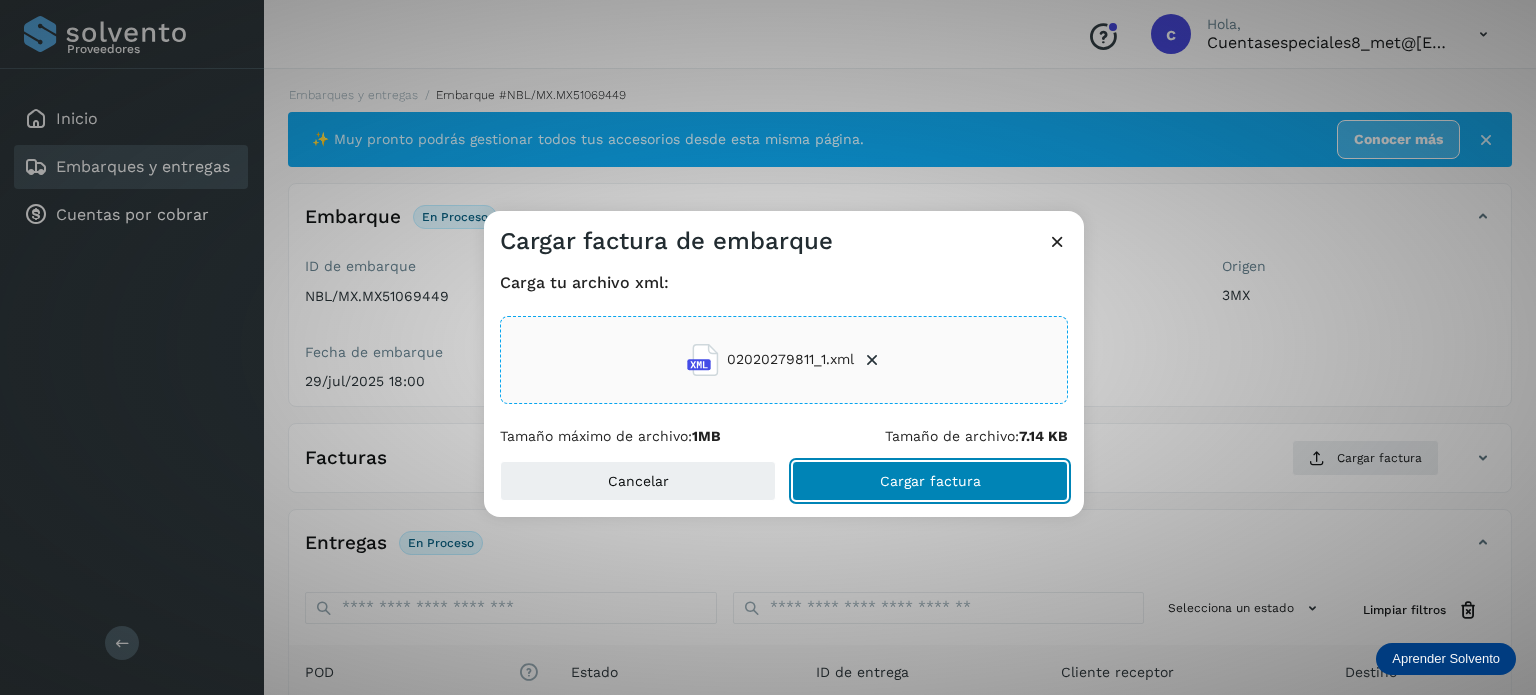 click on "Cargar factura" 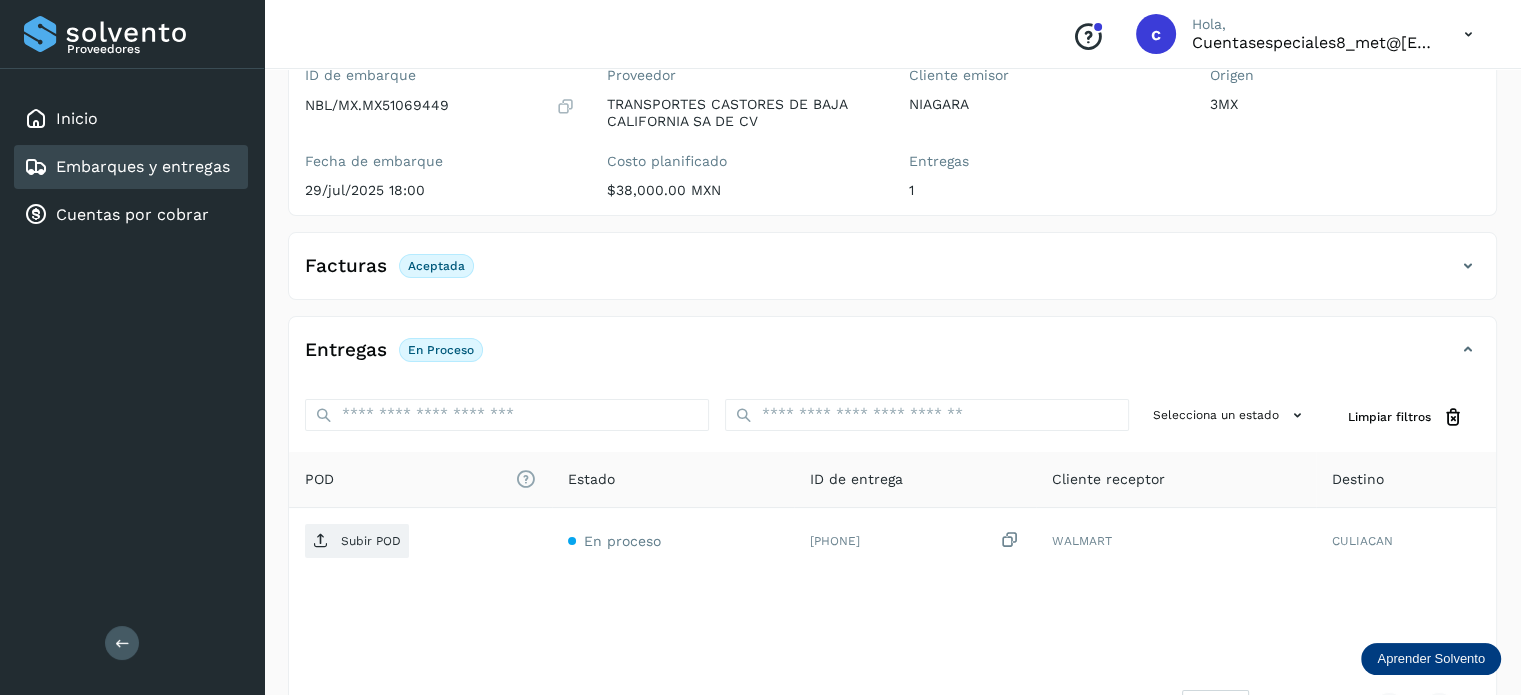 scroll, scrollTop: 200, scrollLeft: 0, axis: vertical 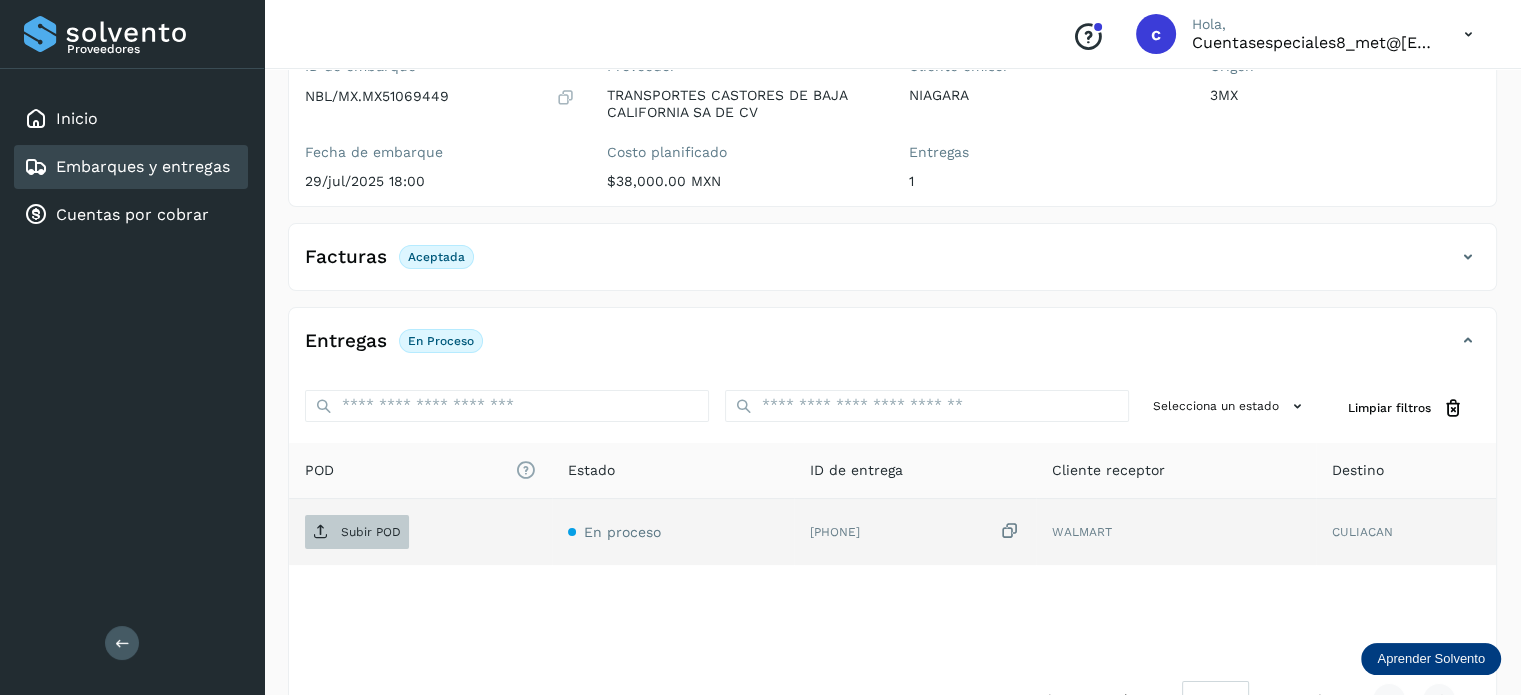 click on "Subir POD" at bounding box center (371, 532) 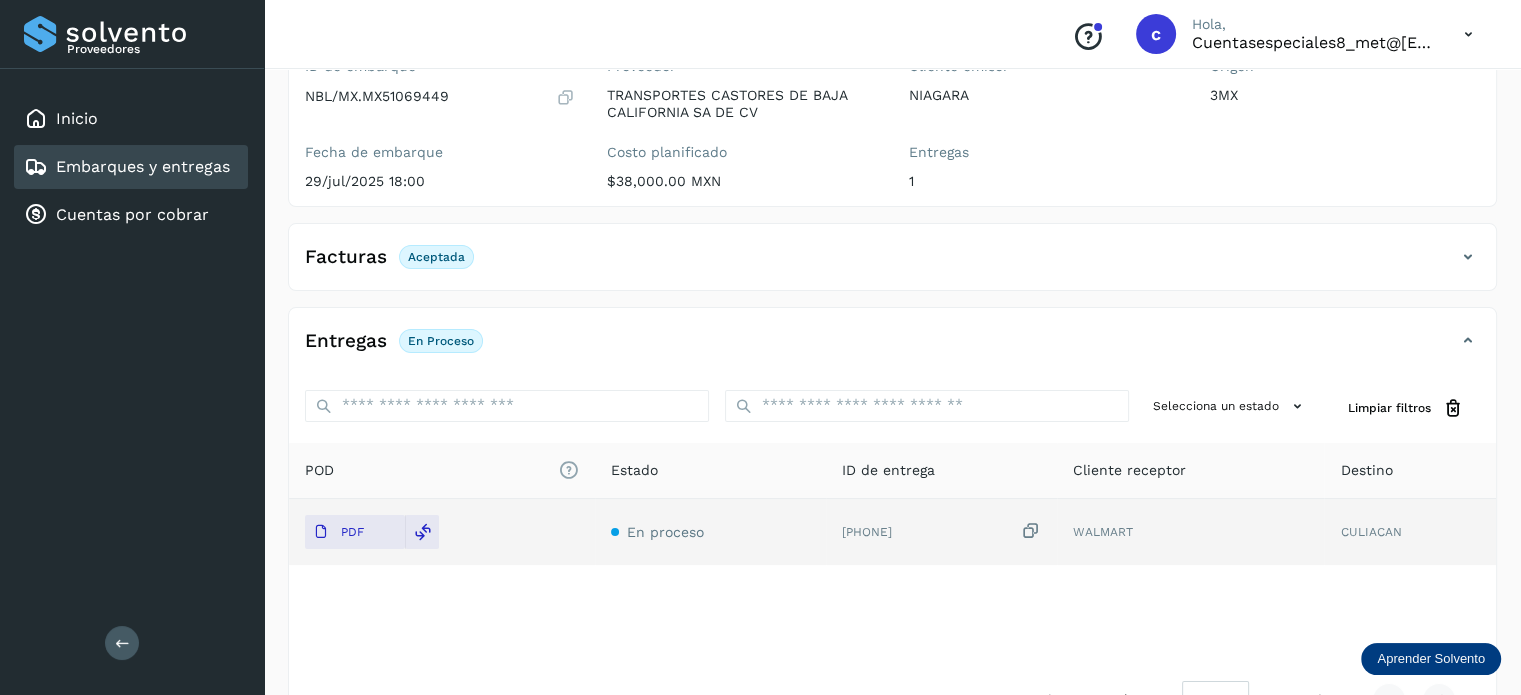 click on "Embarques y entregas" at bounding box center (143, 166) 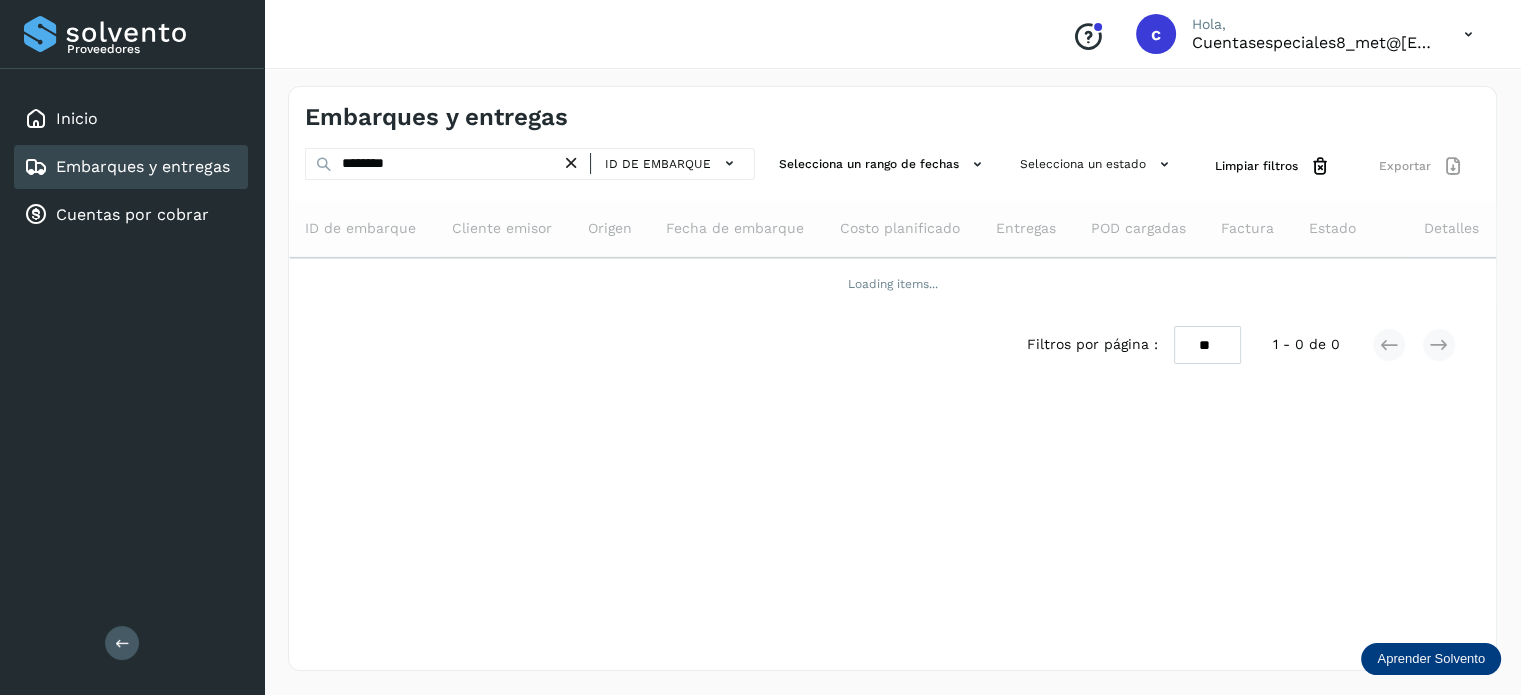 scroll, scrollTop: 0, scrollLeft: 0, axis: both 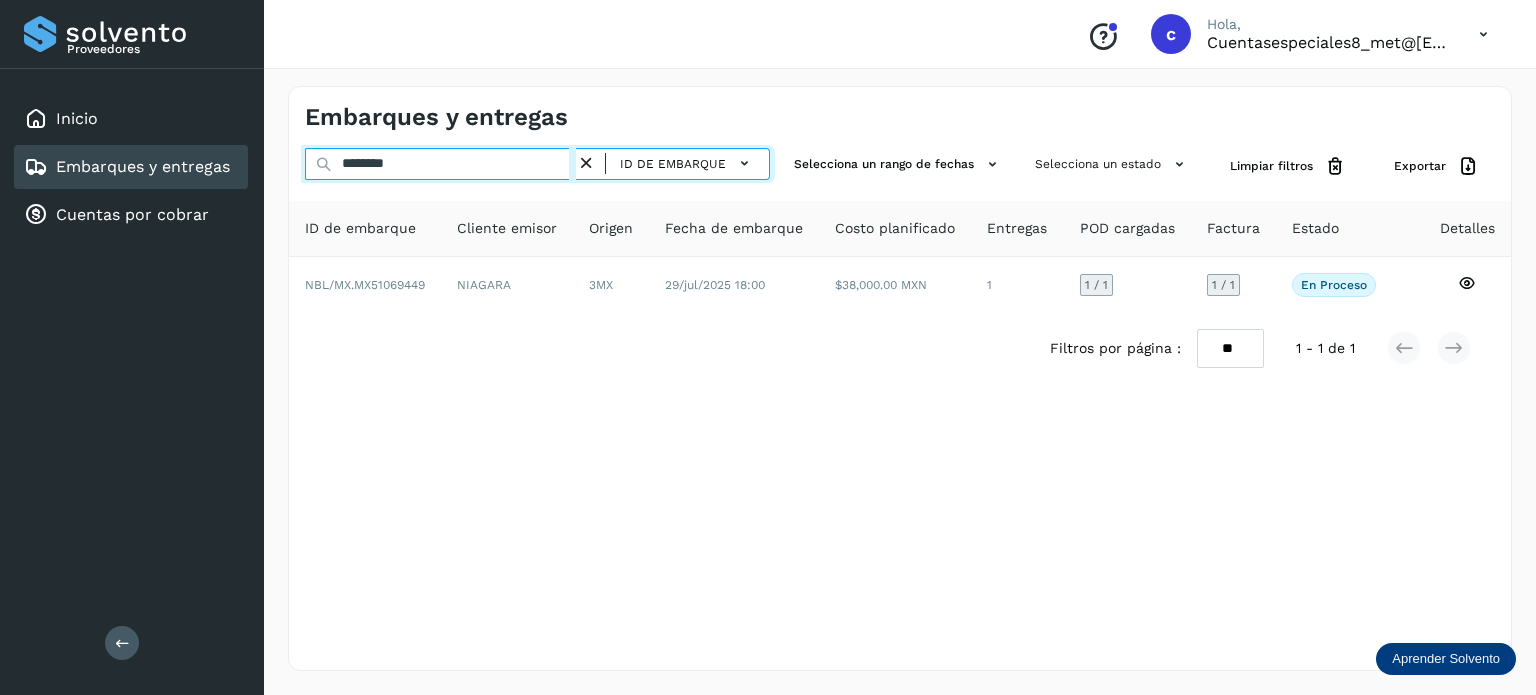 drag, startPoint x: 193, startPoint y: 155, endPoint x: 173, endPoint y: 152, distance: 20.22375 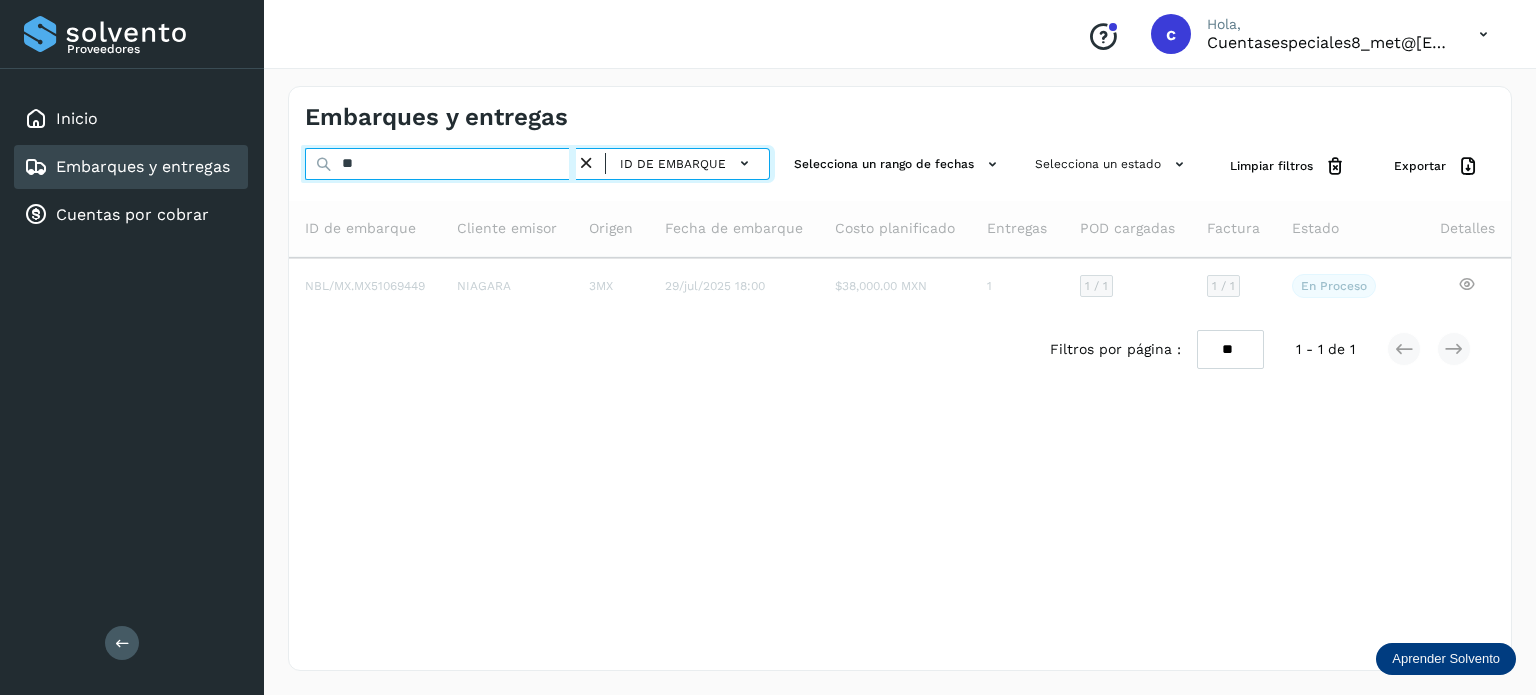 type on "*" 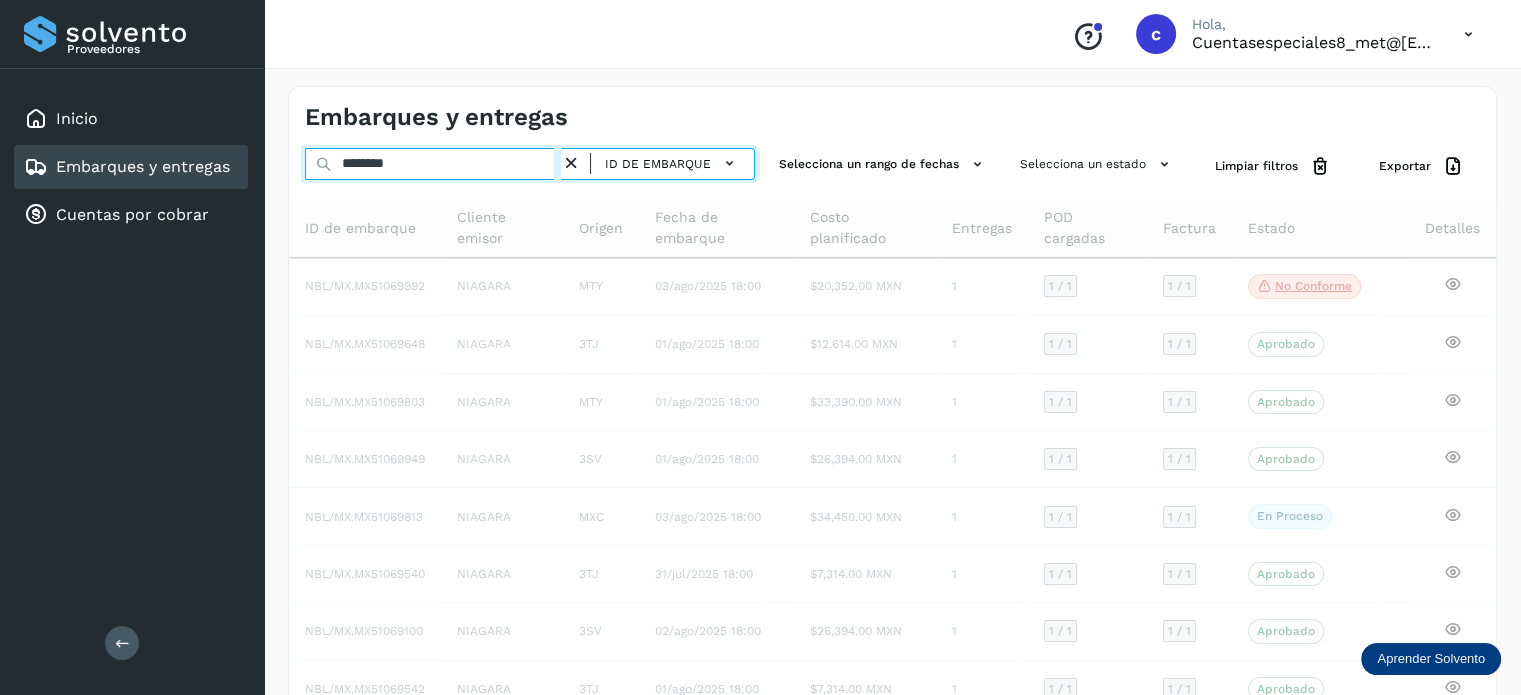 type on "********" 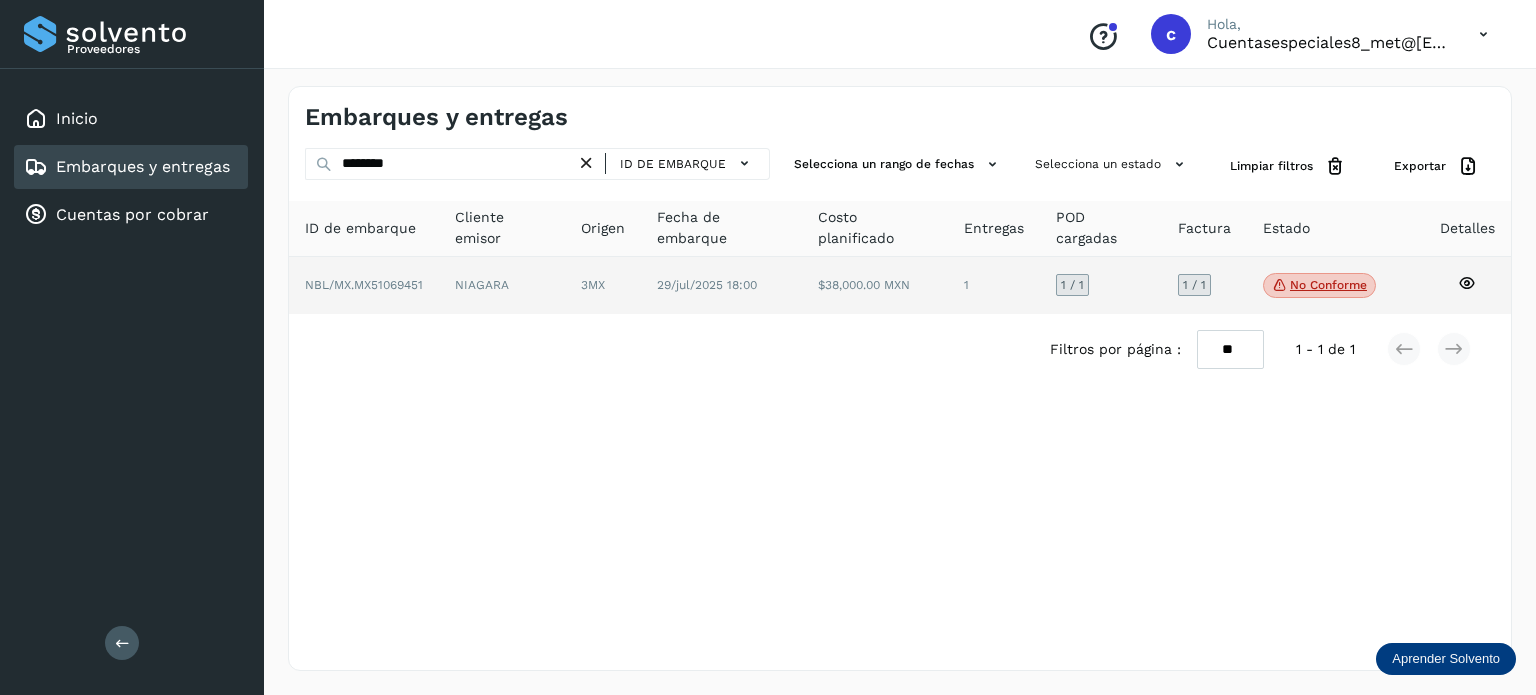 click 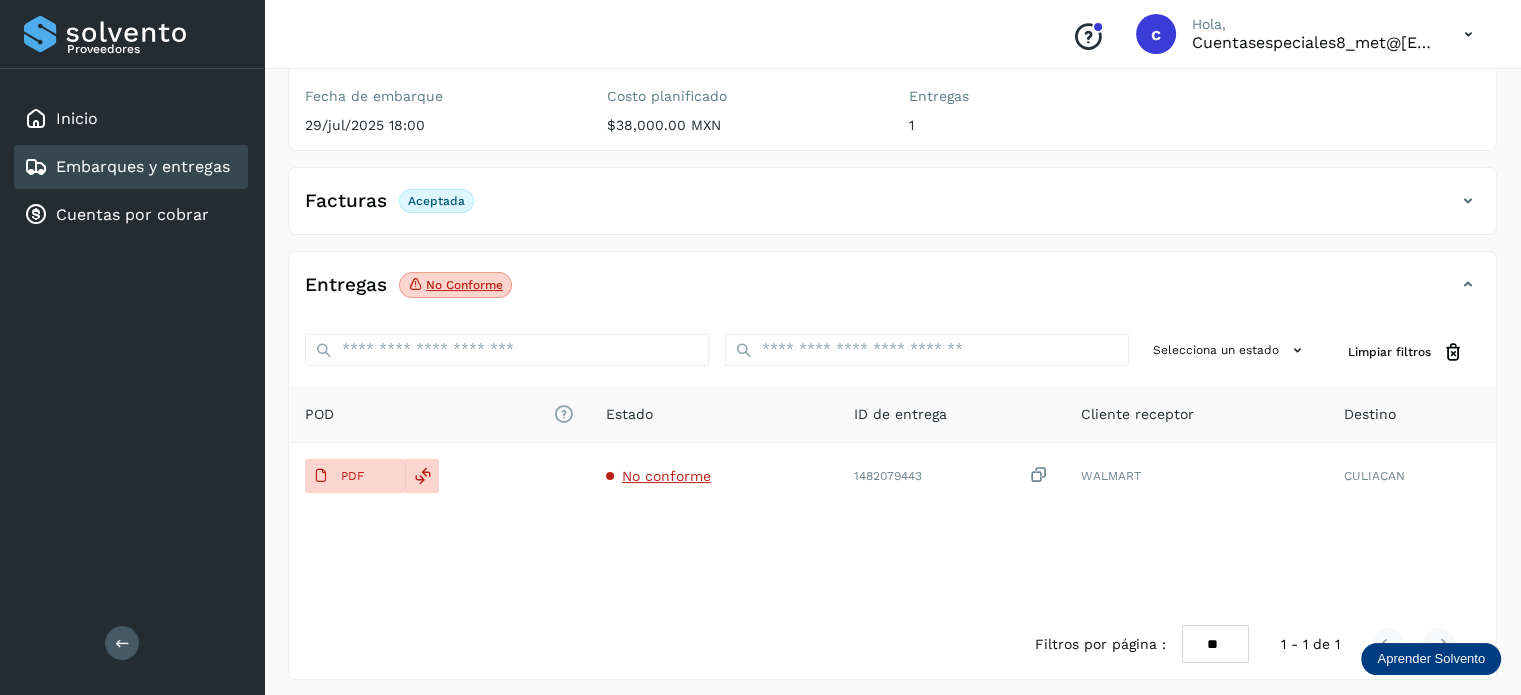 scroll, scrollTop: 264, scrollLeft: 0, axis: vertical 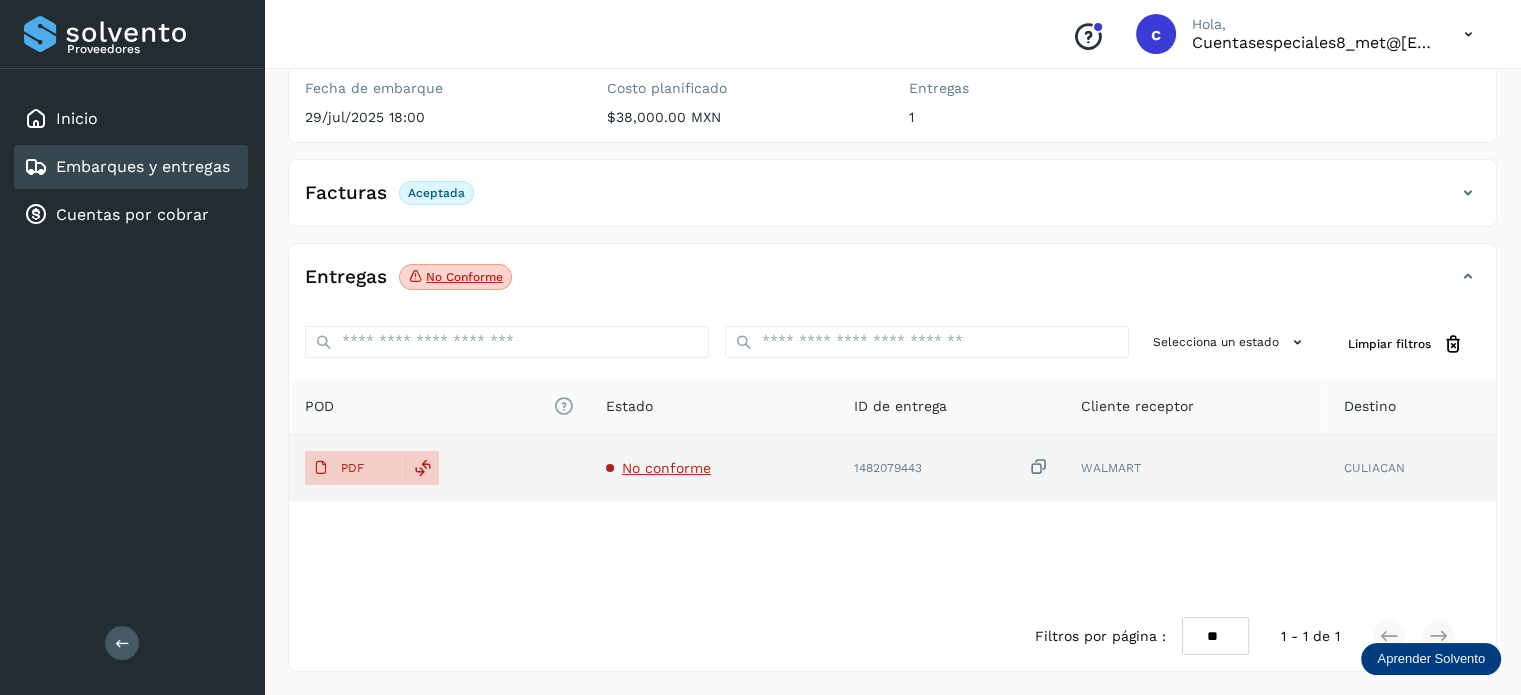 click on "No conforme" at bounding box center (666, 468) 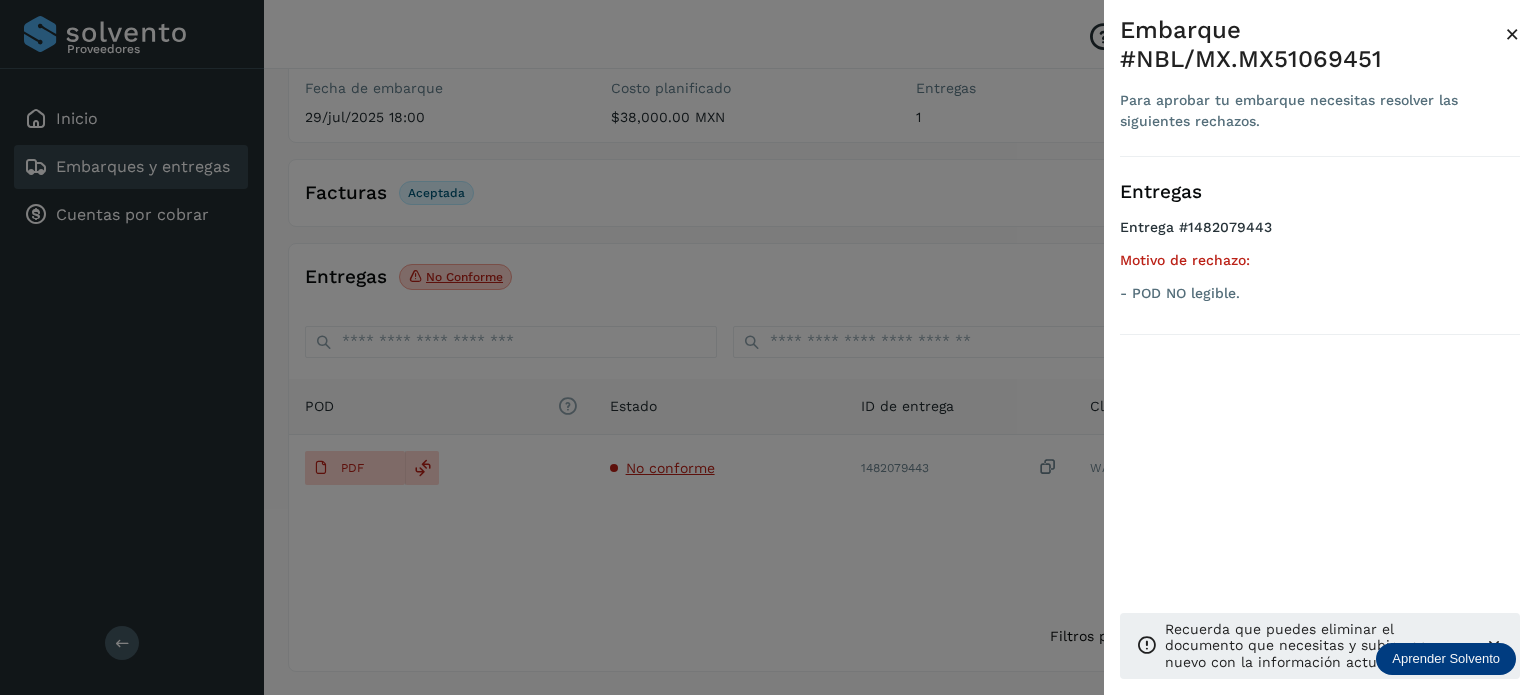 click at bounding box center (768, 347) 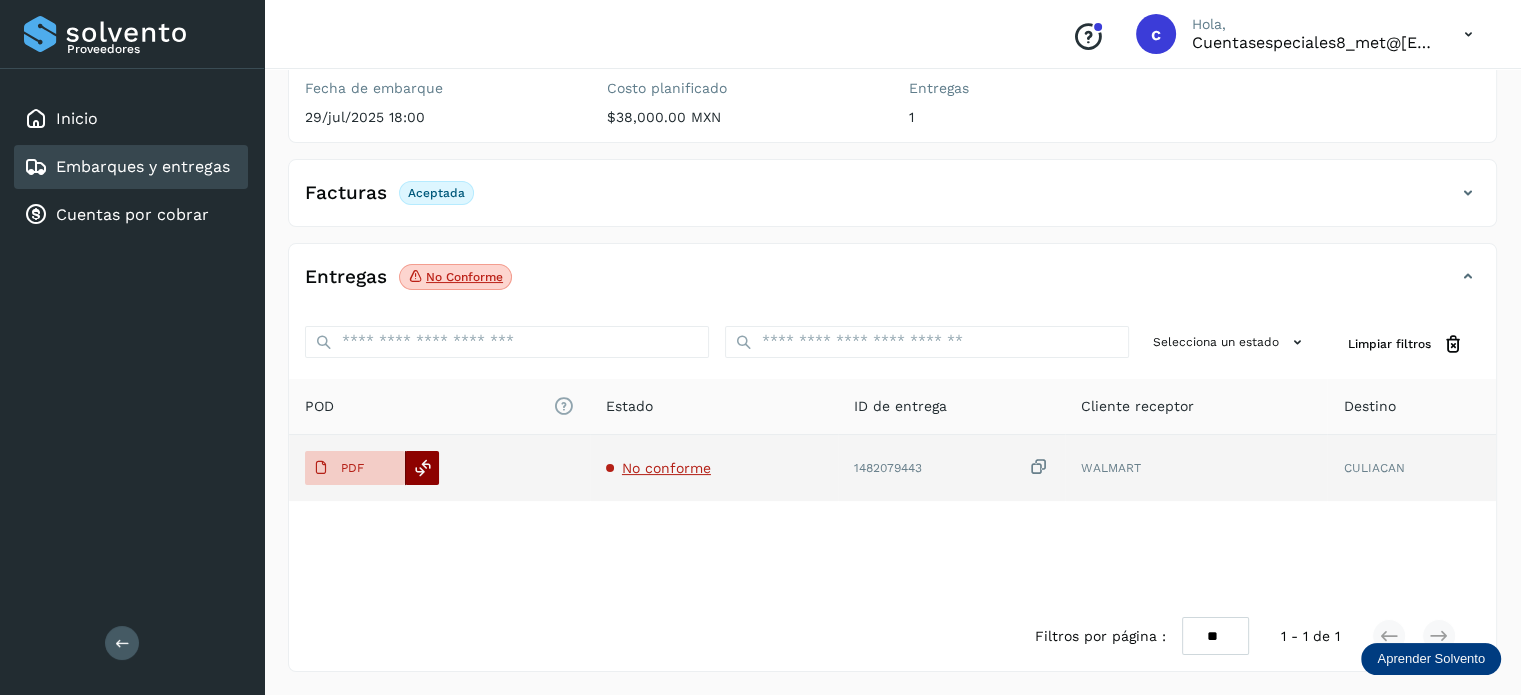 click at bounding box center [423, 468] 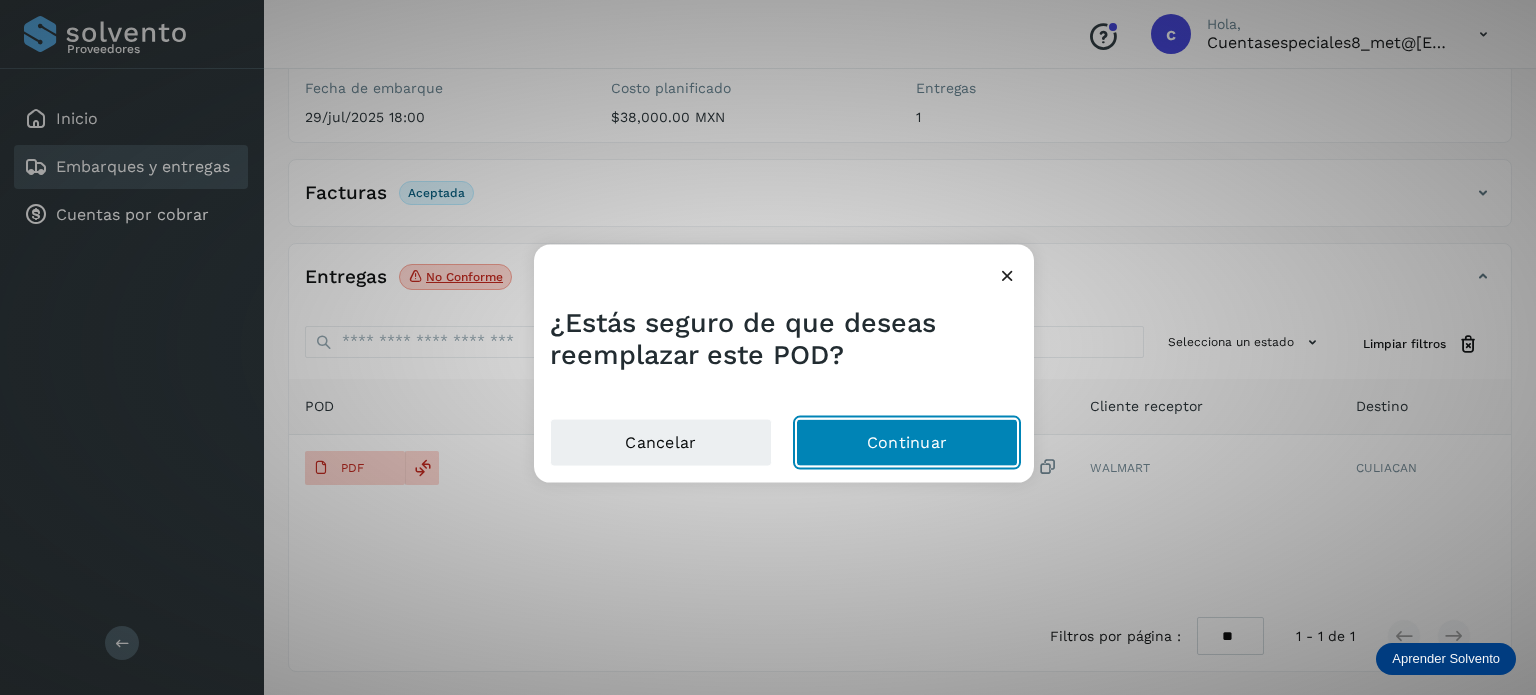 click on "Continuar" 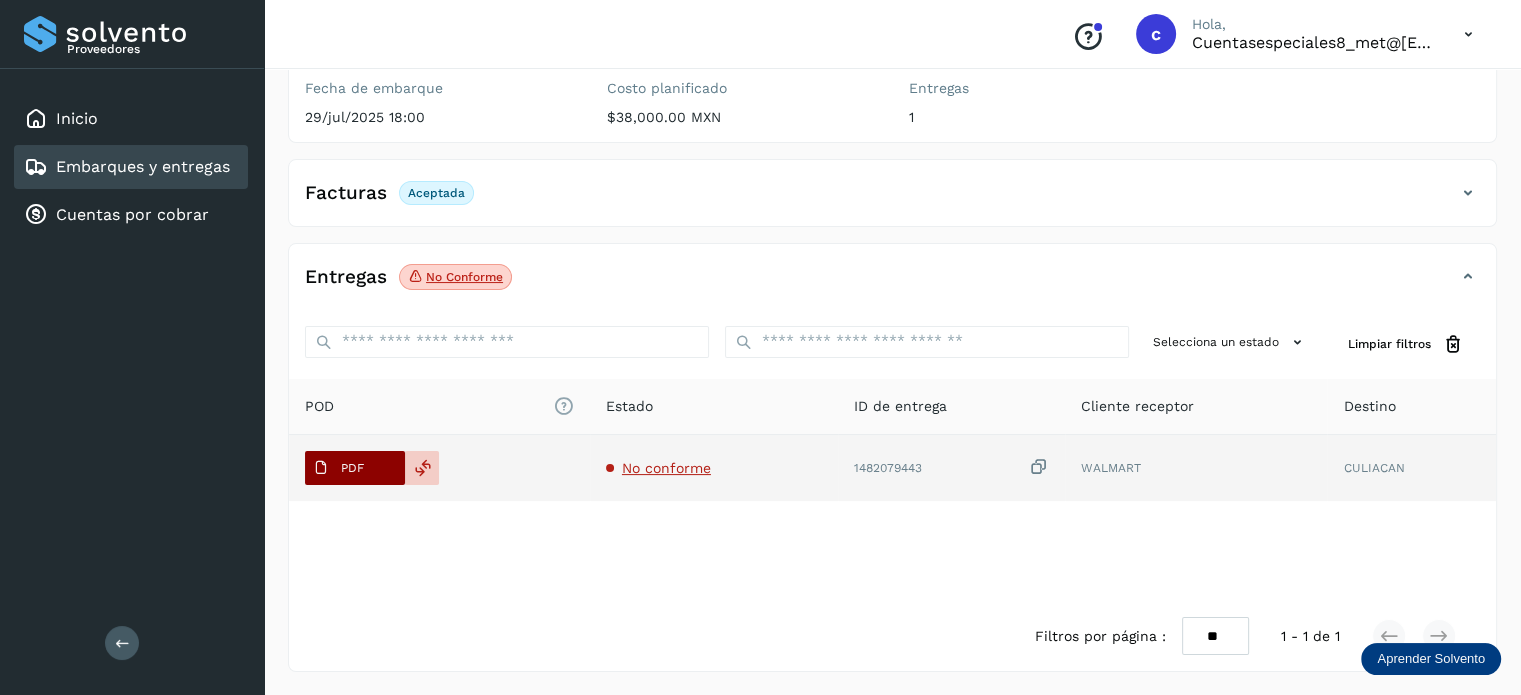 click on "PDF" at bounding box center [352, 468] 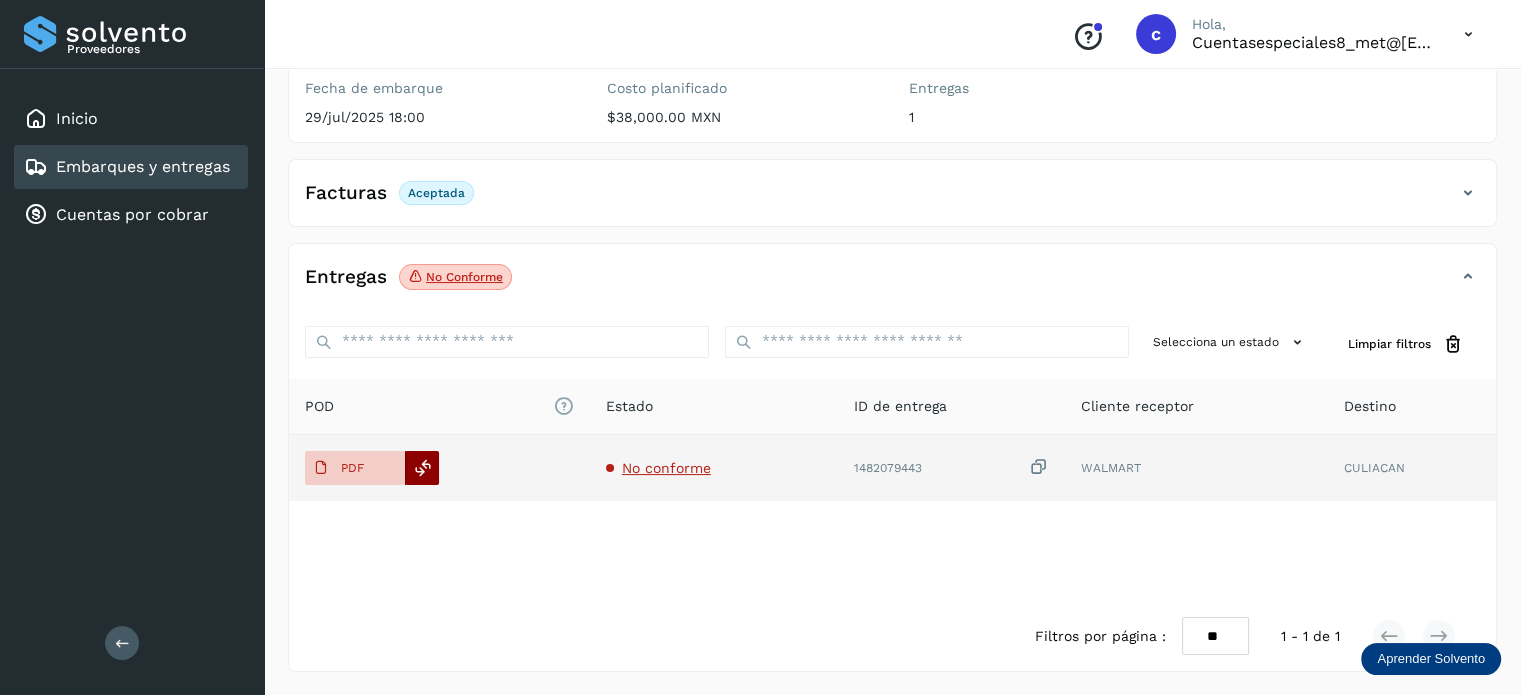 click at bounding box center (423, 468) 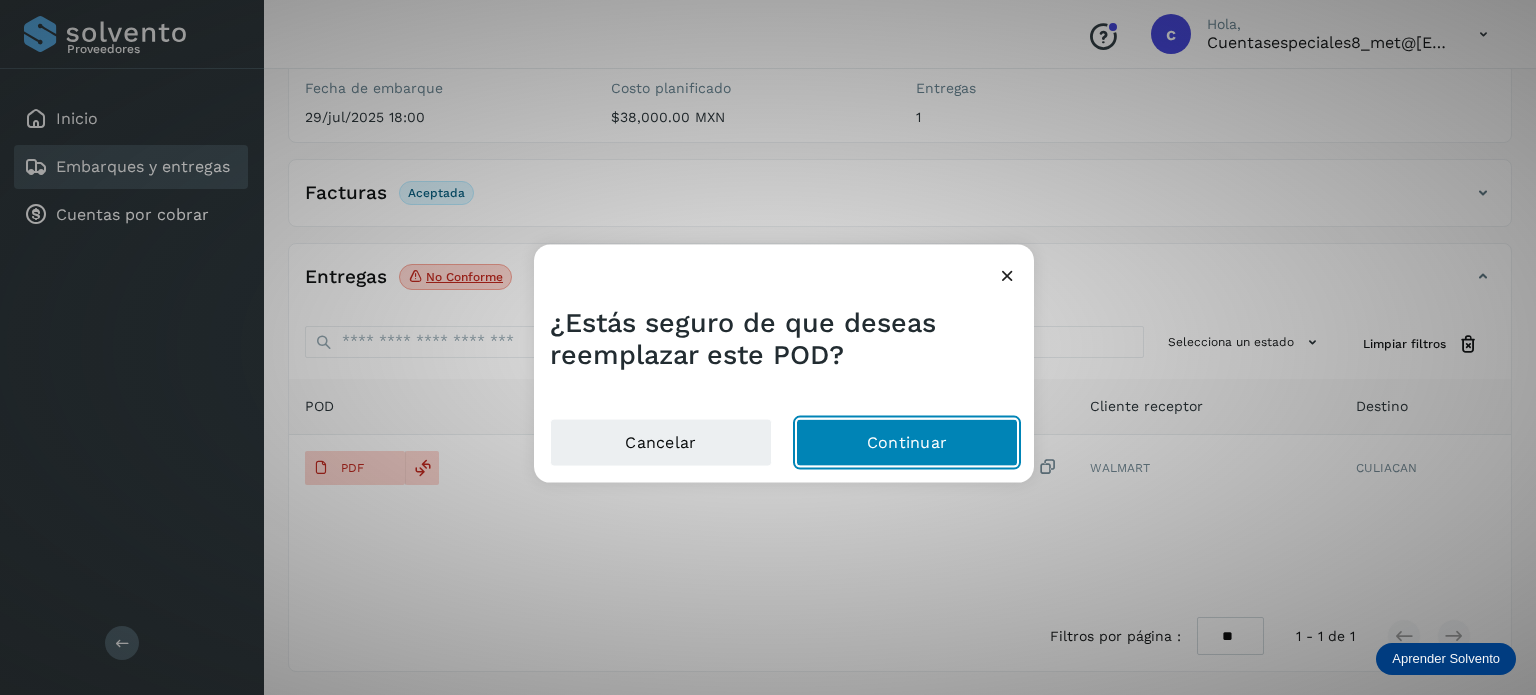 click on "Continuar" 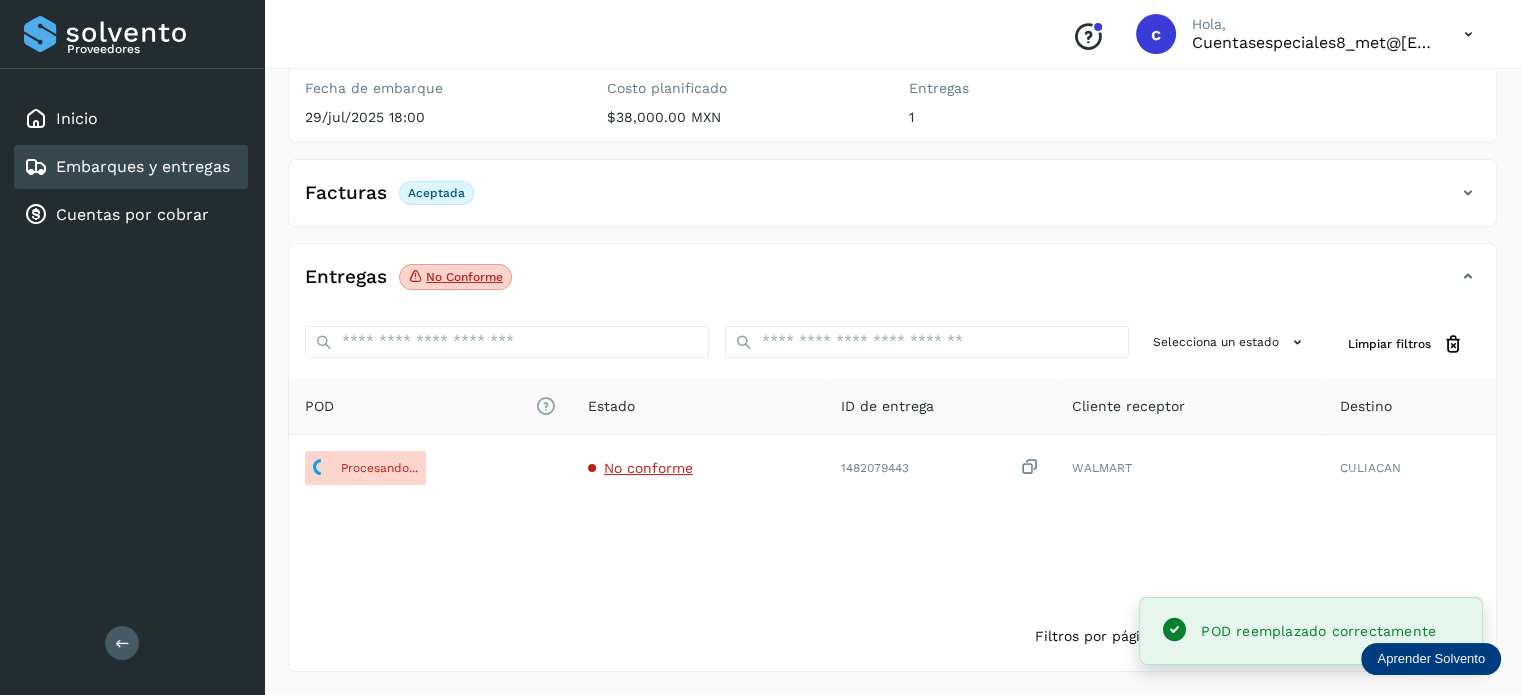 click on "Embarques y entregas" at bounding box center (143, 166) 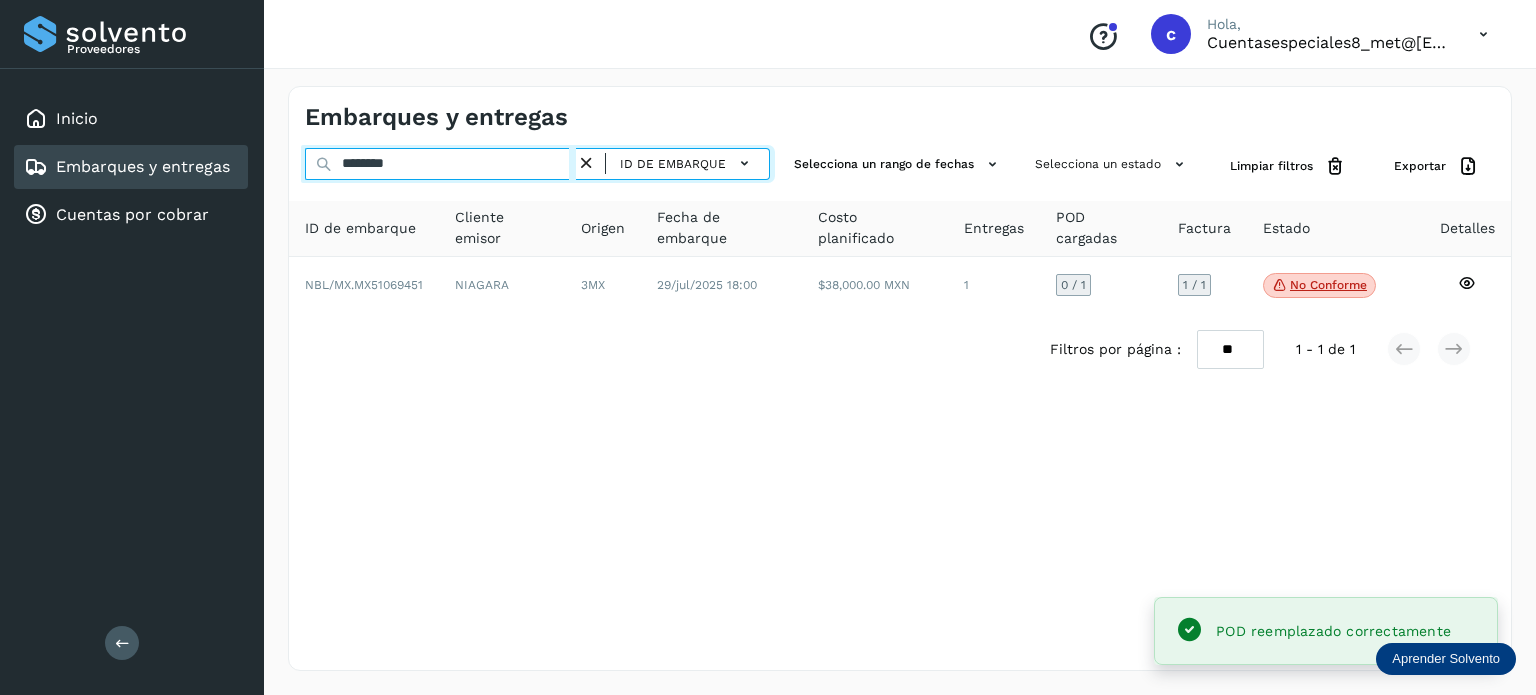 drag, startPoint x: 396, startPoint y: 158, endPoint x: 84, endPoint y: 153, distance: 312.04007 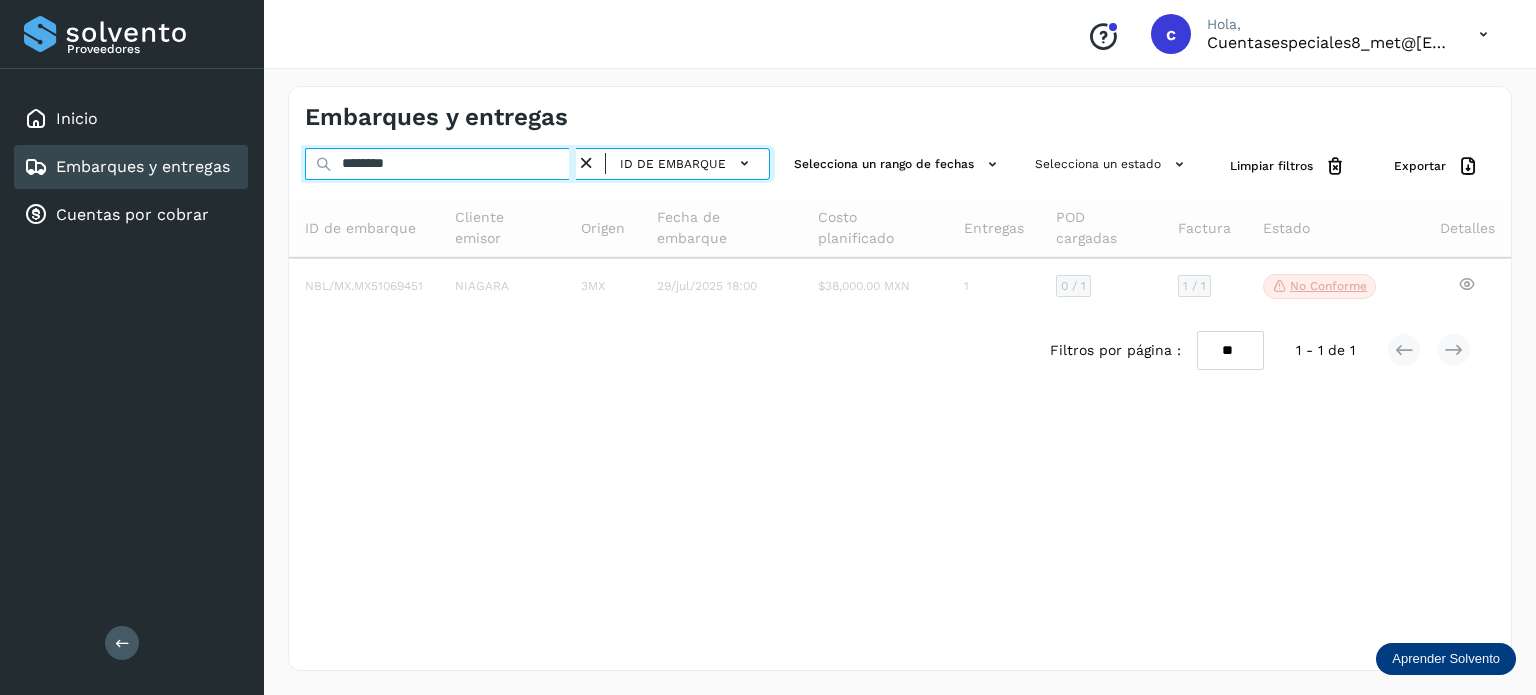 type on "********" 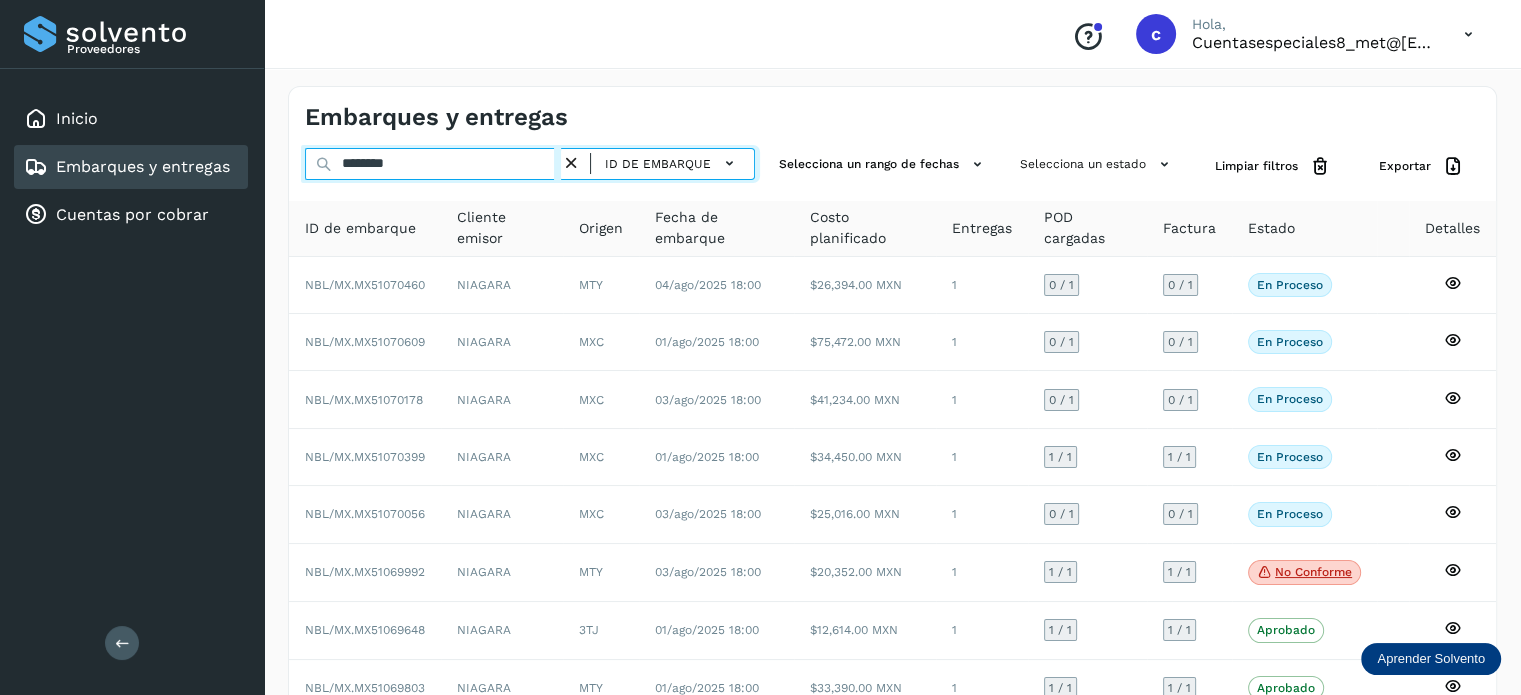 drag, startPoint x: 415, startPoint y: 165, endPoint x: 209, endPoint y: 155, distance: 206.24257 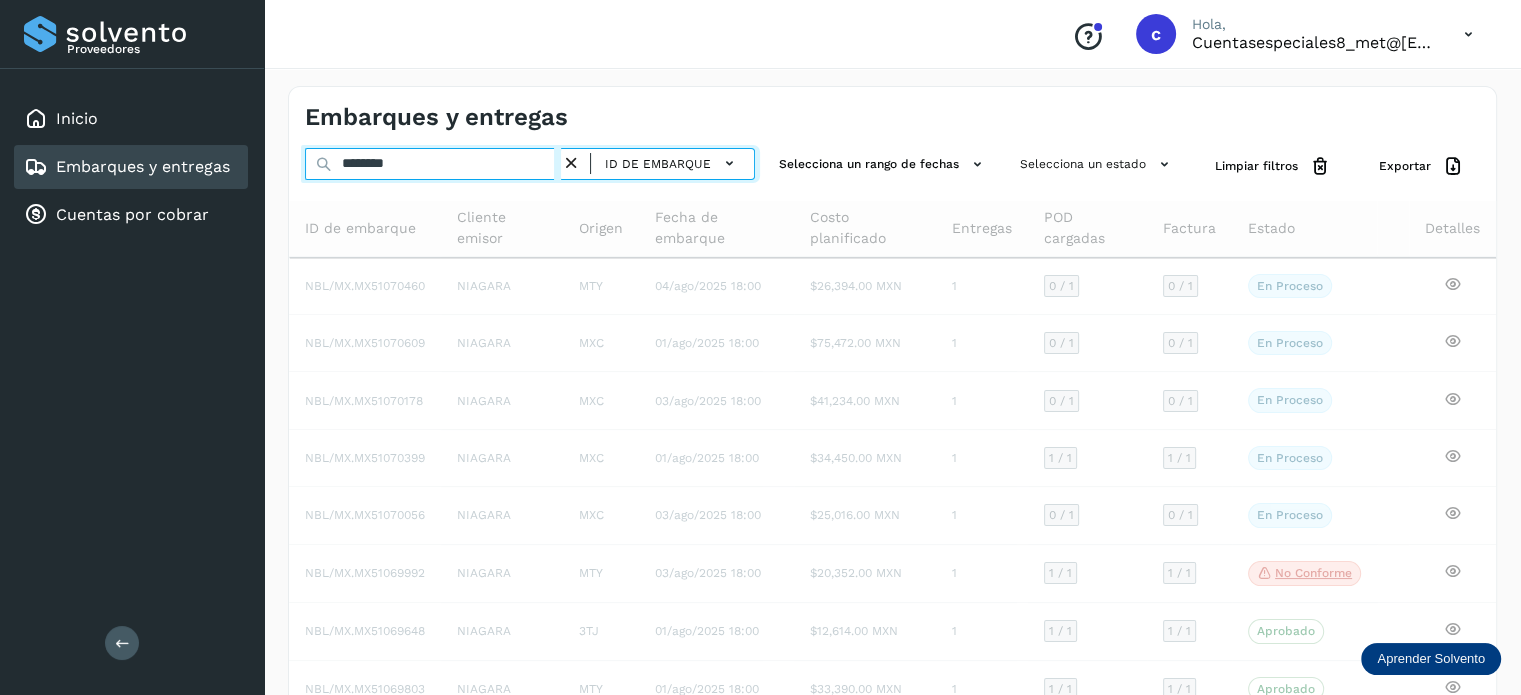 type on "********" 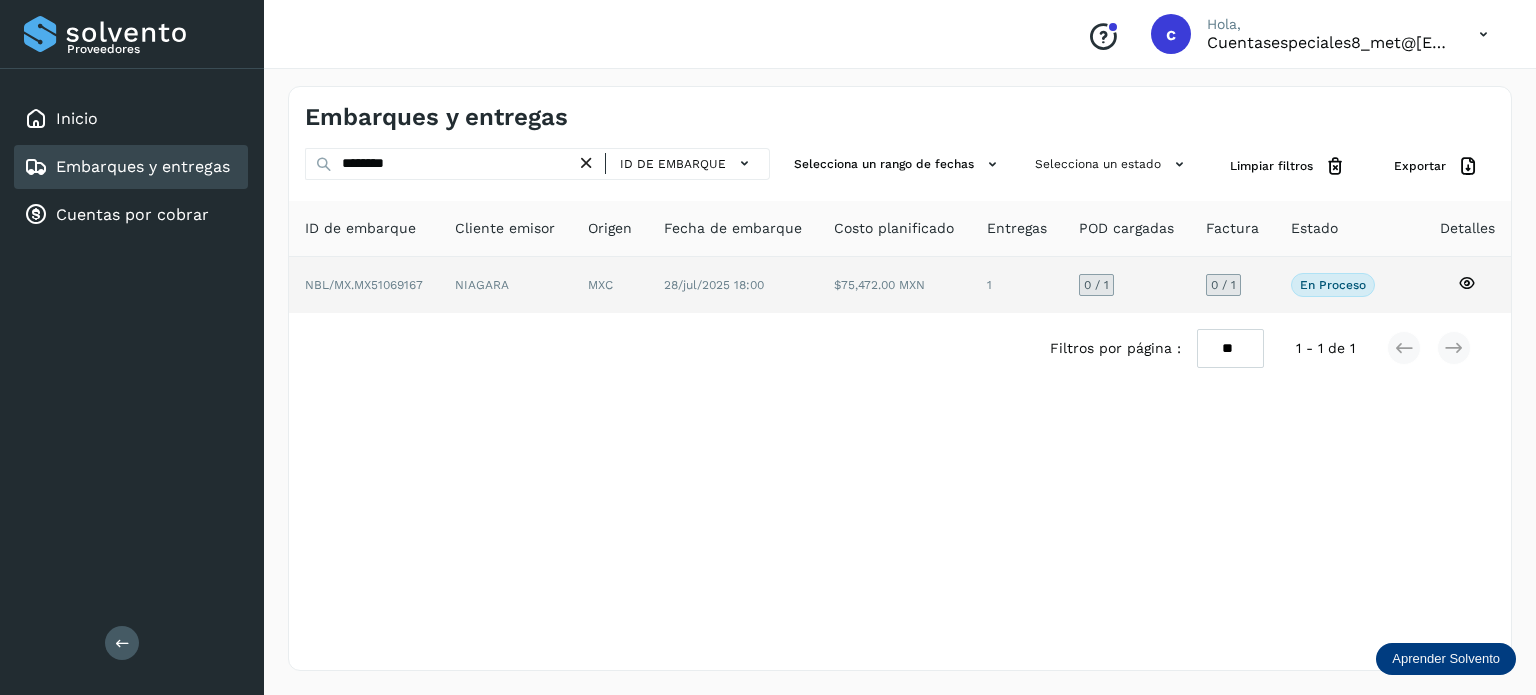 click 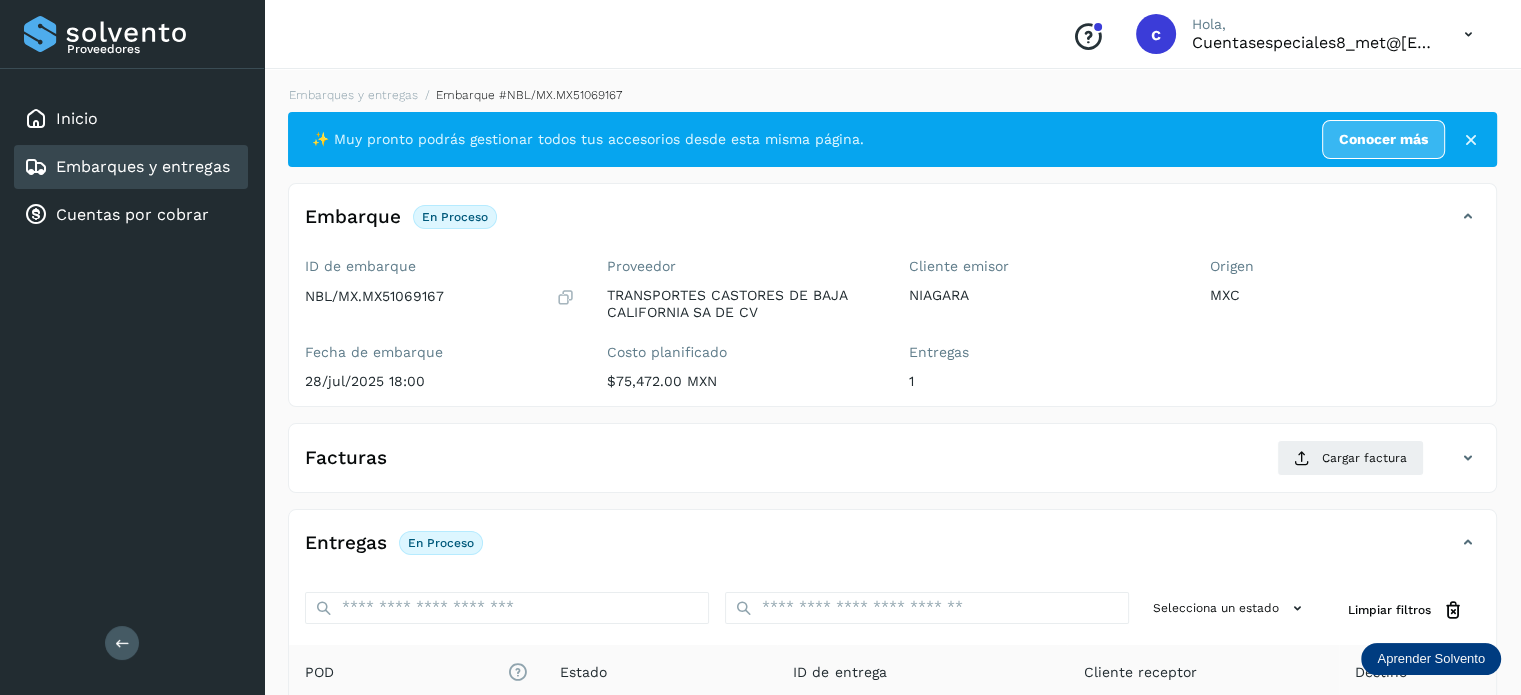 click on "Origen MXC" at bounding box center [1345, 328] 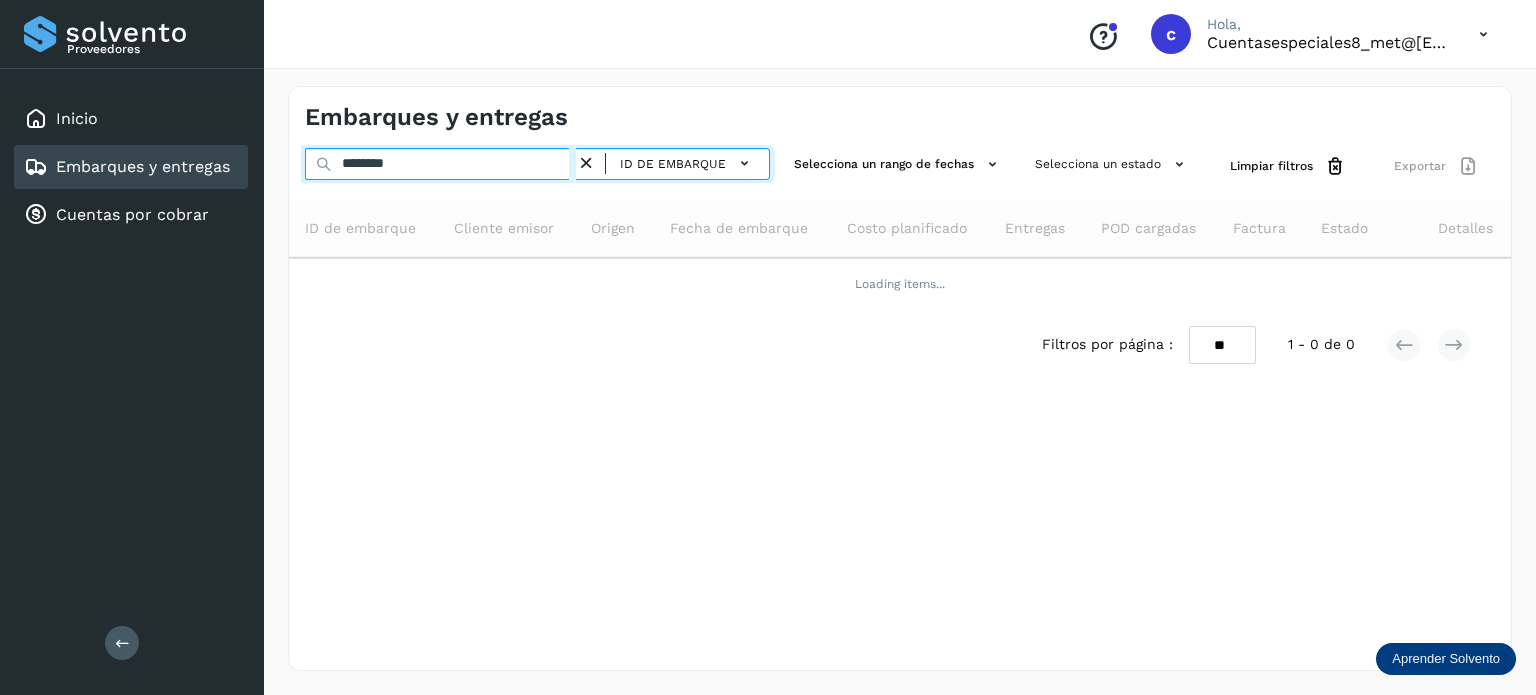 drag, startPoint x: 431, startPoint y: 159, endPoint x: 242, endPoint y: 150, distance: 189.21416 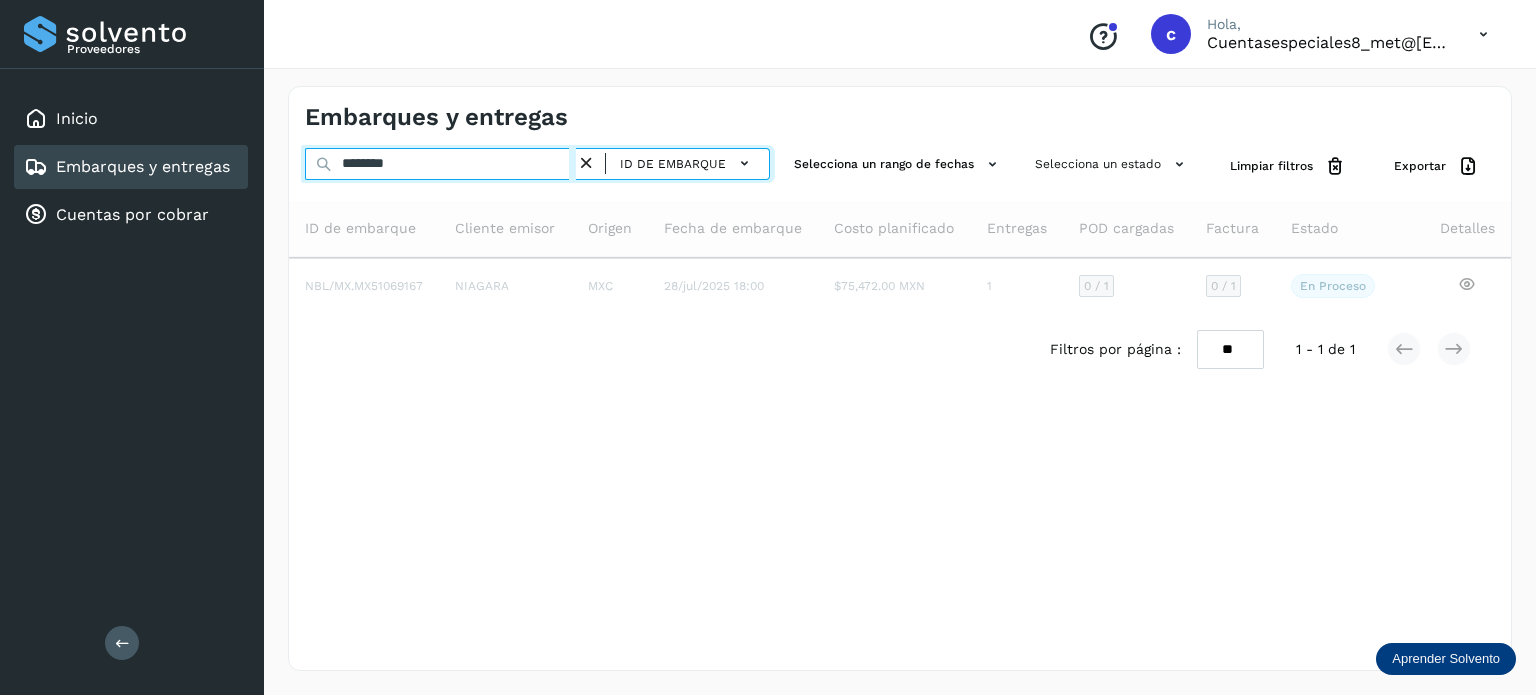 type on "********" 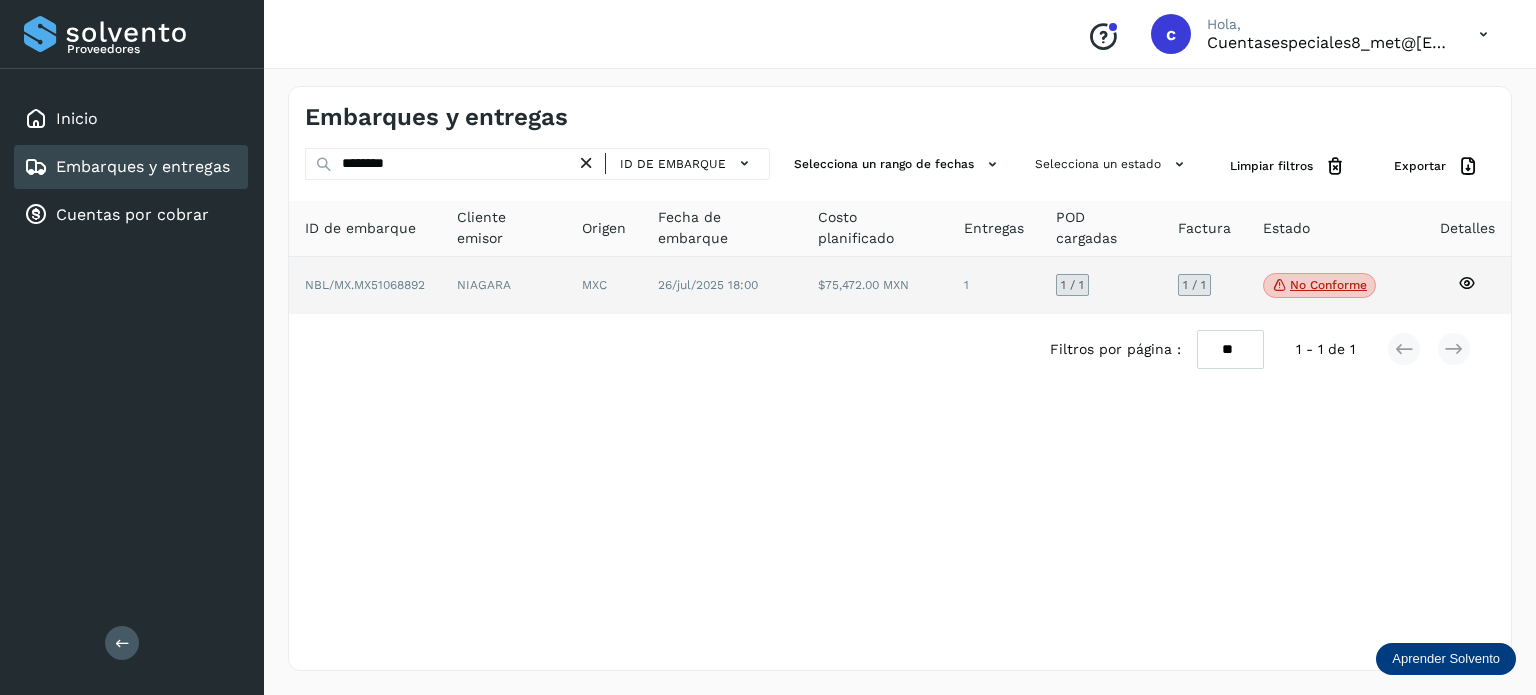 click on "No conforme" at bounding box center [1319, 286] 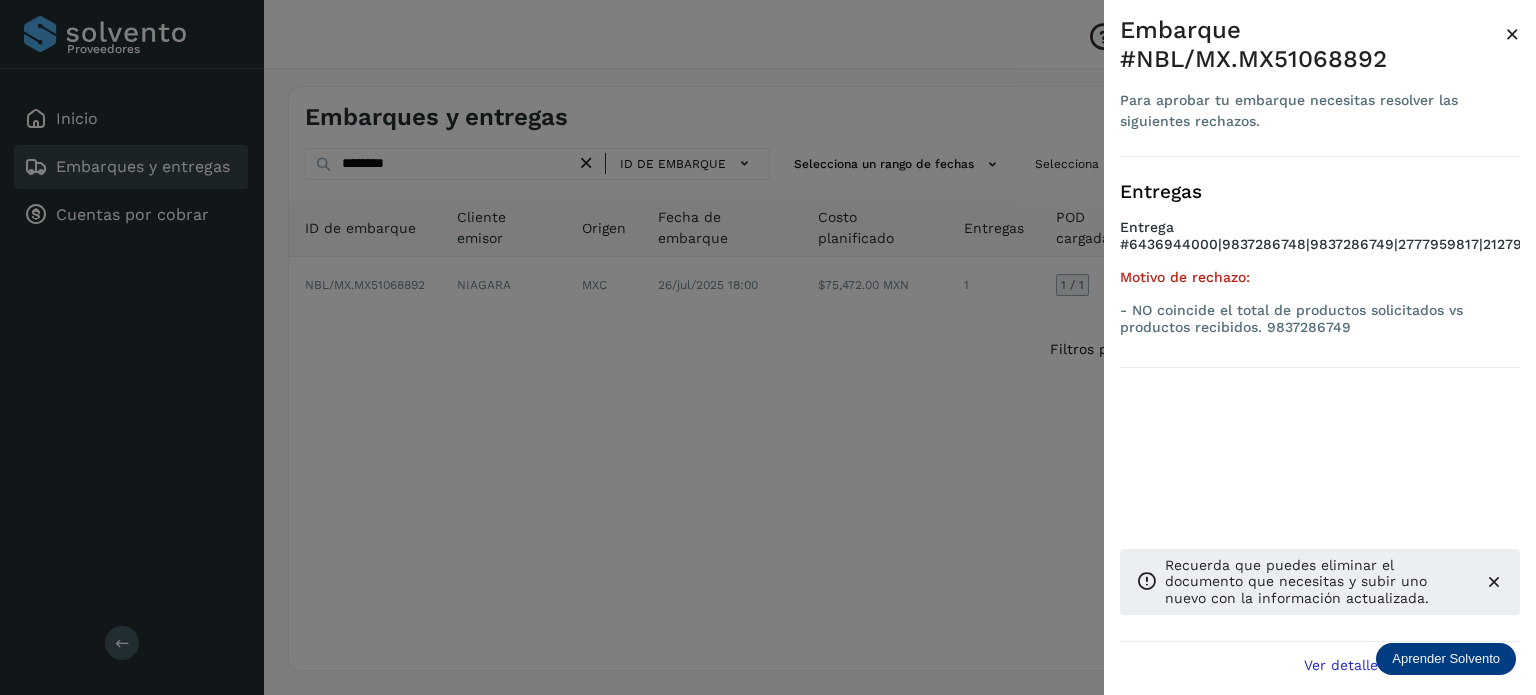 drag, startPoint x: 624, startPoint y: 479, endPoint x: 385, endPoint y: 194, distance: 371.9489 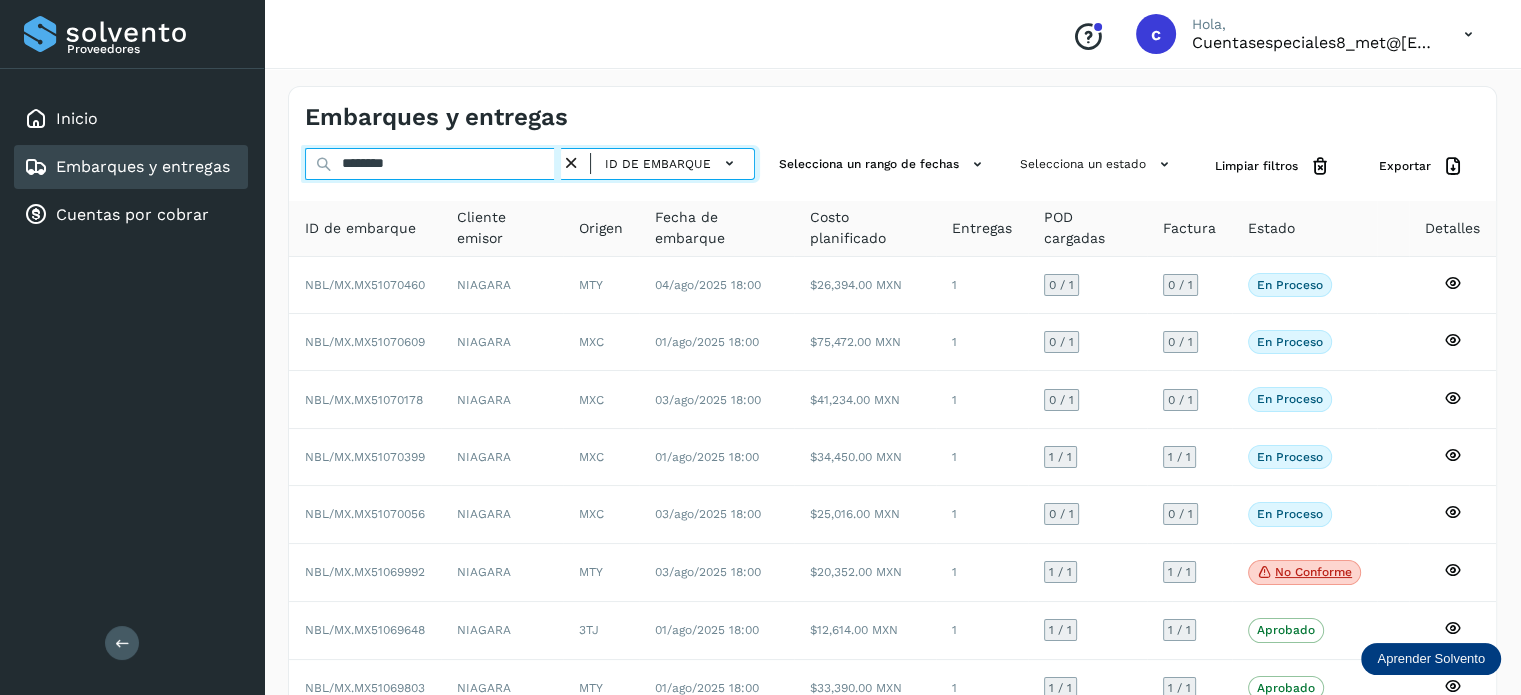 drag, startPoint x: 436, startPoint y: 170, endPoint x: 267, endPoint y: 192, distance: 170.42593 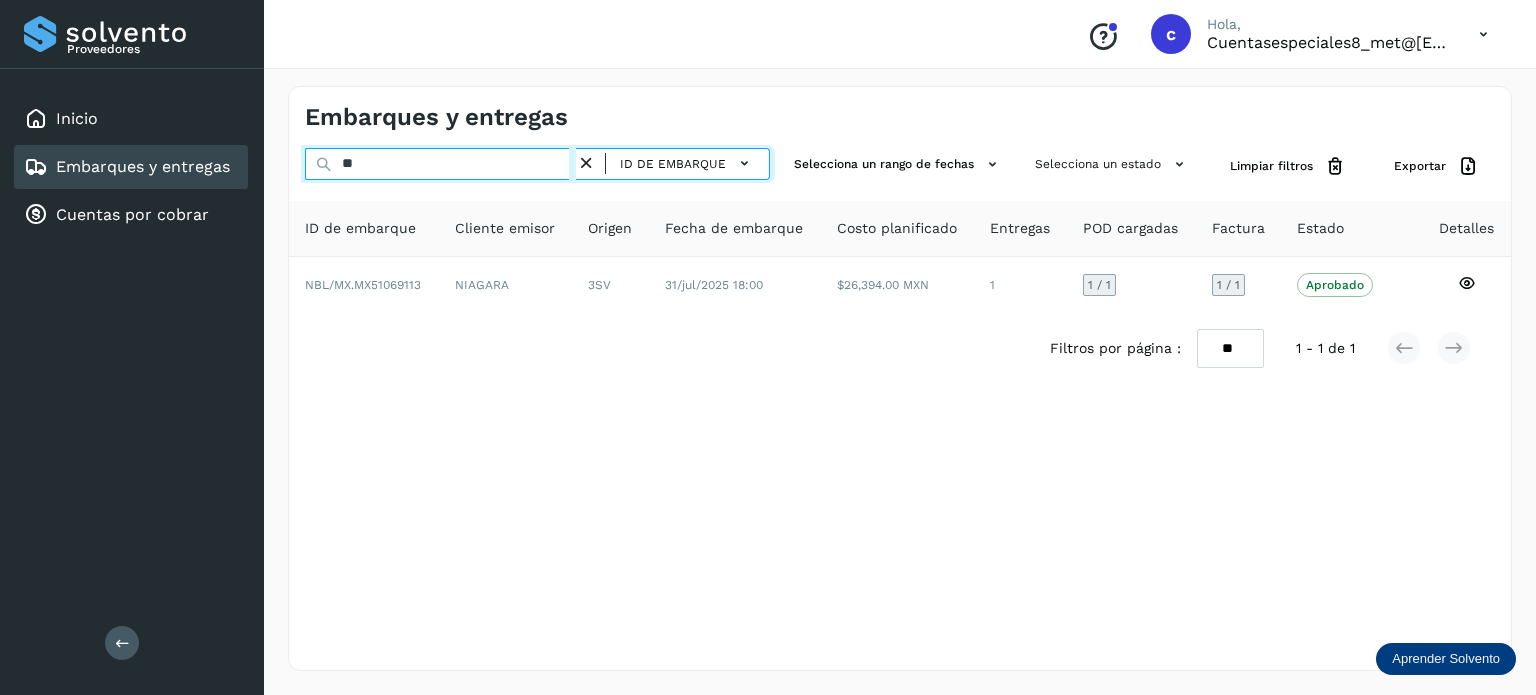 type on "*" 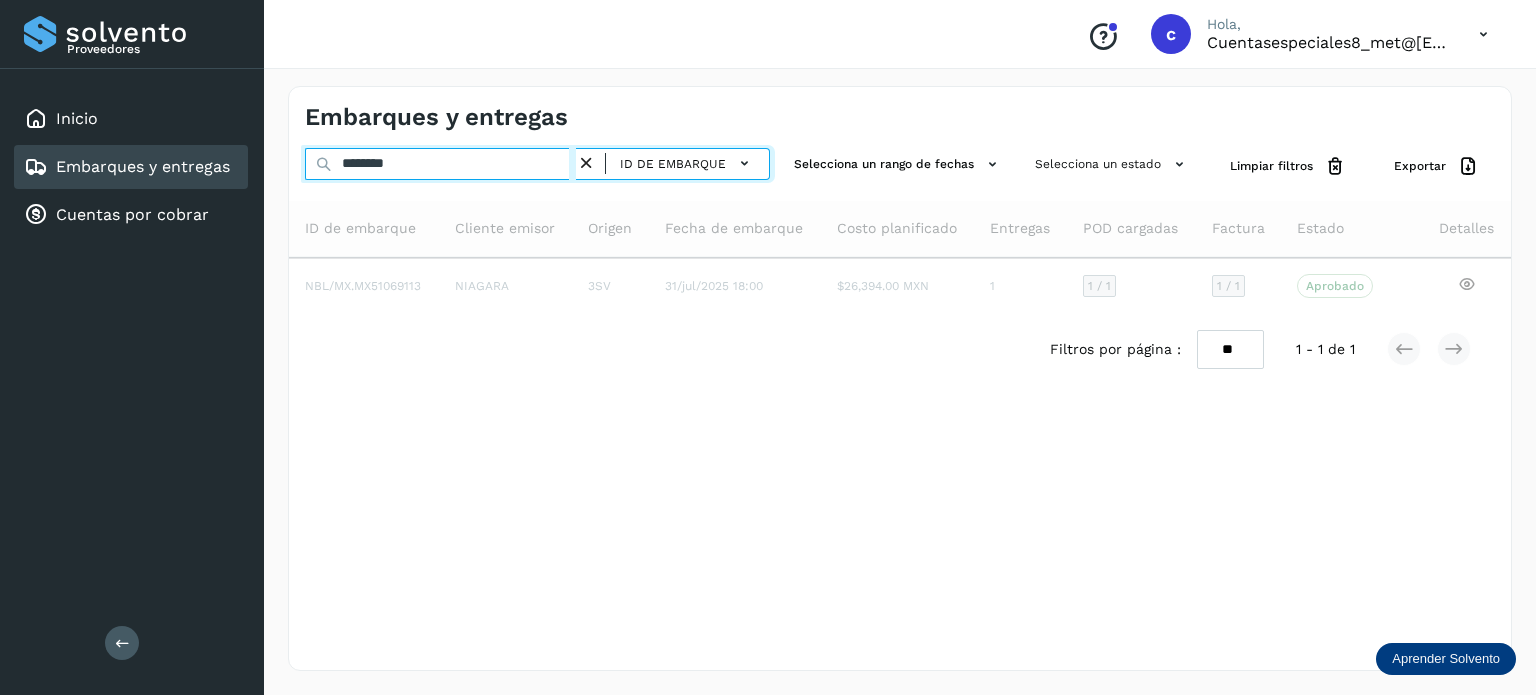 type on "********" 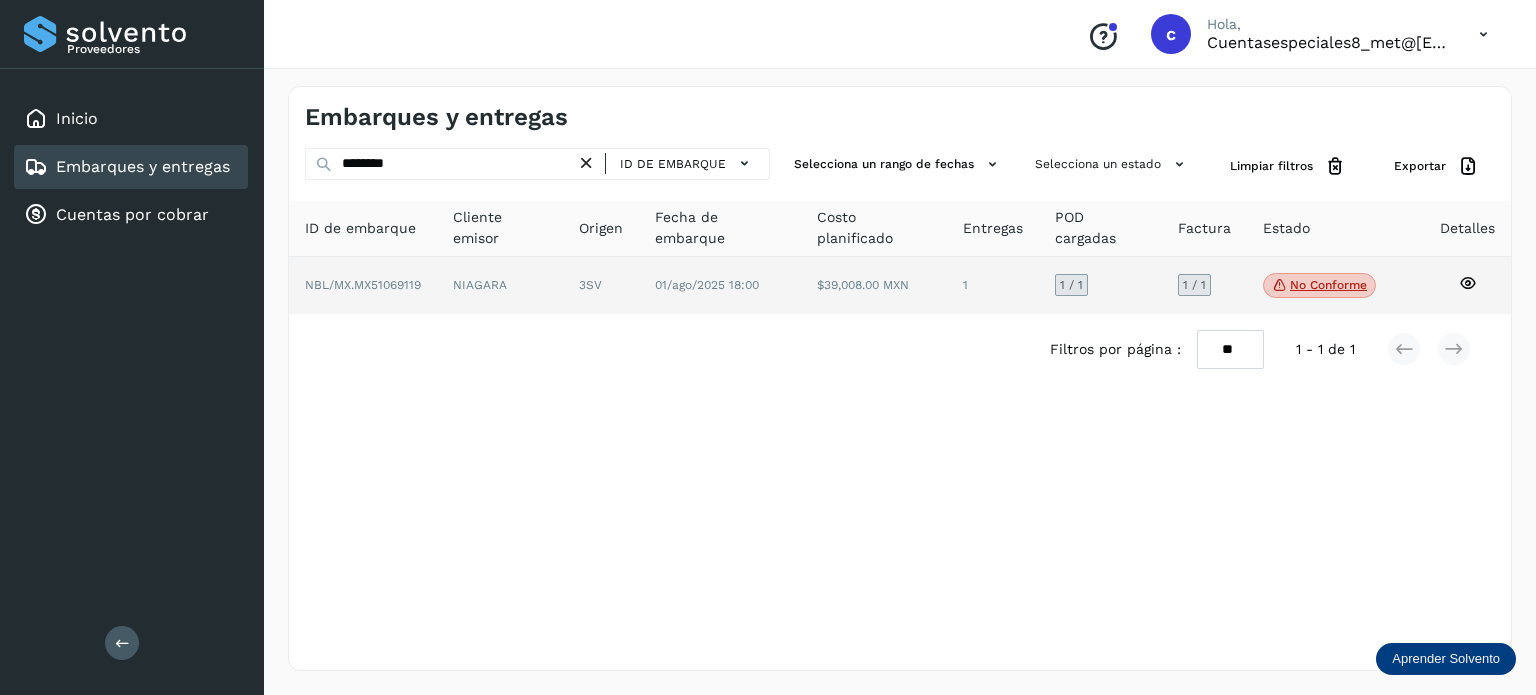 click on "No conforme
Verifica el estado de la factura o entregas asociadas a este embarque" 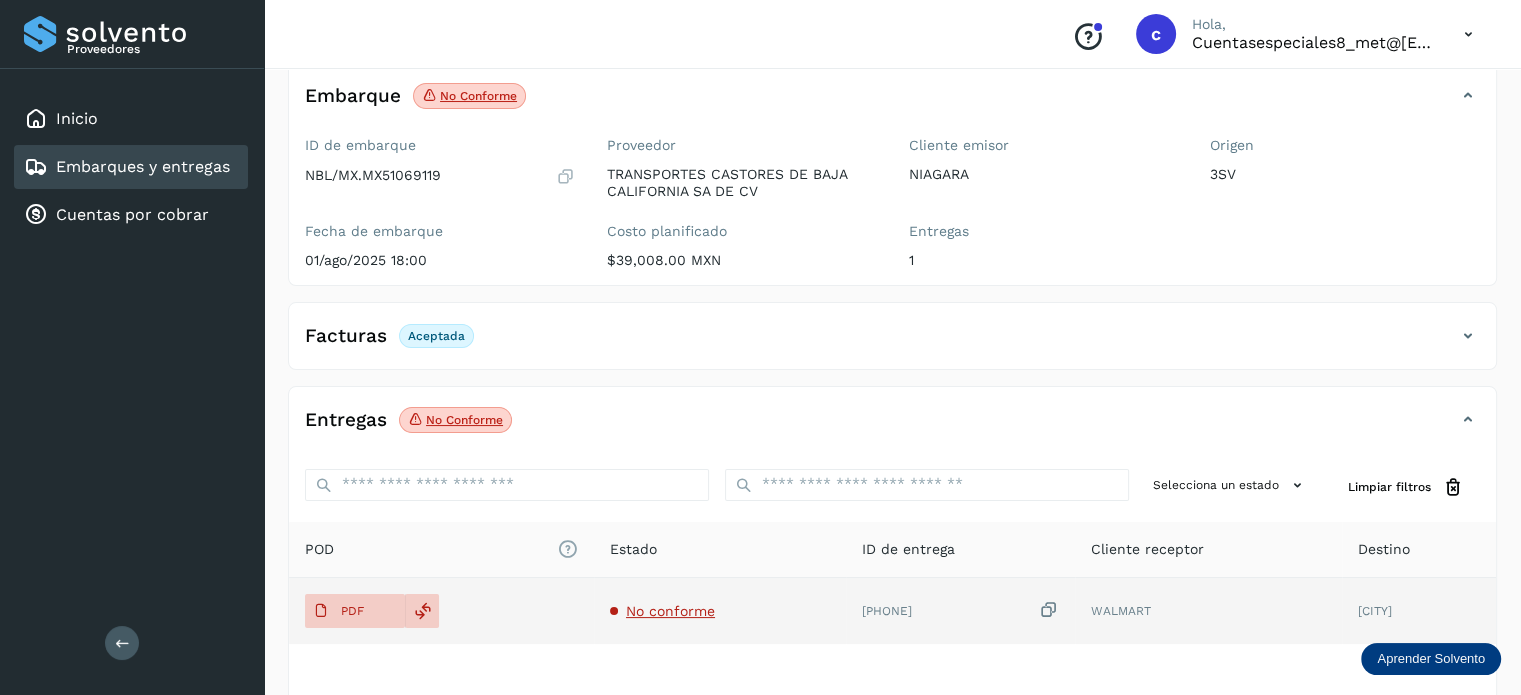 scroll, scrollTop: 264, scrollLeft: 0, axis: vertical 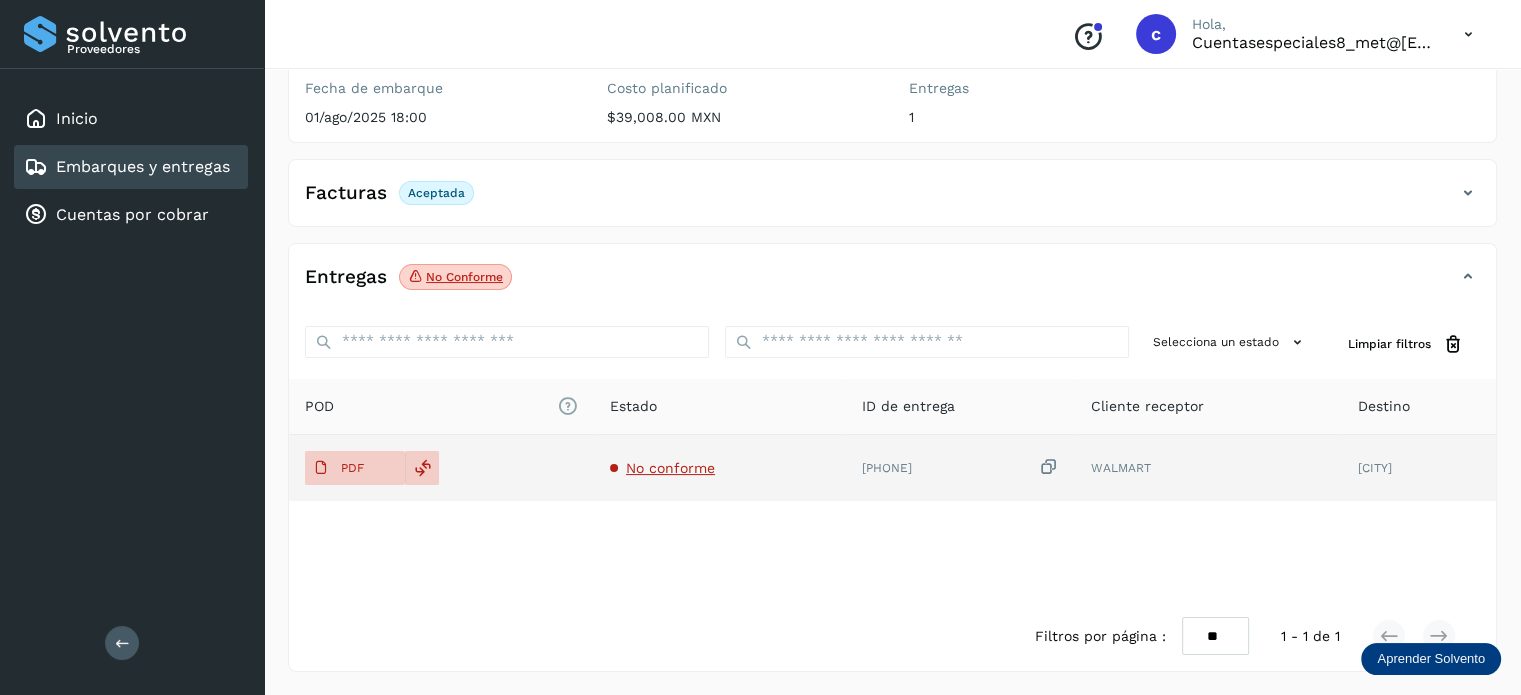 click on "No conforme" at bounding box center [670, 468] 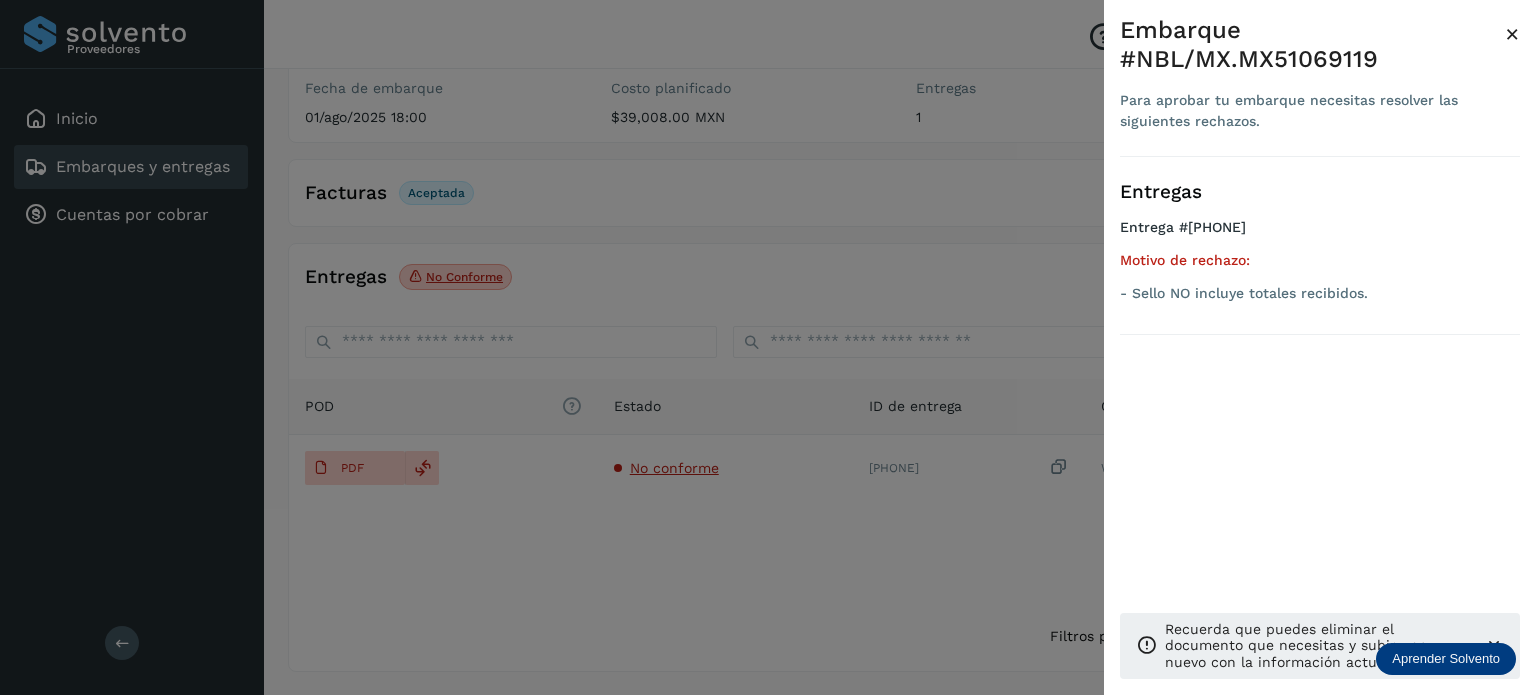 click at bounding box center [768, 347] 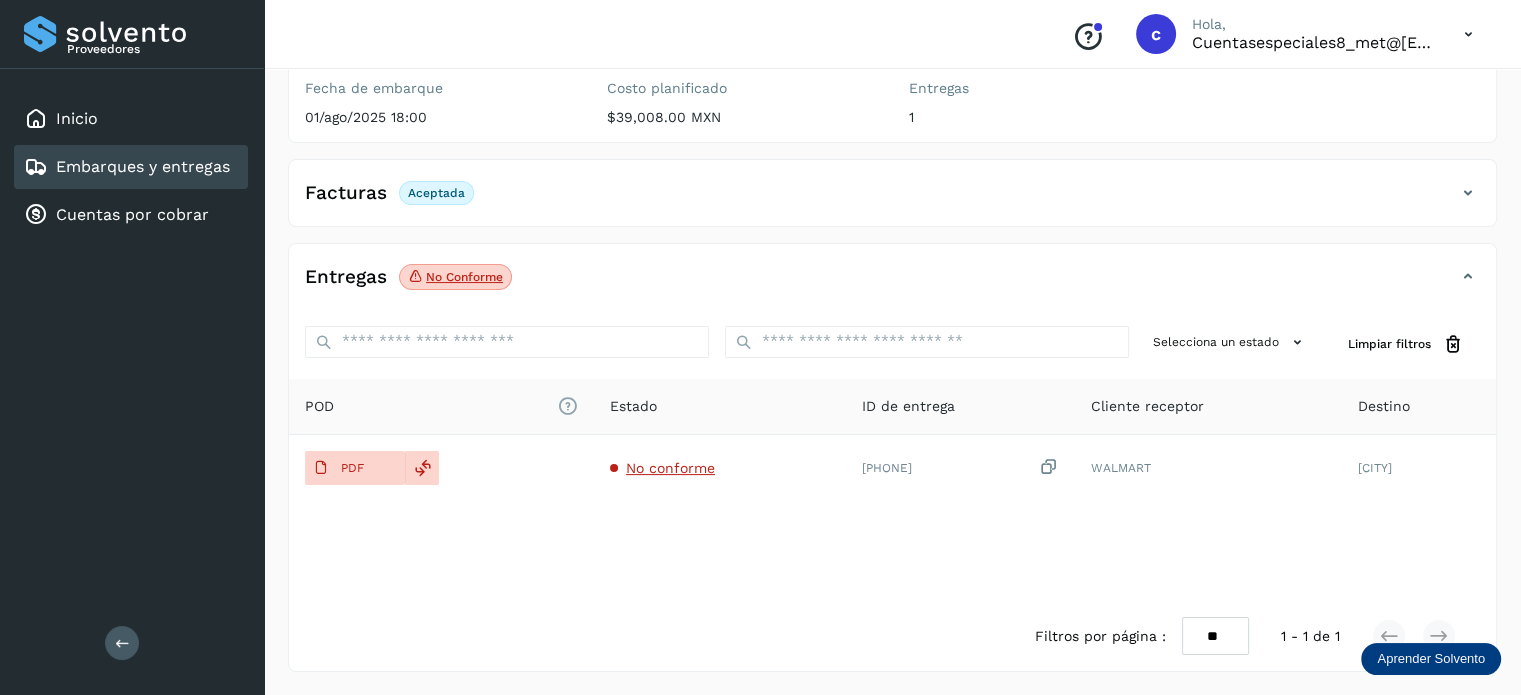 scroll, scrollTop: 0, scrollLeft: 0, axis: both 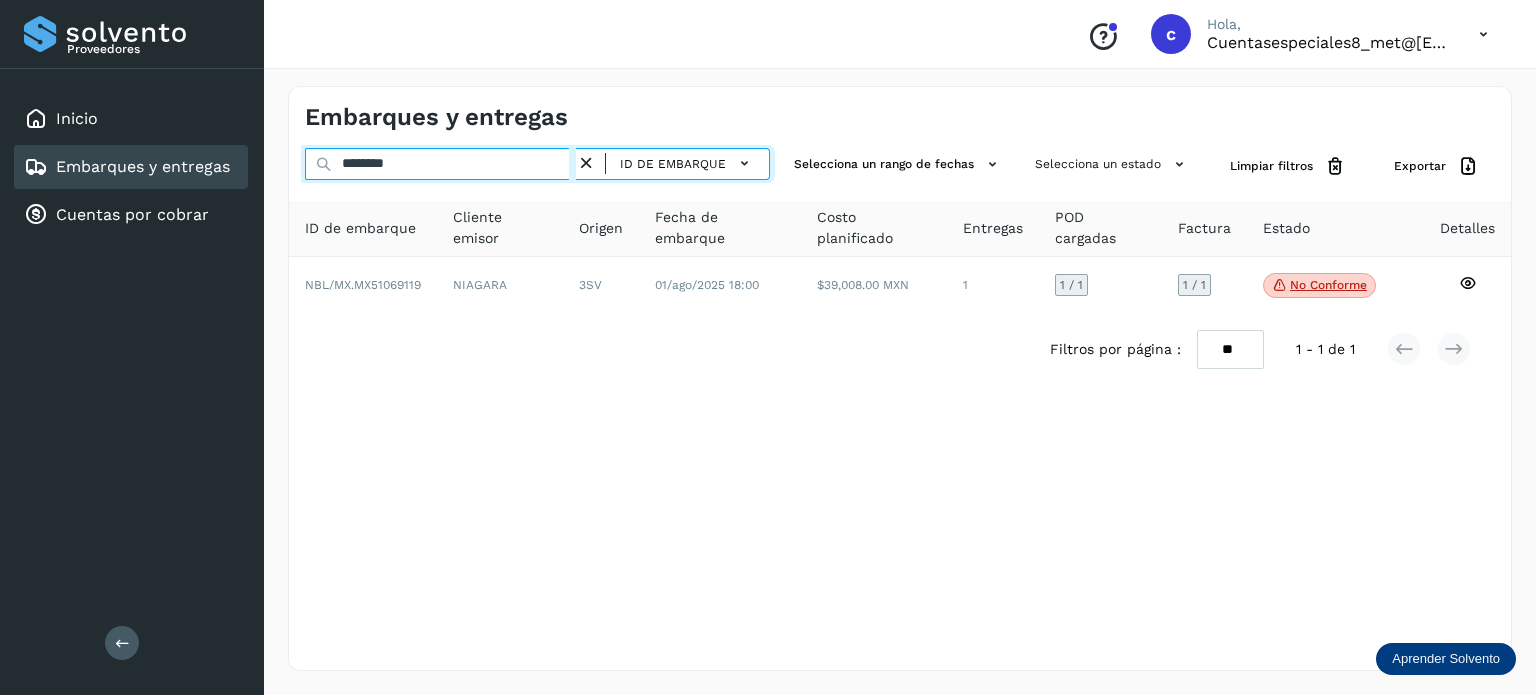 drag, startPoint x: 272, startPoint y: 176, endPoint x: 317, endPoint y: 215, distance: 59.548298 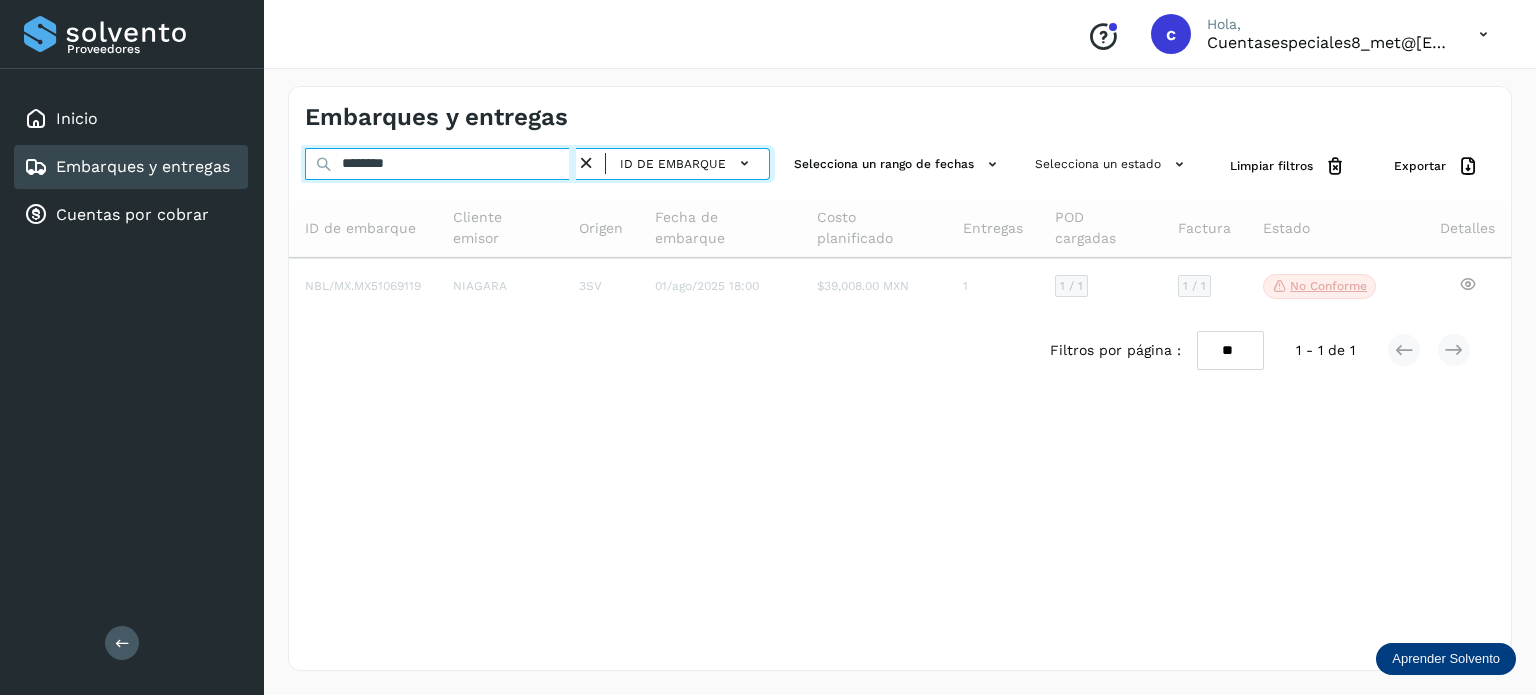 type on "********" 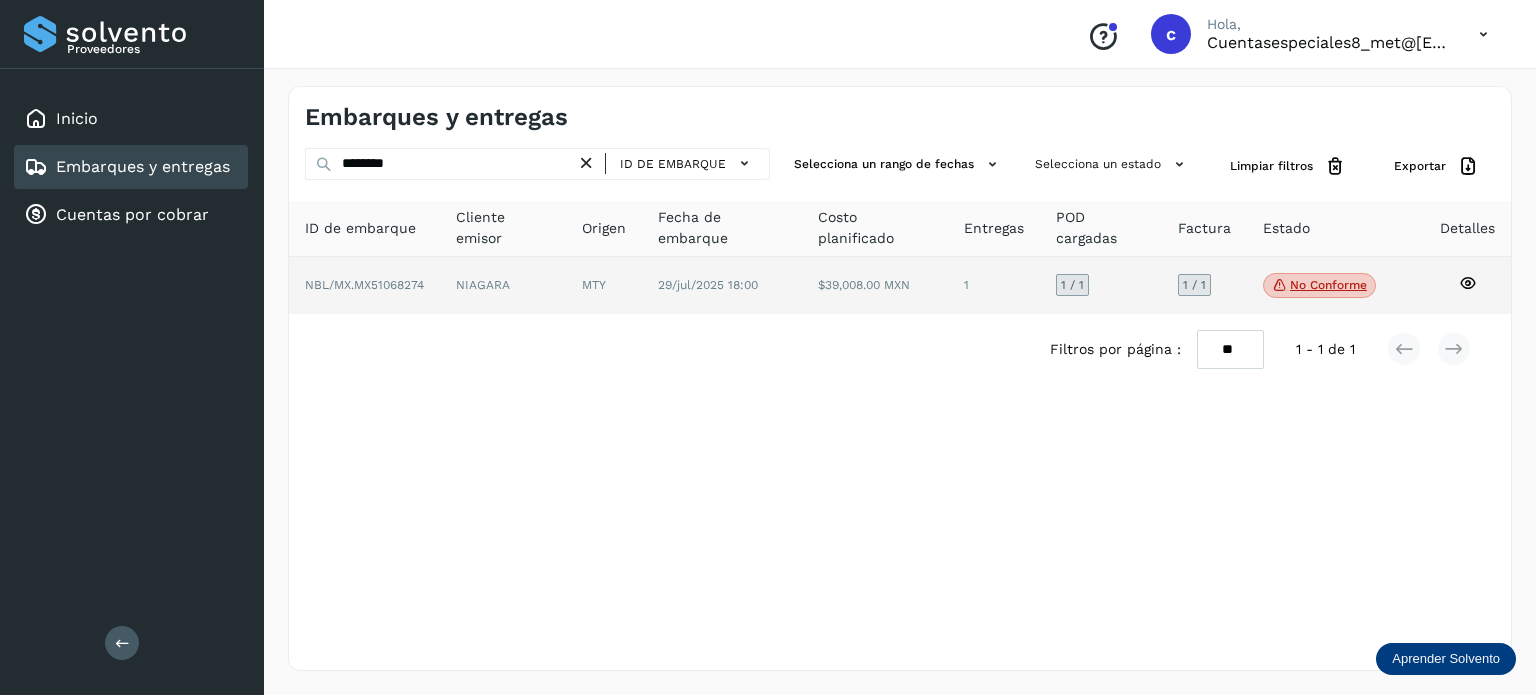 click on "No conforme" 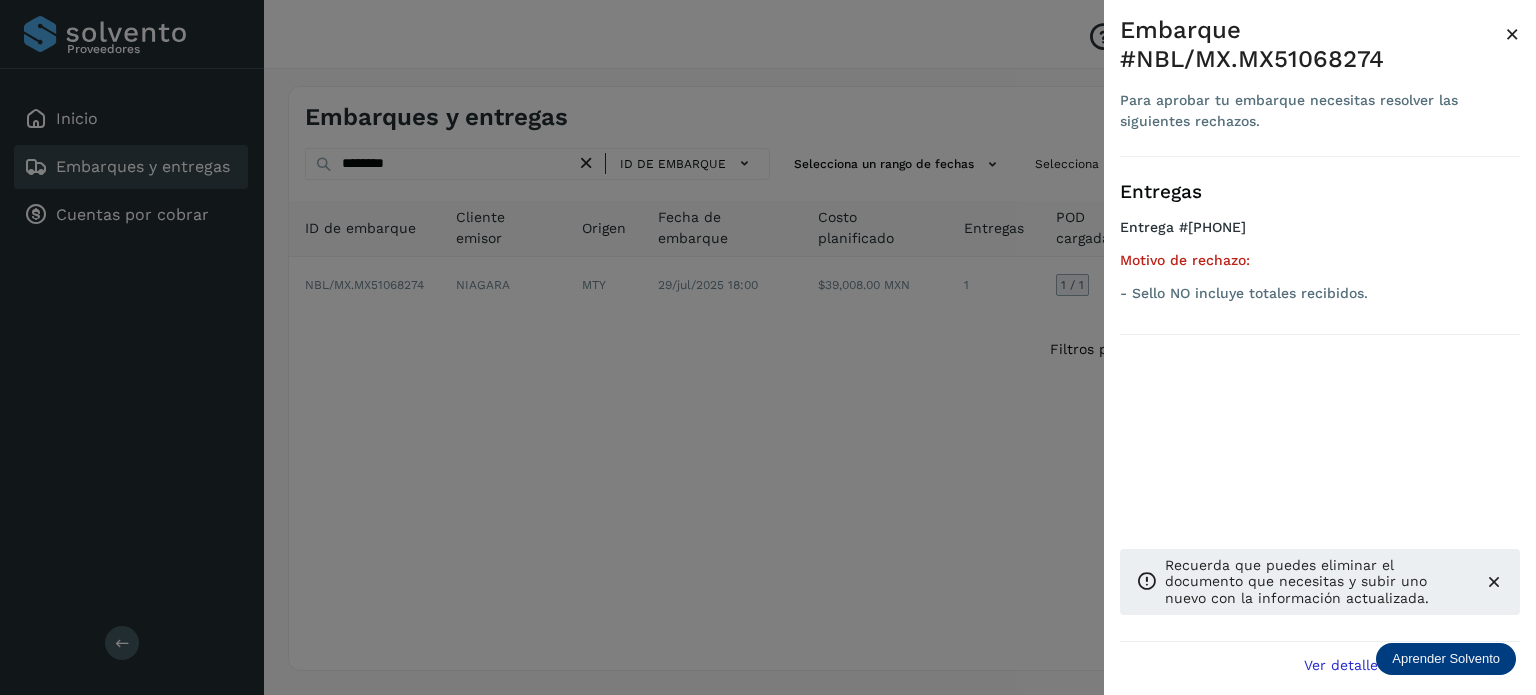 click at bounding box center (768, 347) 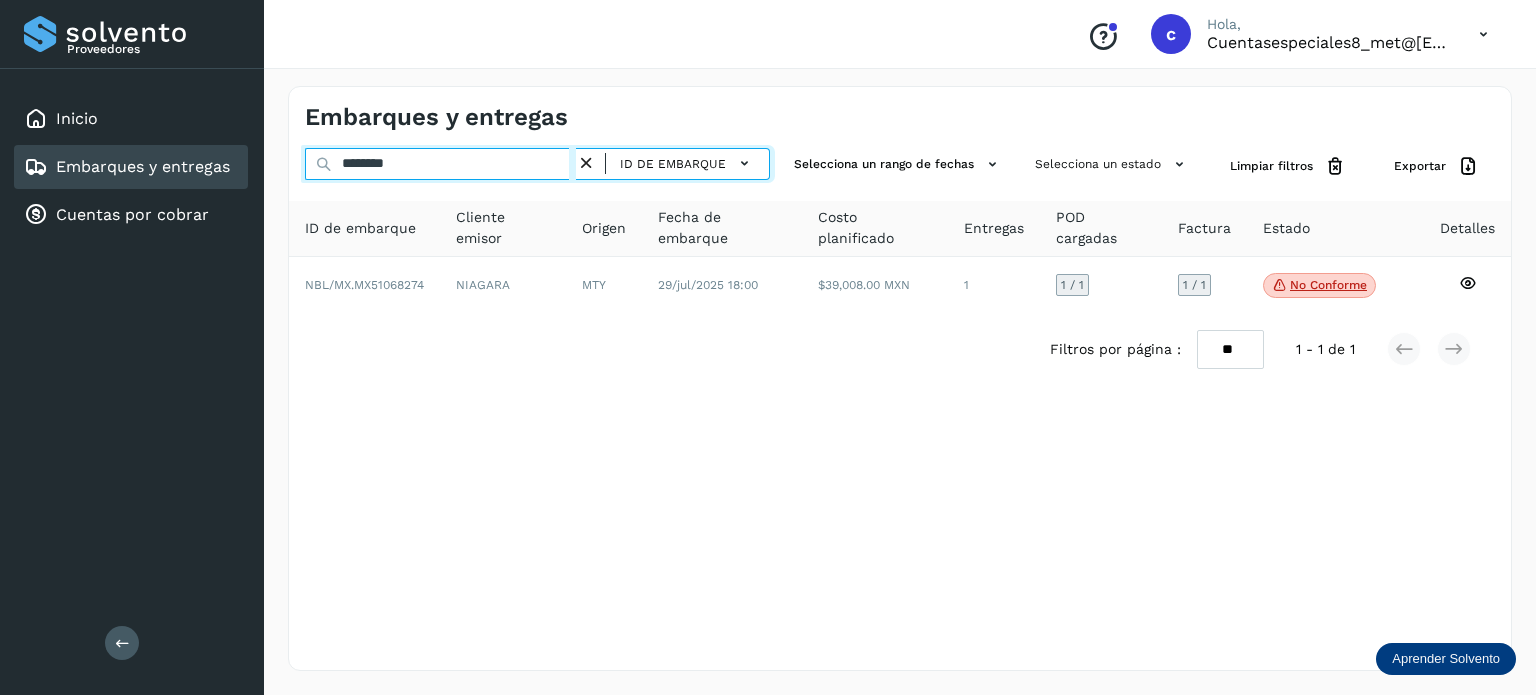 drag, startPoint x: 433, startPoint y: 151, endPoint x: 296, endPoint y: 188, distance: 141.90842 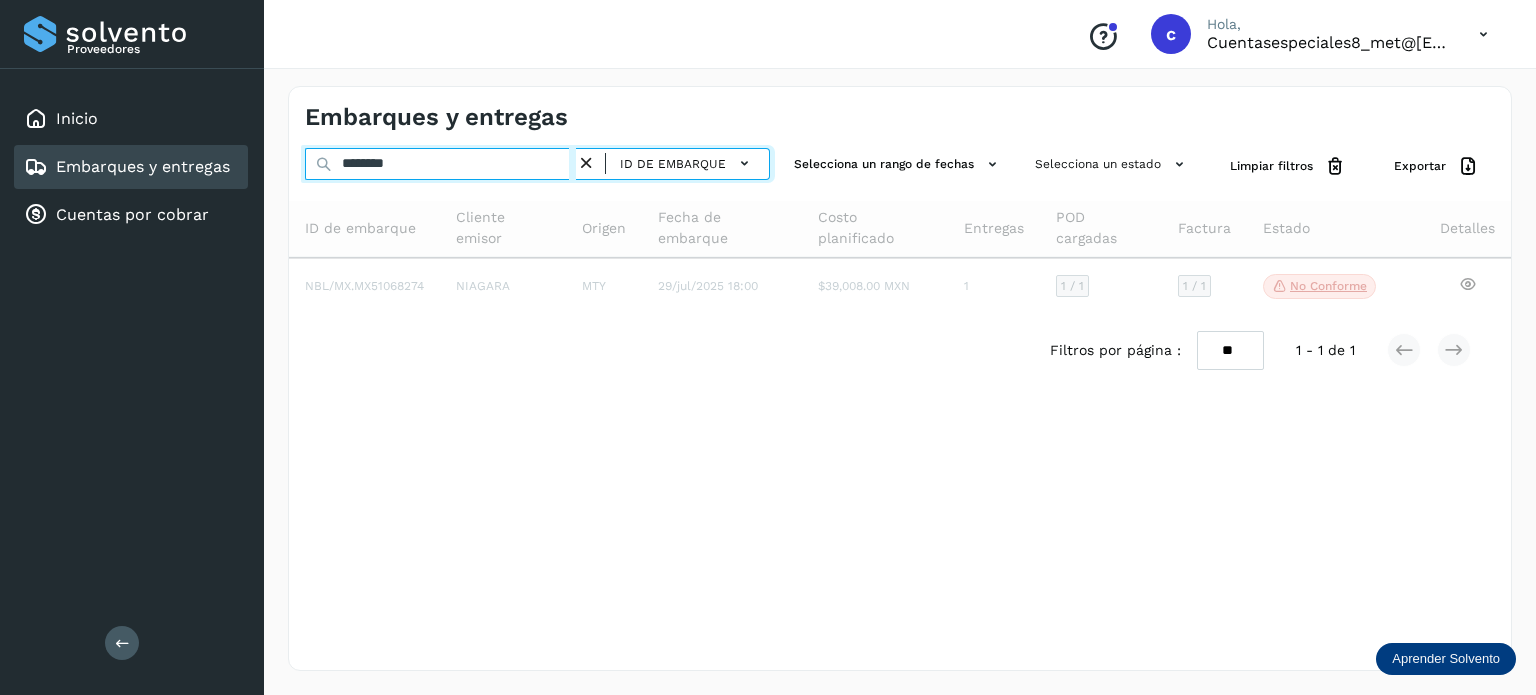 type on "********" 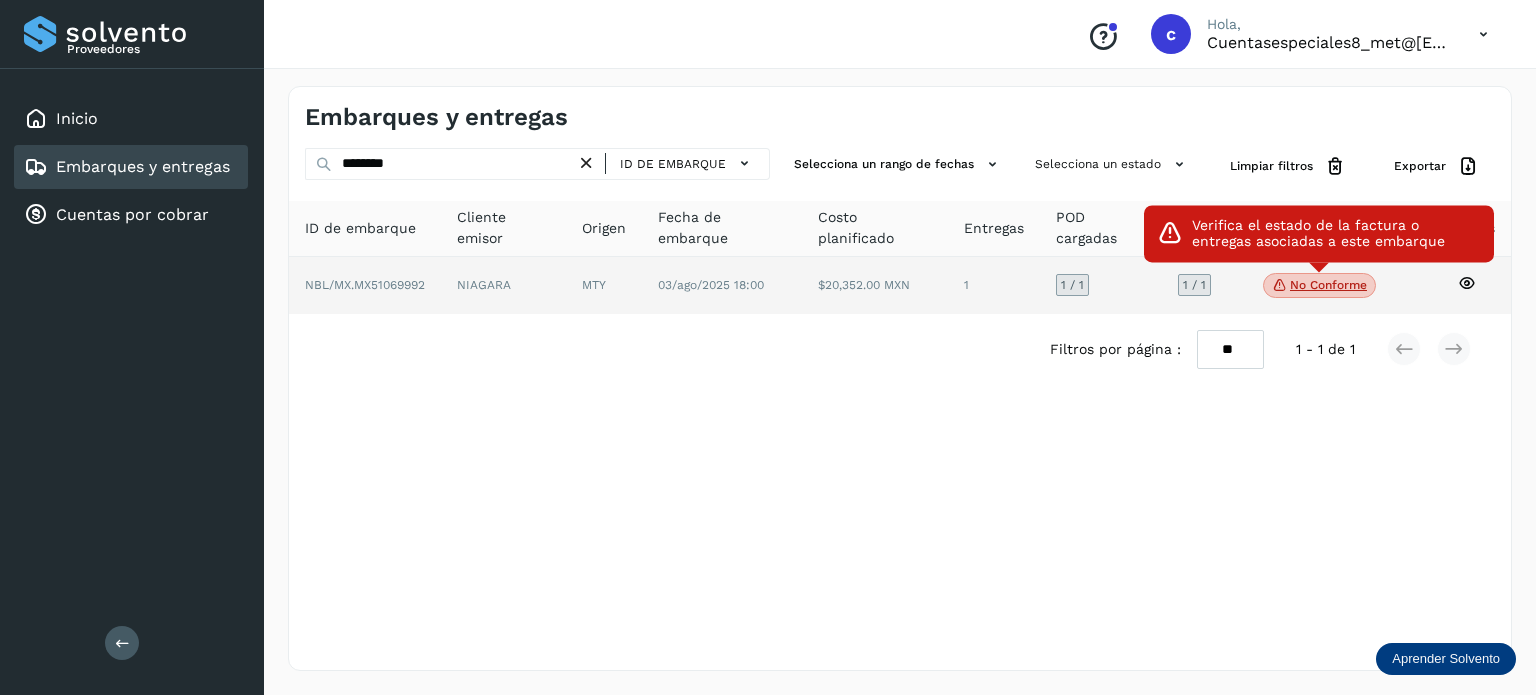 click on "No conforme" 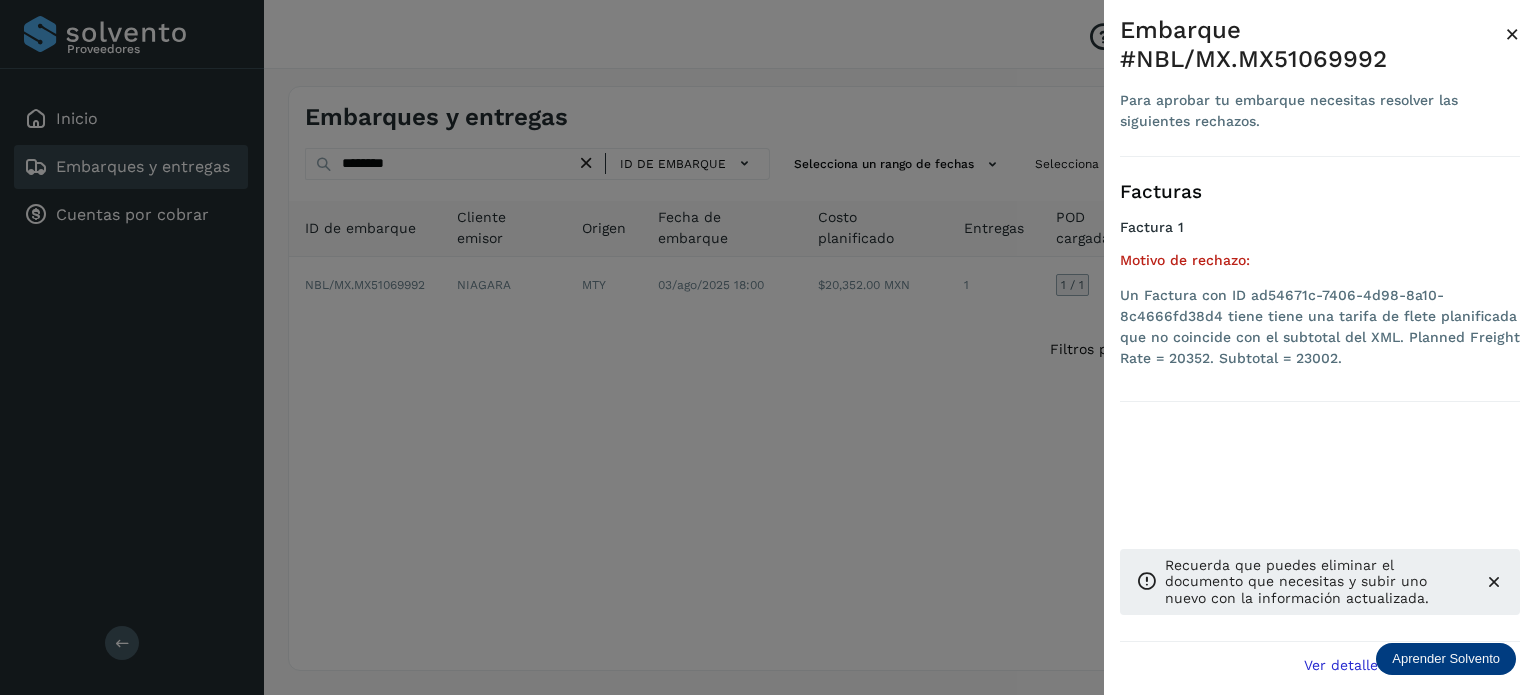 click at bounding box center [768, 347] 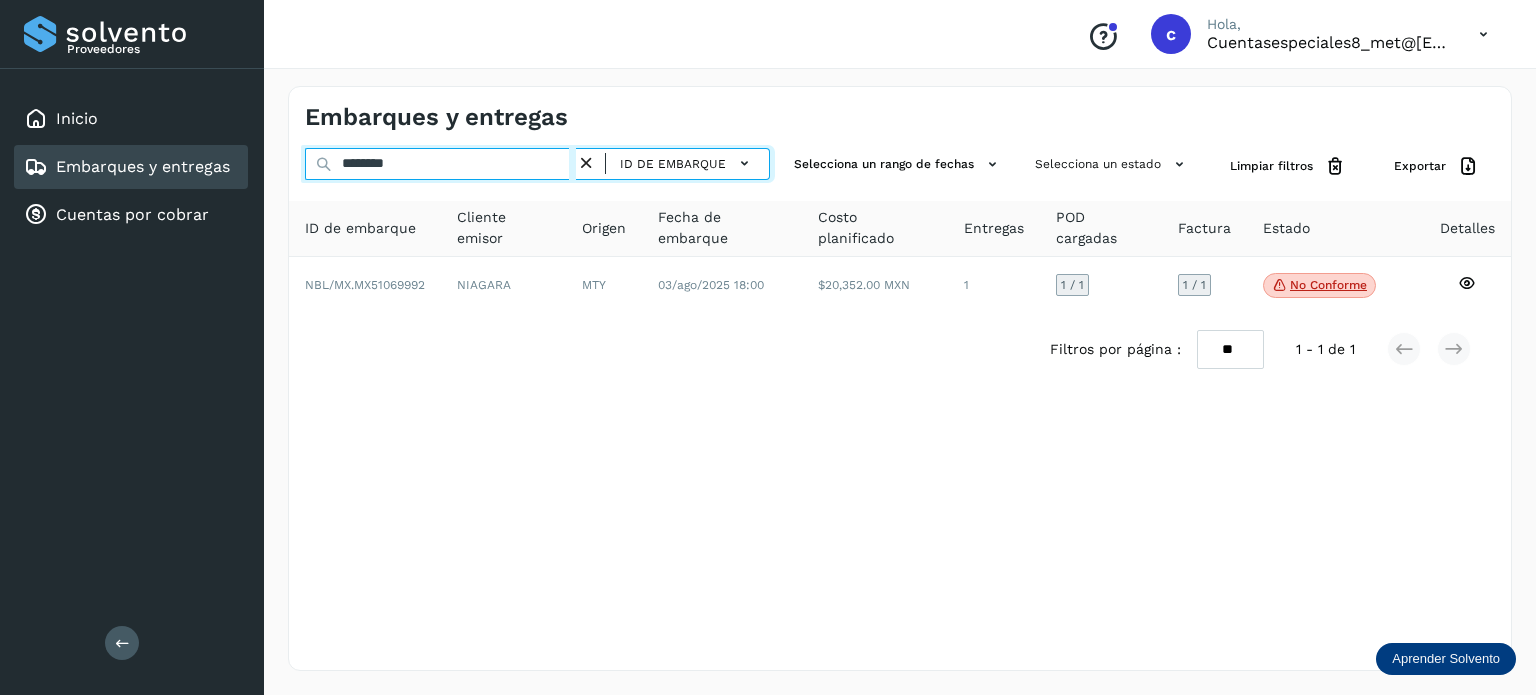 drag, startPoint x: 440, startPoint y: 161, endPoint x: 228, endPoint y: 165, distance: 212.03773 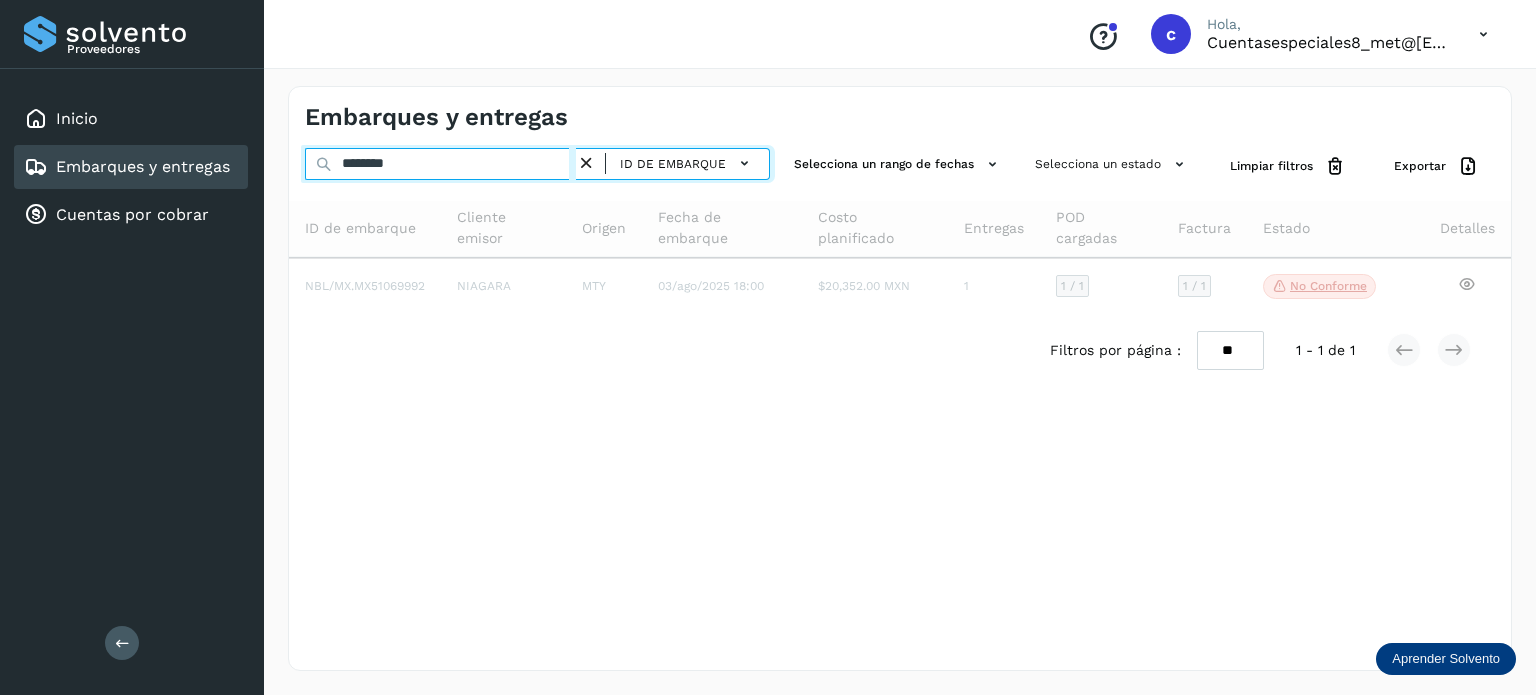 type on "********" 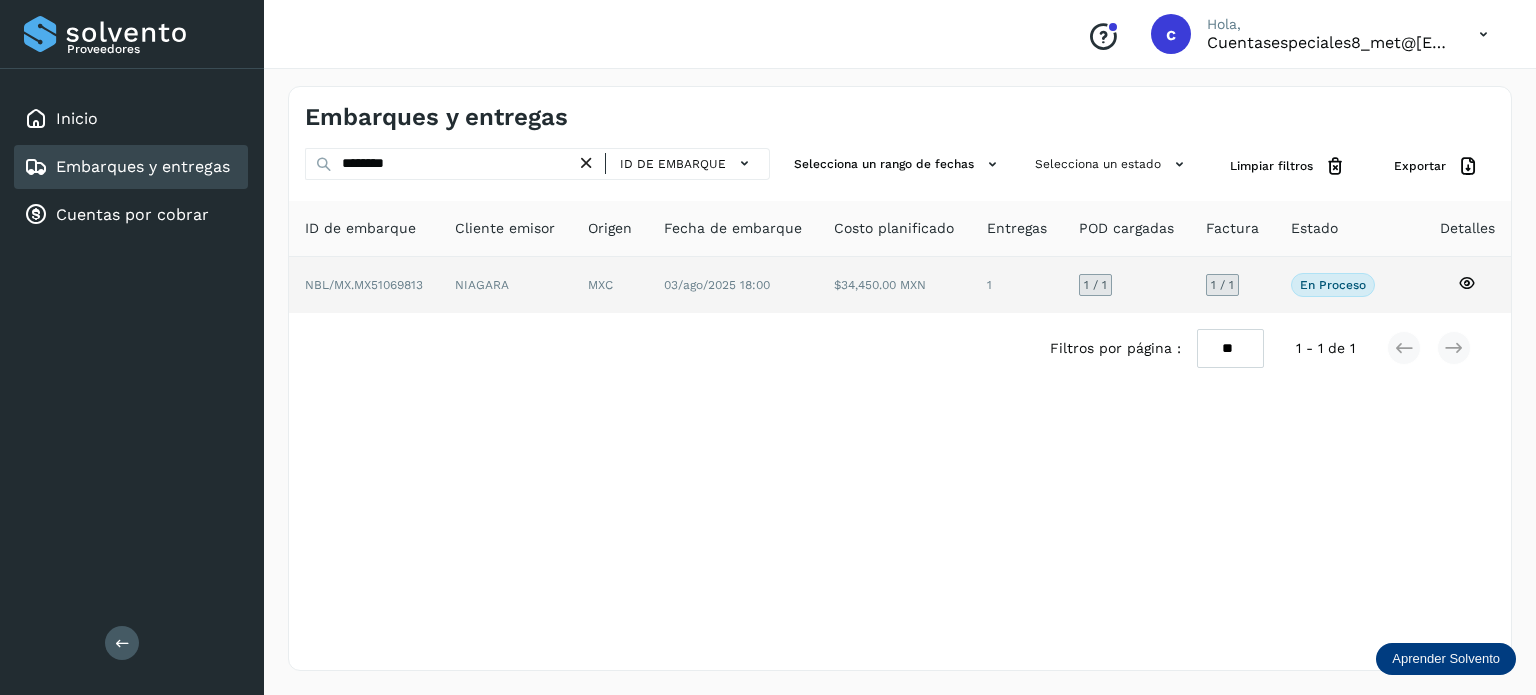 click 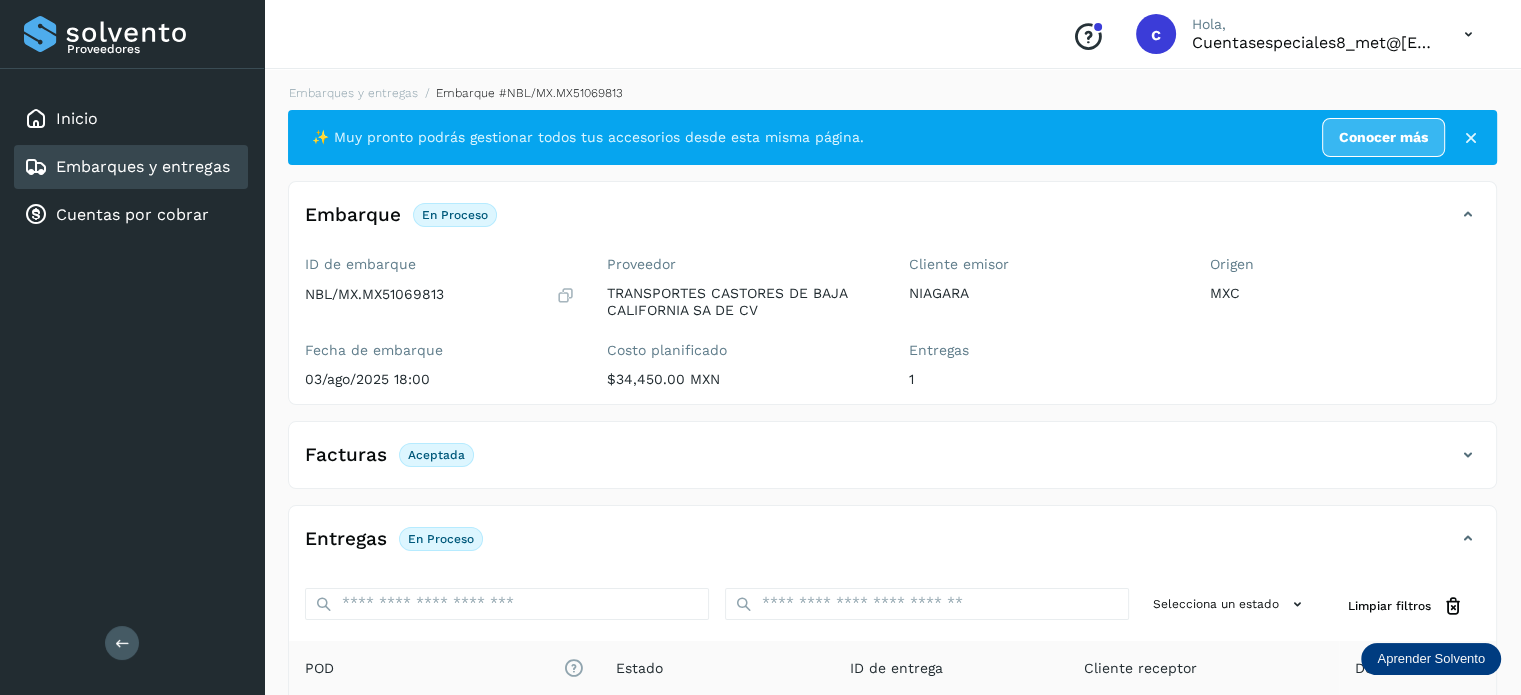 scroll, scrollTop: 0, scrollLeft: 0, axis: both 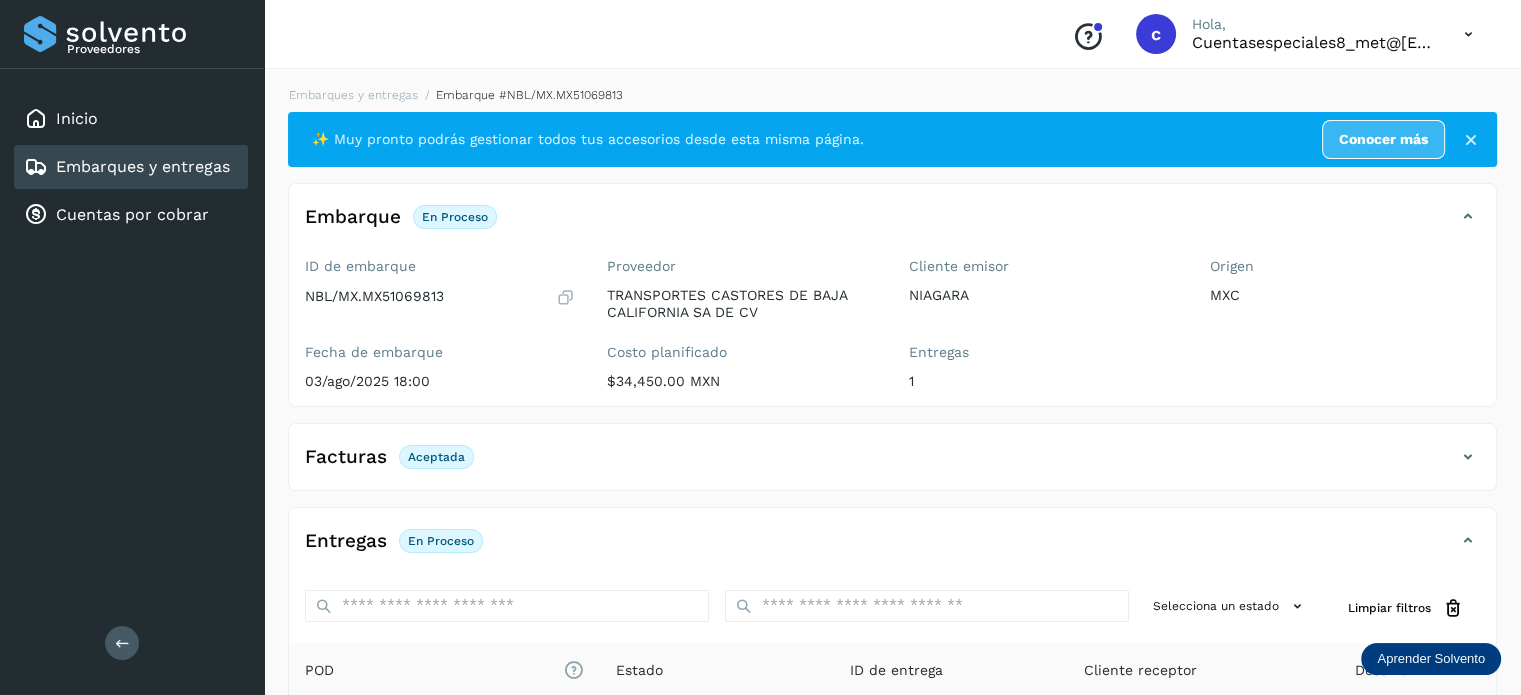 click on "Embarques y entregas" at bounding box center (127, 167) 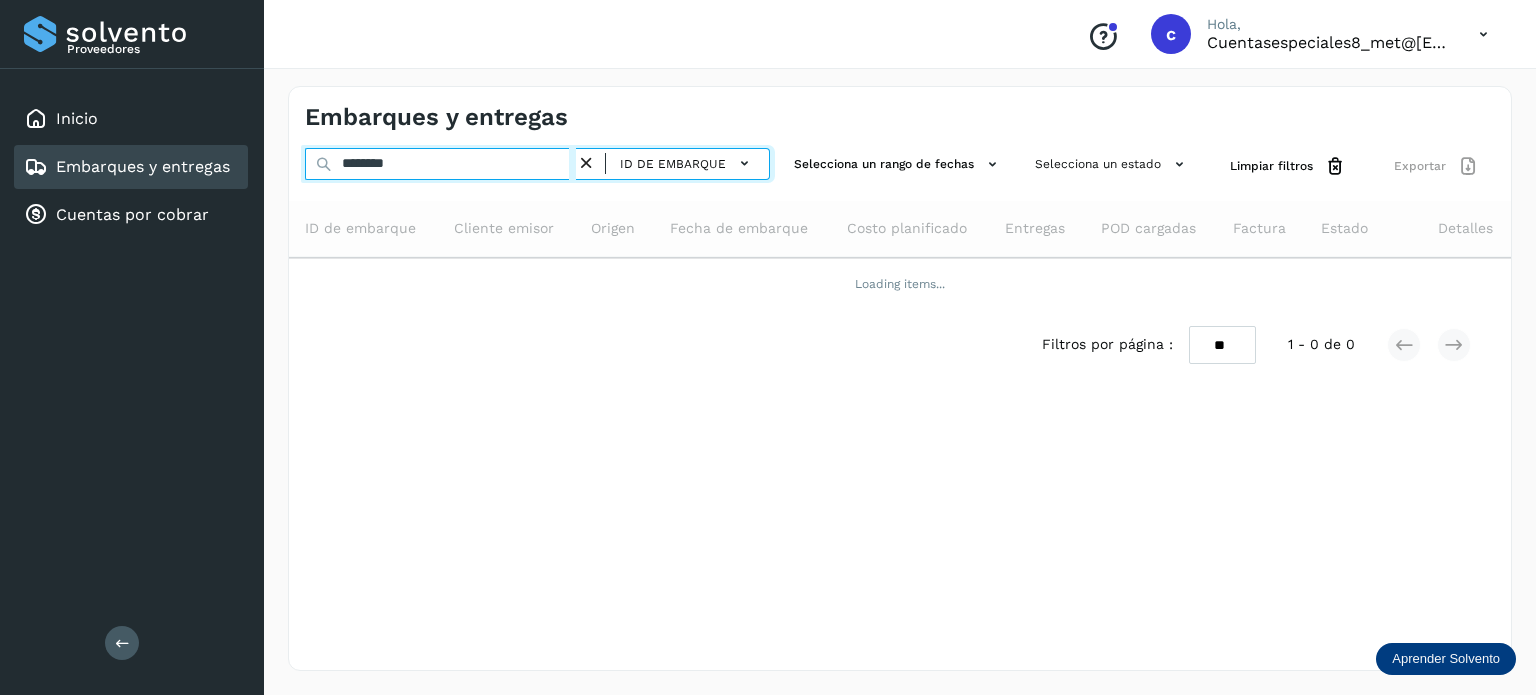 drag, startPoint x: 424, startPoint y: 165, endPoint x: 272, endPoint y: 146, distance: 153.18289 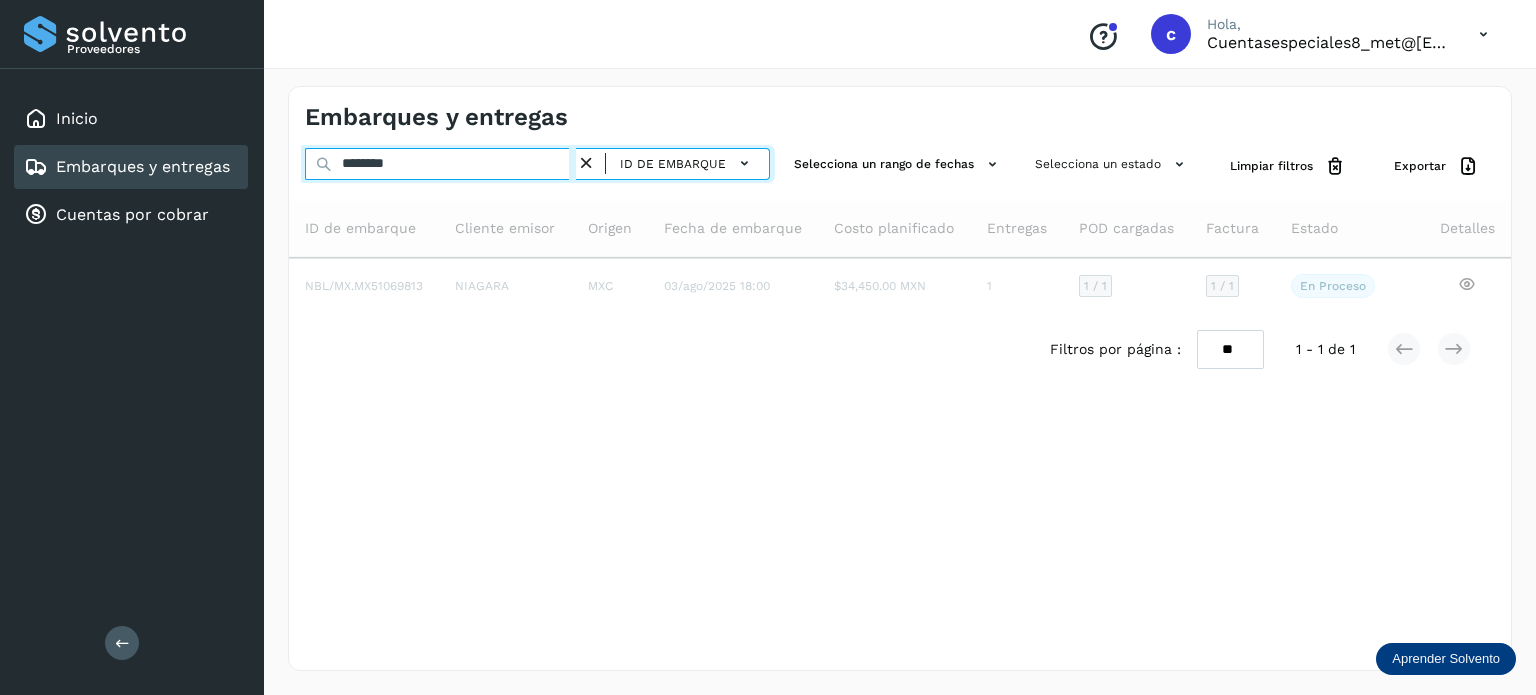 type on "********" 